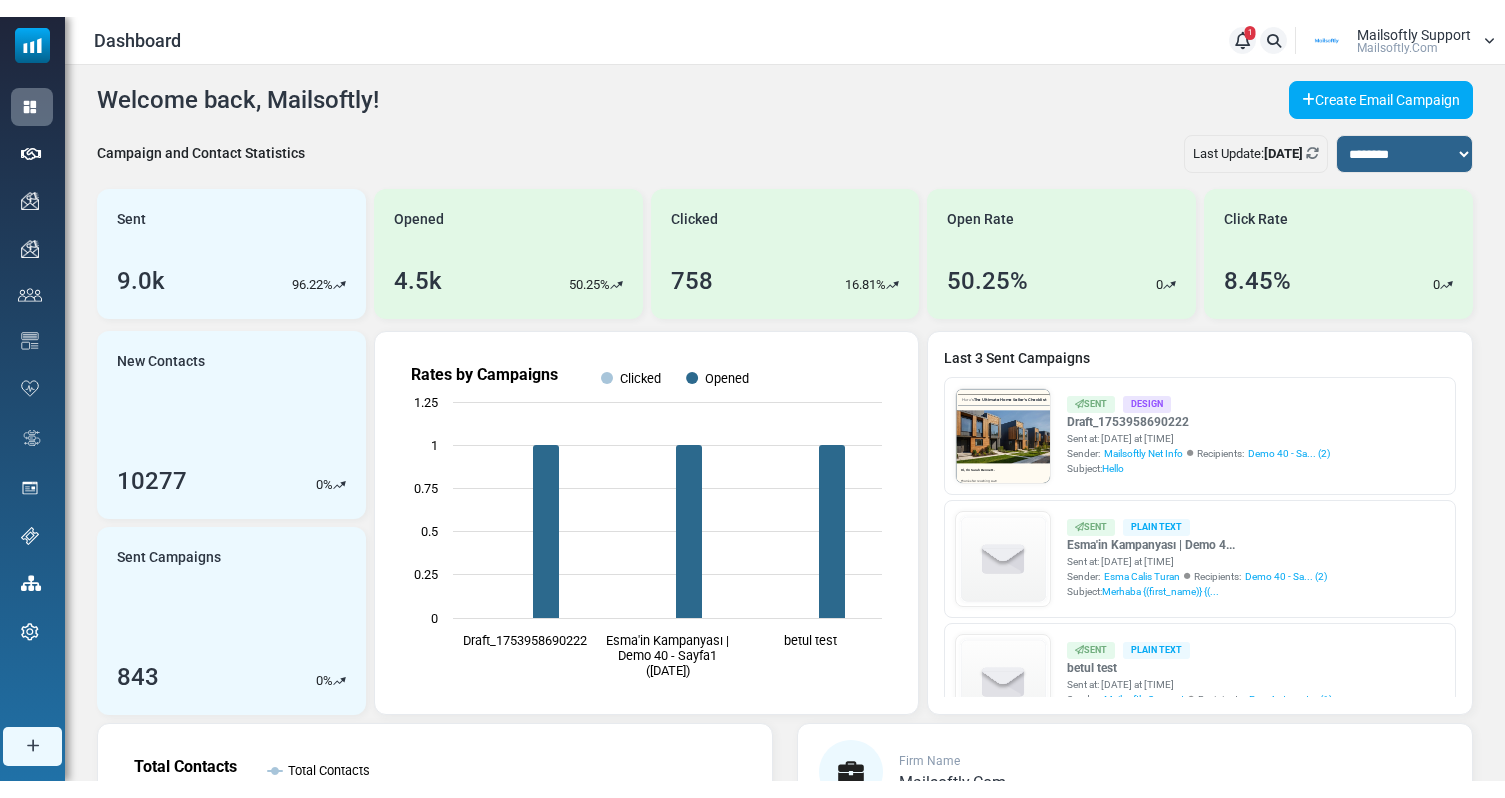 scroll, scrollTop: 0, scrollLeft: 0, axis: both 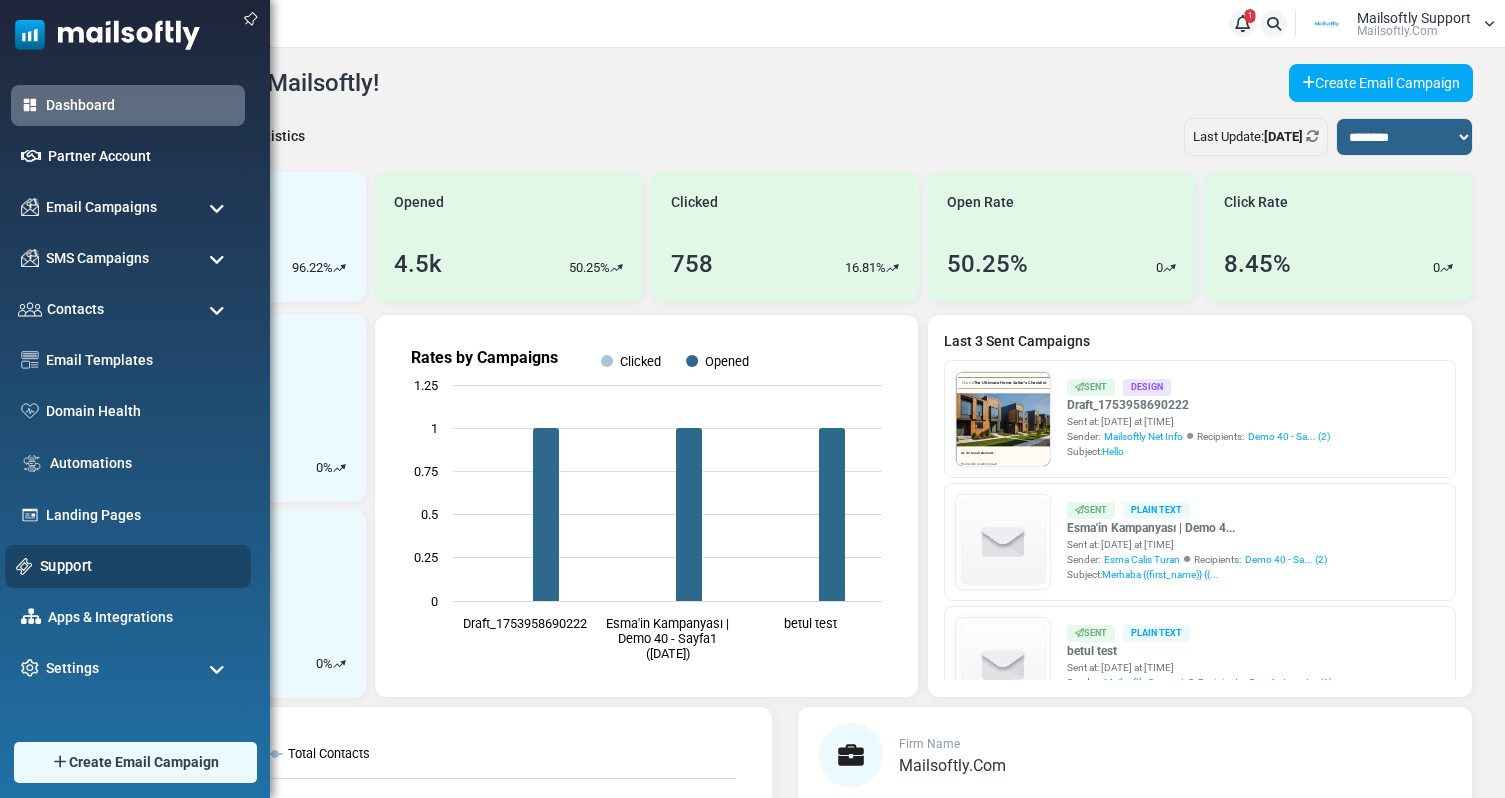 click on "Support" at bounding box center [140, 566] 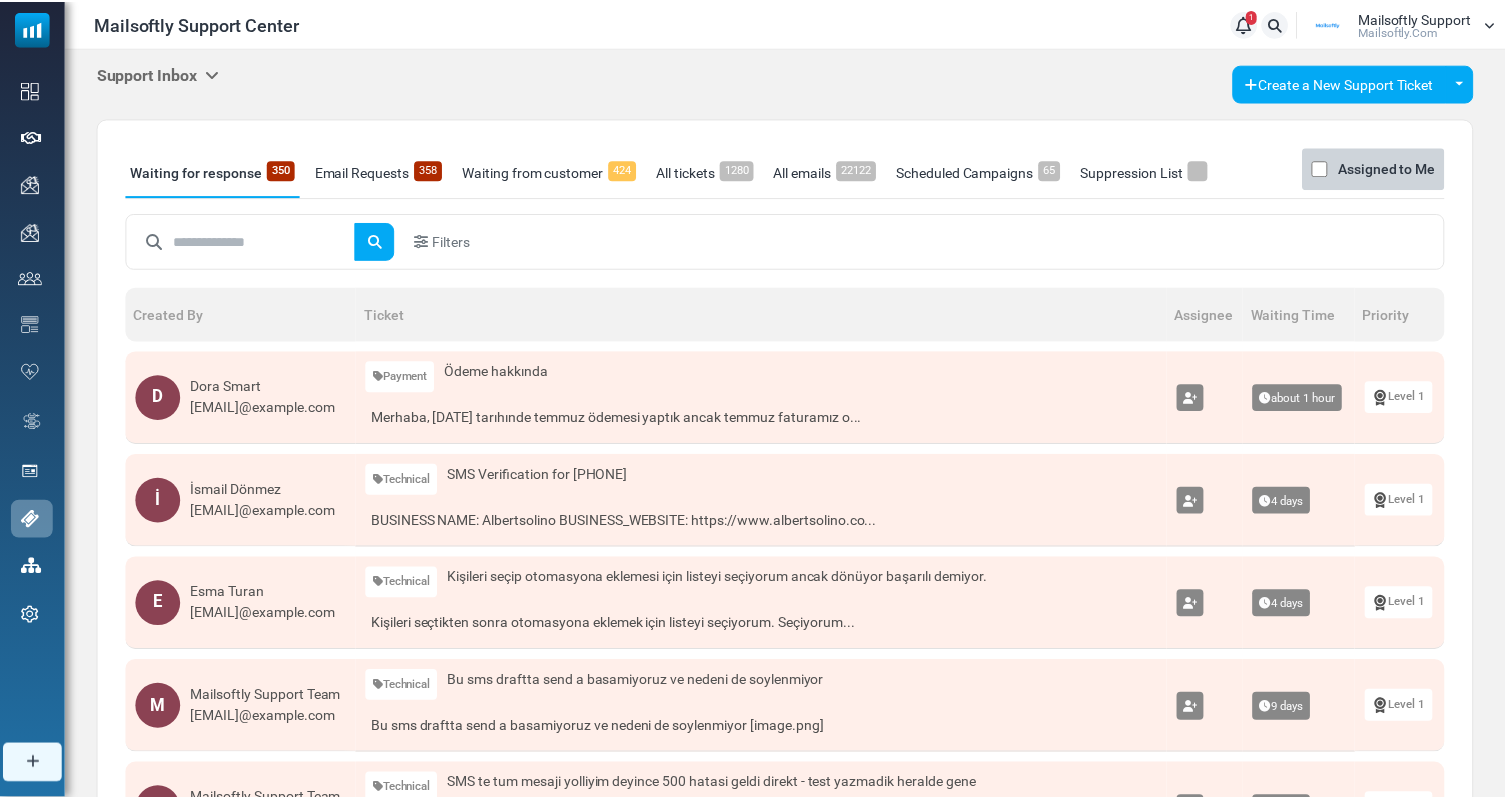 scroll, scrollTop: 0, scrollLeft: 0, axis: both 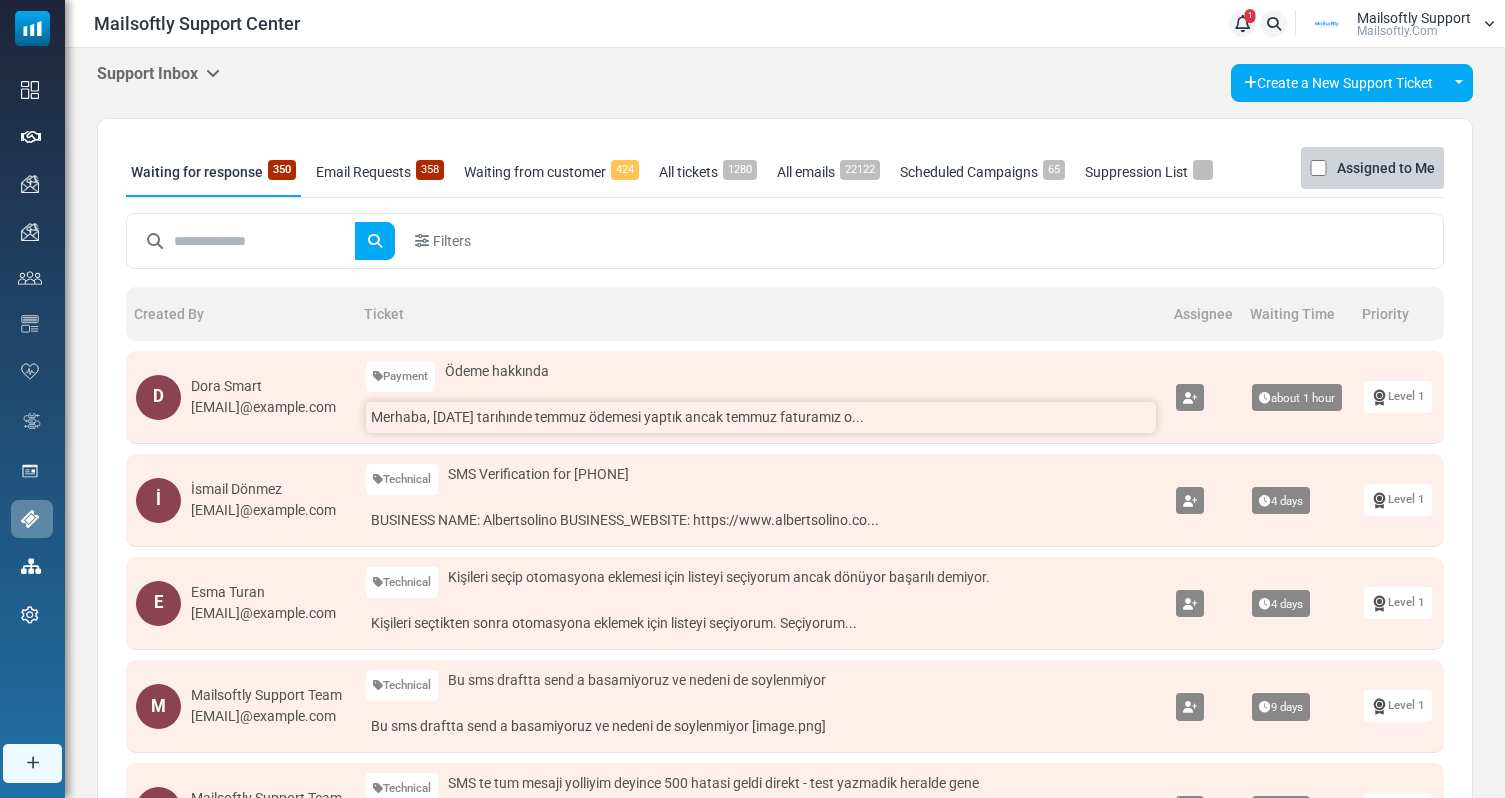click on "Merhaba,
04.07.2025 tarıhınde temmuz ödemesi yaptık ancak temmuz faturamız o..." at bounding box center (761, 417) 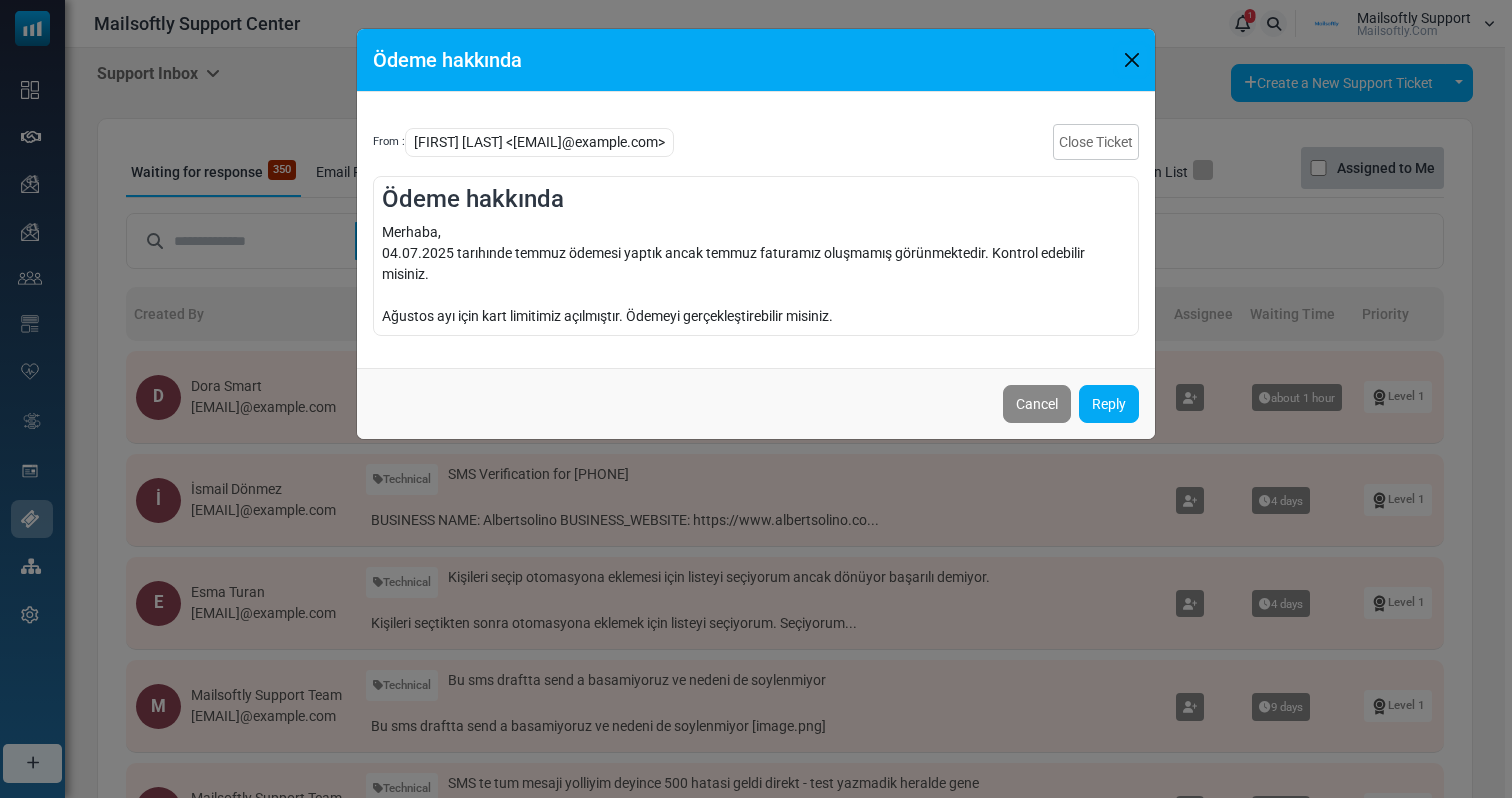 click at bounding box center [1132, 60] 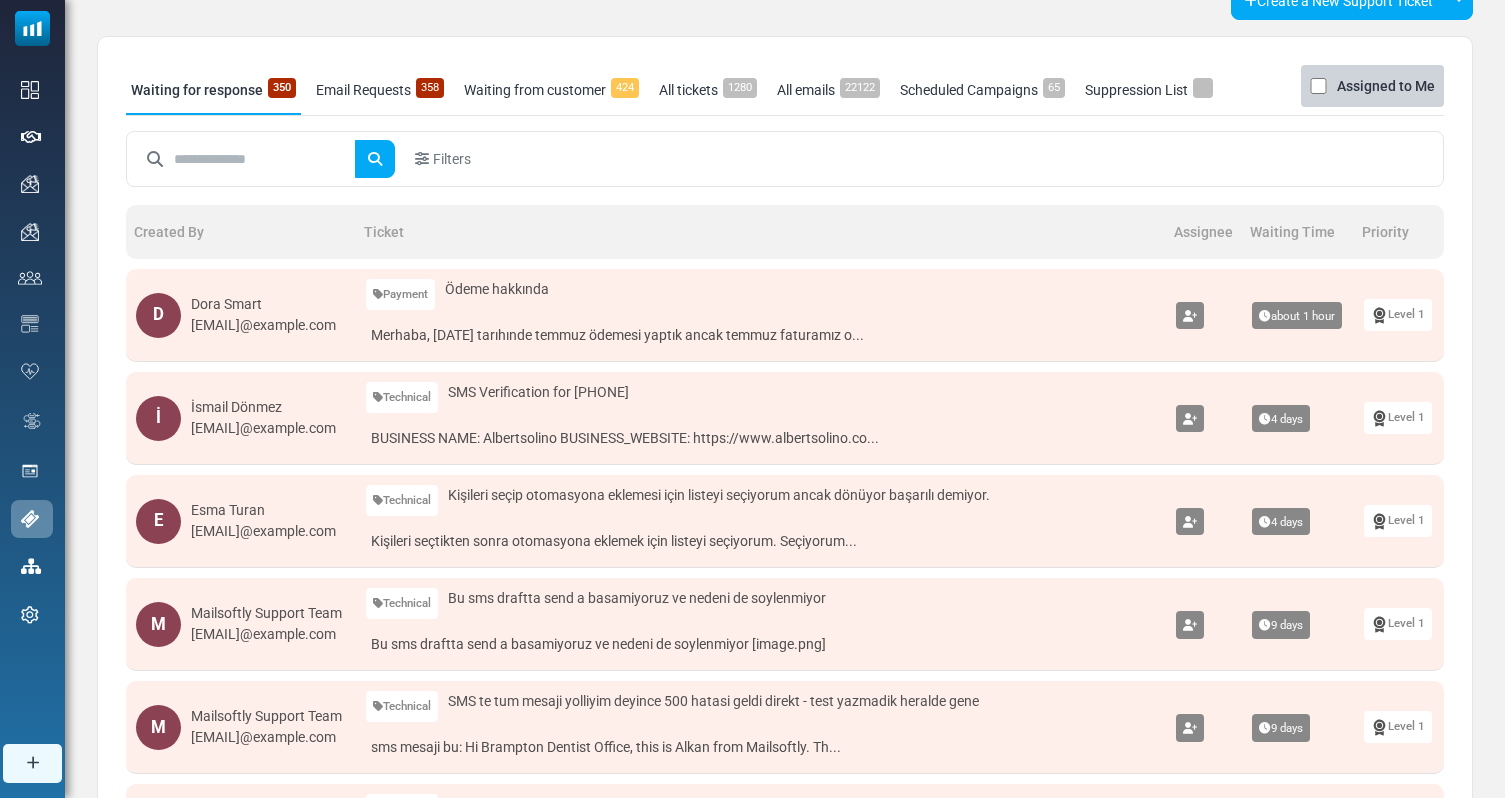 scroll, scrollTop: 87, scrollLeft: 0, axis: vertical 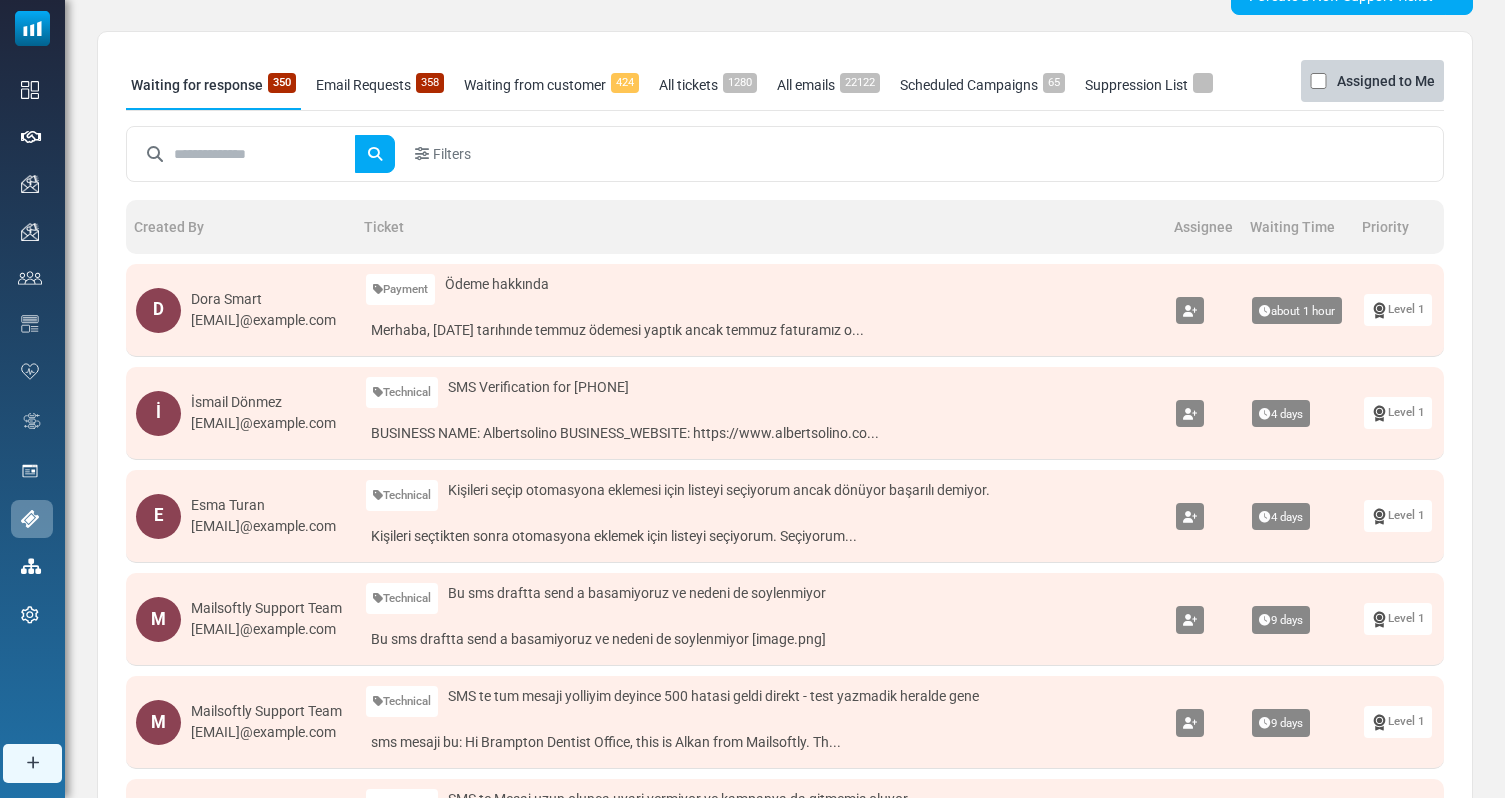 click on "Filters" at bounding box center [785, 154] 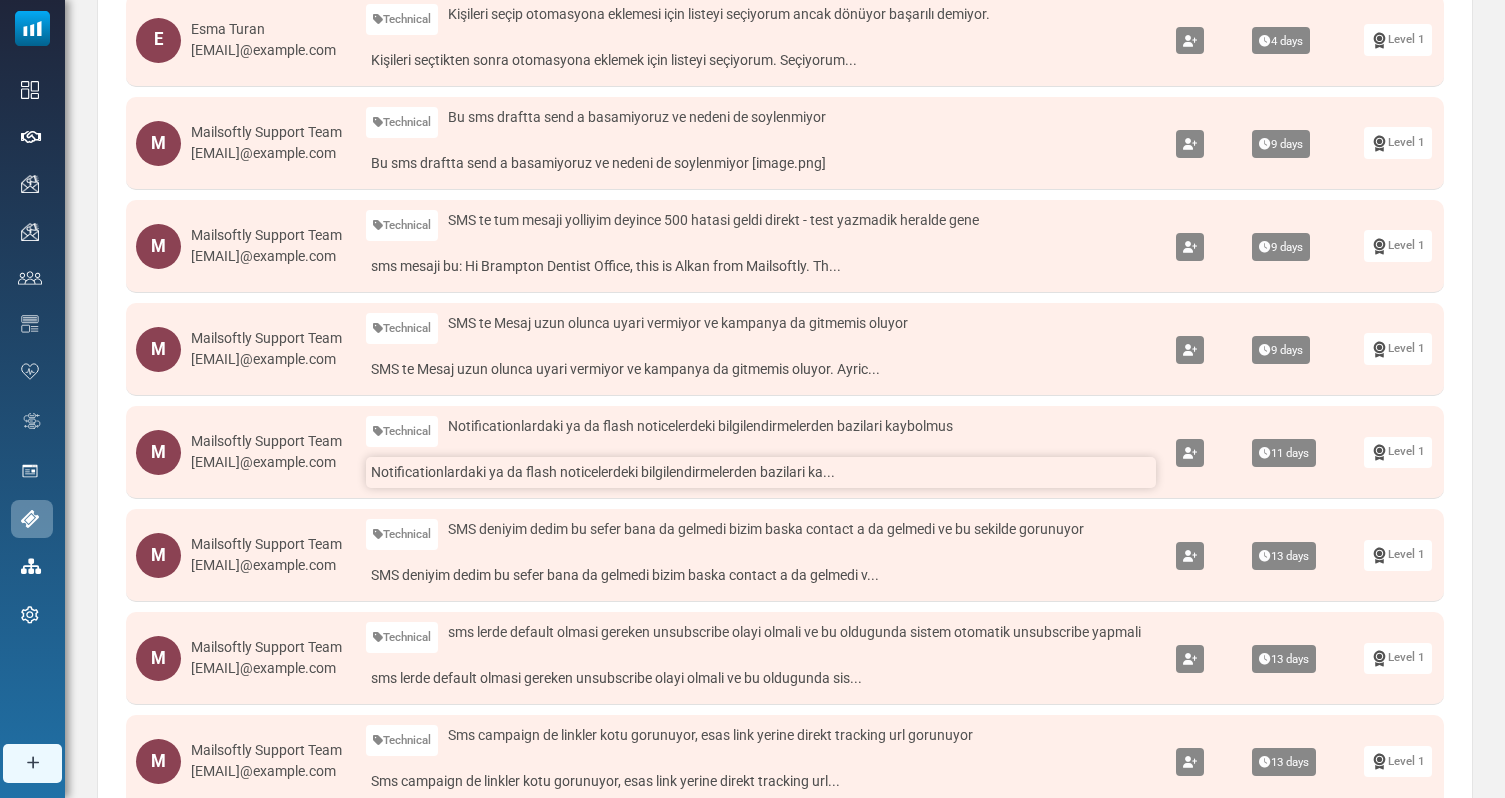 scroll, scrollTop: 567, scrollLeft: 0, axis: vertical 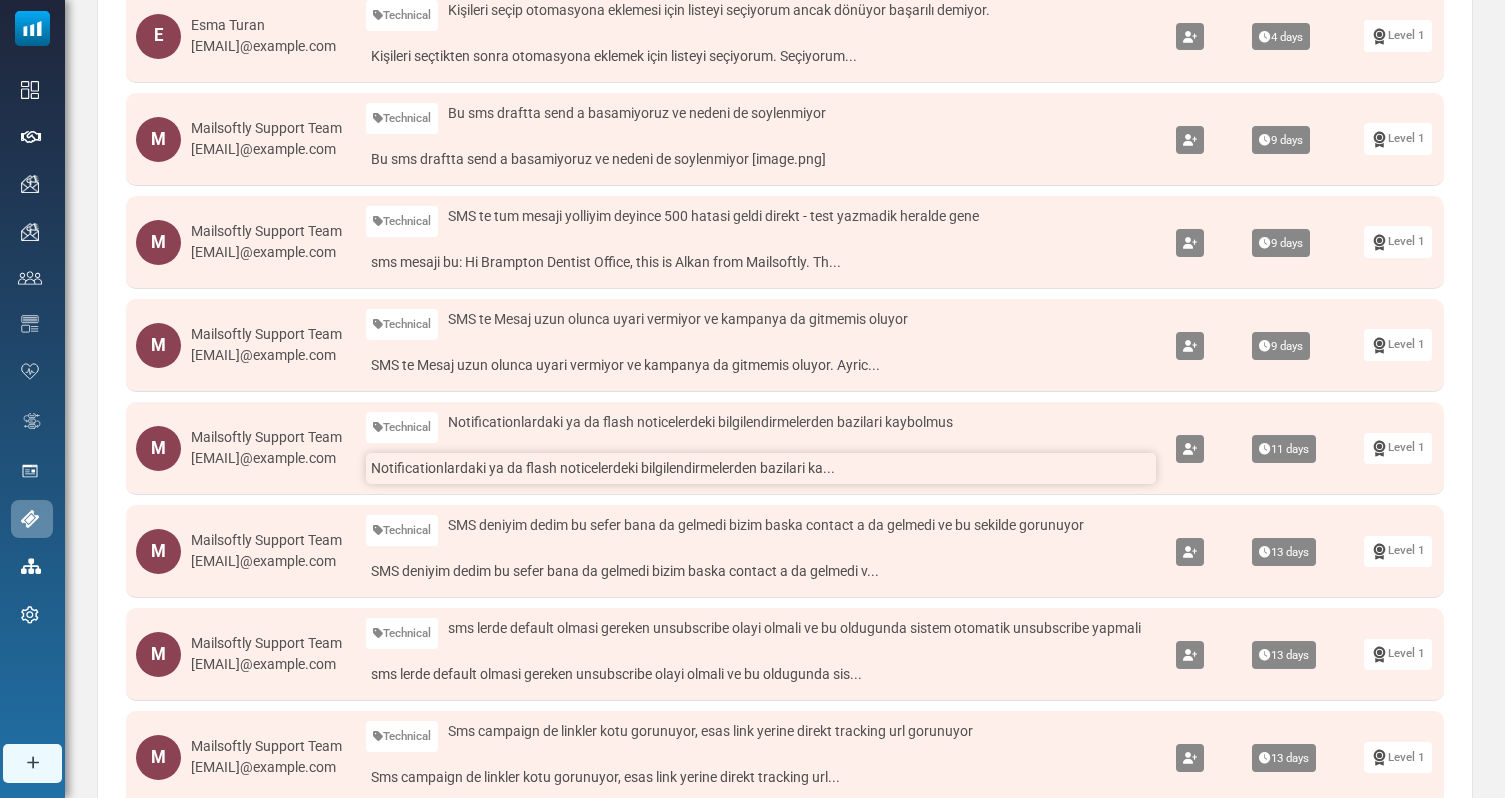 click on "Notificationlardaki ya da flash noticelerdeki bilgilendirmelerden bazilari ka..." at bounding box center (761, 468) 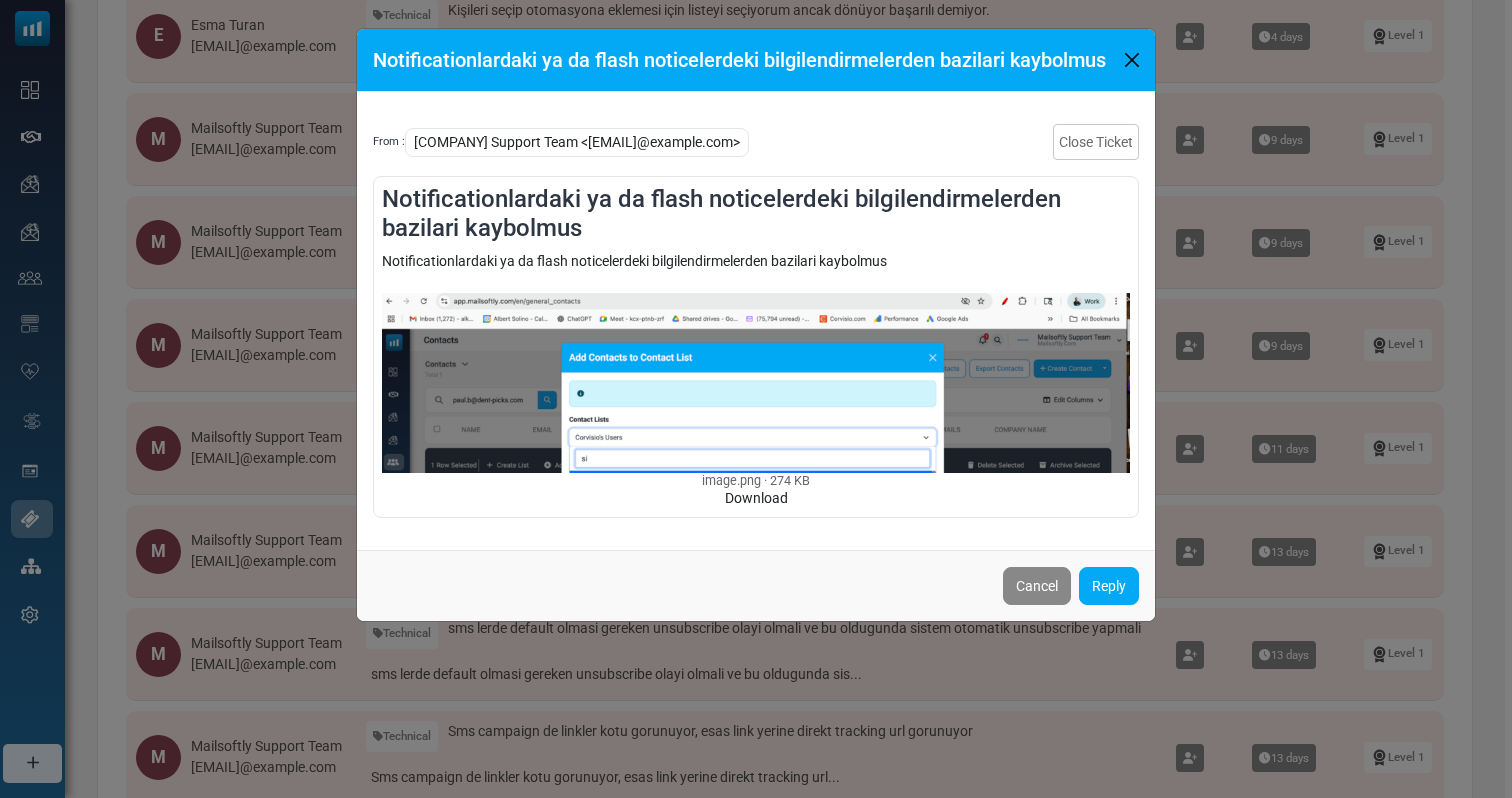 click on "Notificationlardaki ya da flash noticelerdeki bilgilendirmelerden bazilari kaybolmus
From  :
Mailsoftly Support Team <alkan@mailsoftly.com>
Close Ticket
Notificationlardaki ya da flash noticelerdeki bilgilendirmelerden bazilari kaybolmus
Notificationlardaki ya da flash noticelerdeki bilgilendirmelerden bazilari kaybolmus
image.png
274 KB
Download
Cancel
Reply" at bounding box center [756, 399] 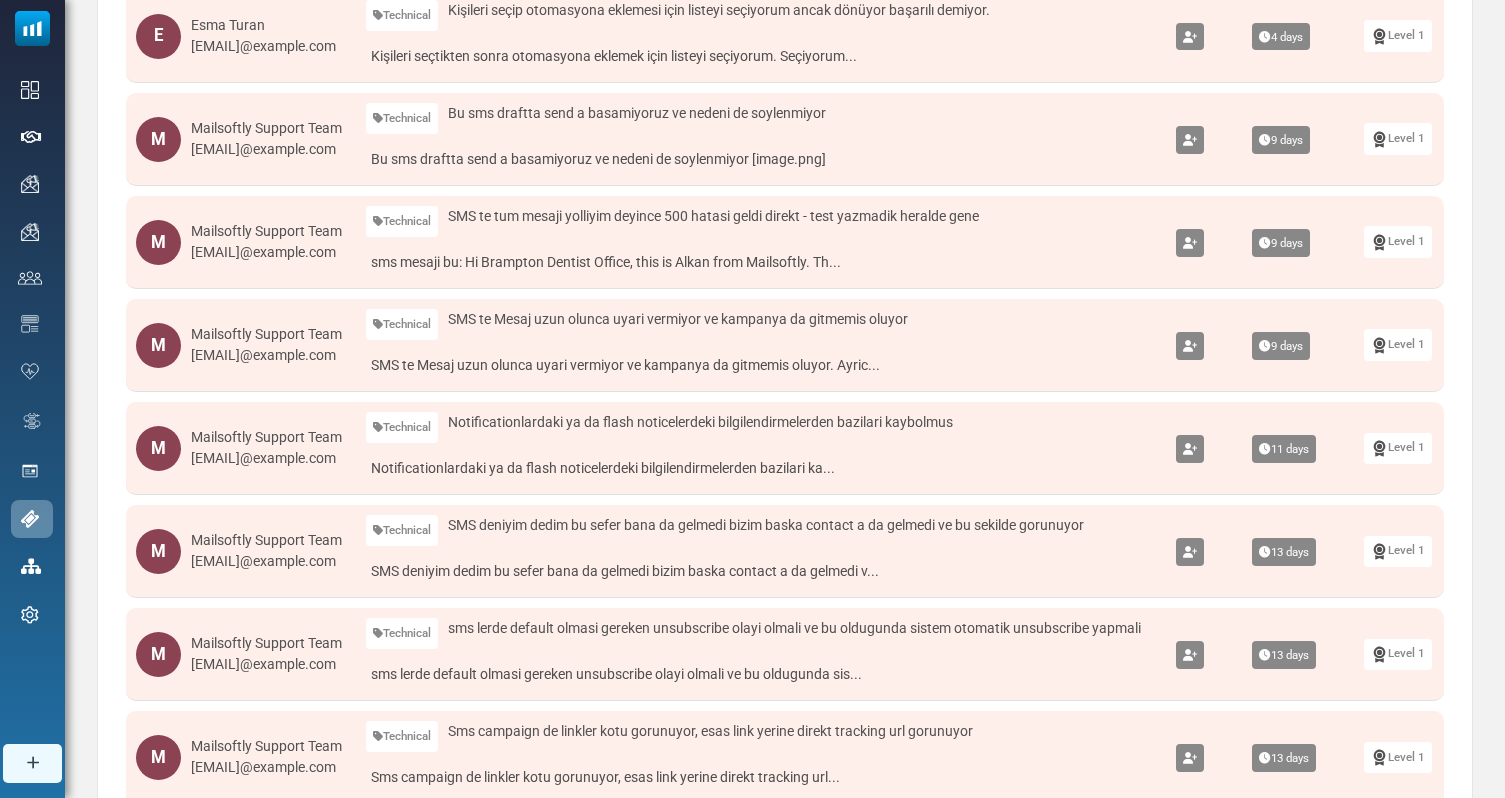 click at bounding box center [1190, 450] 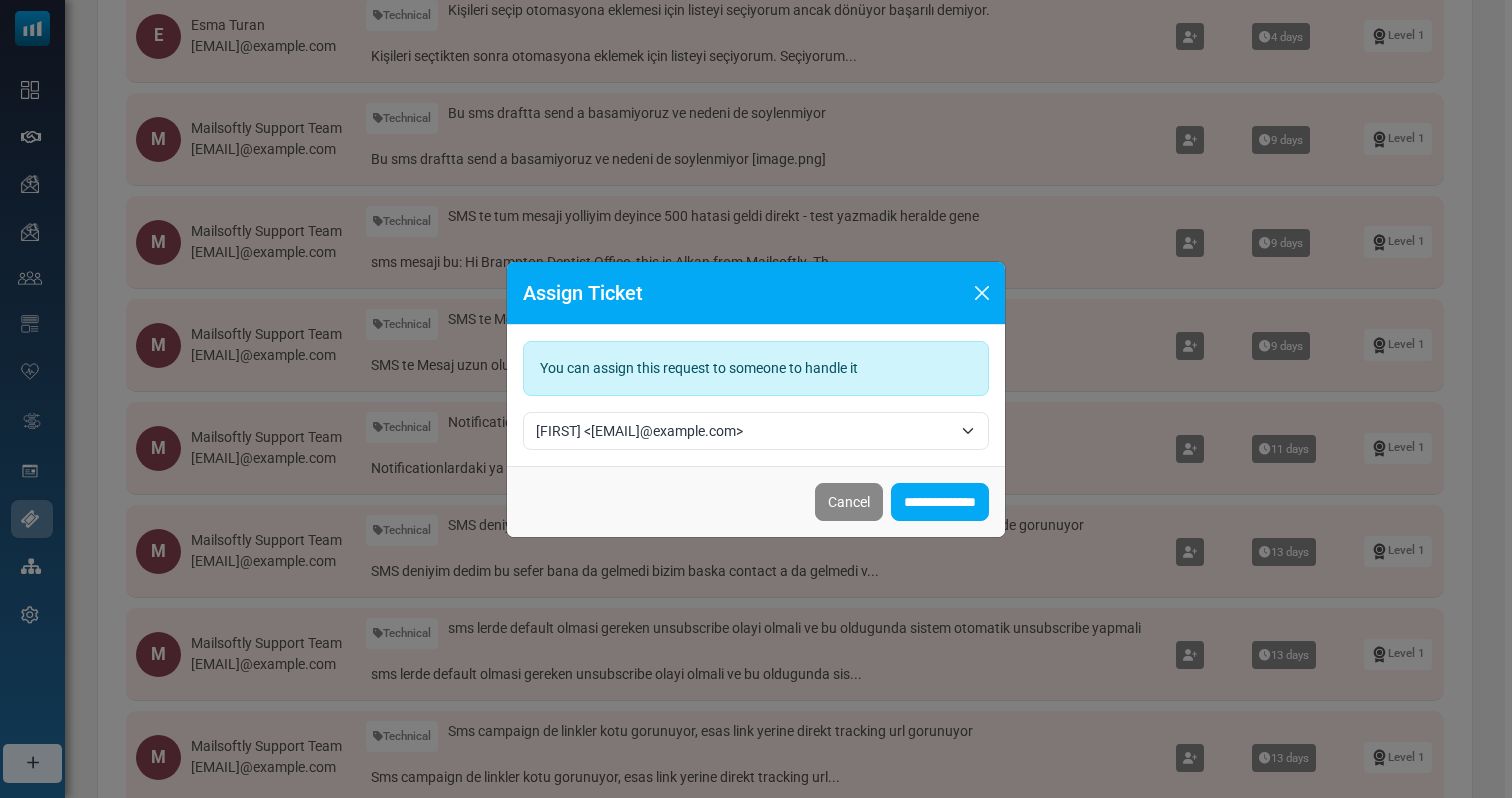 click on "Hanna   <hanna@mailsoftly.com>" at bounding box center (756, 431) 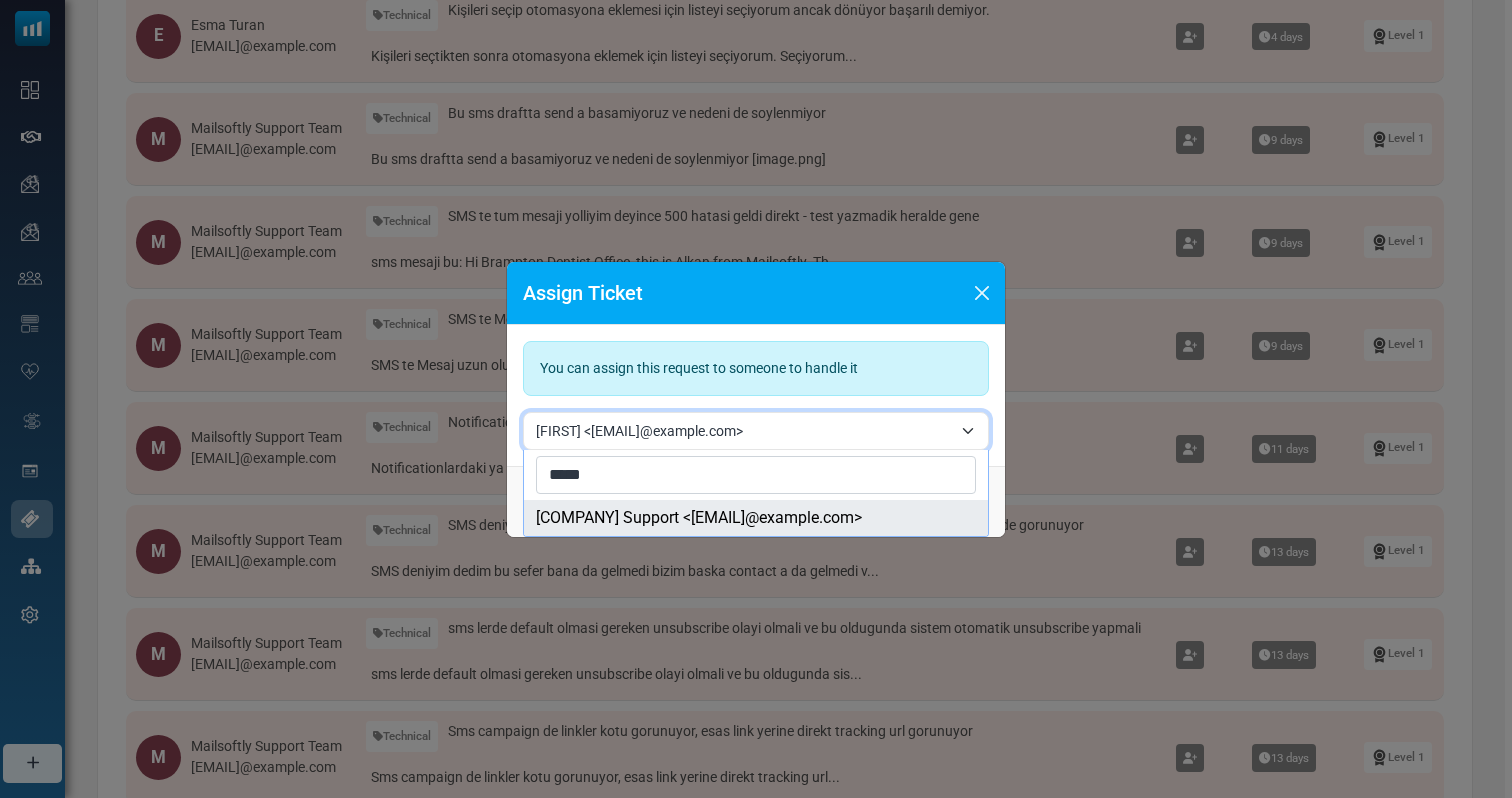 type on "*****" 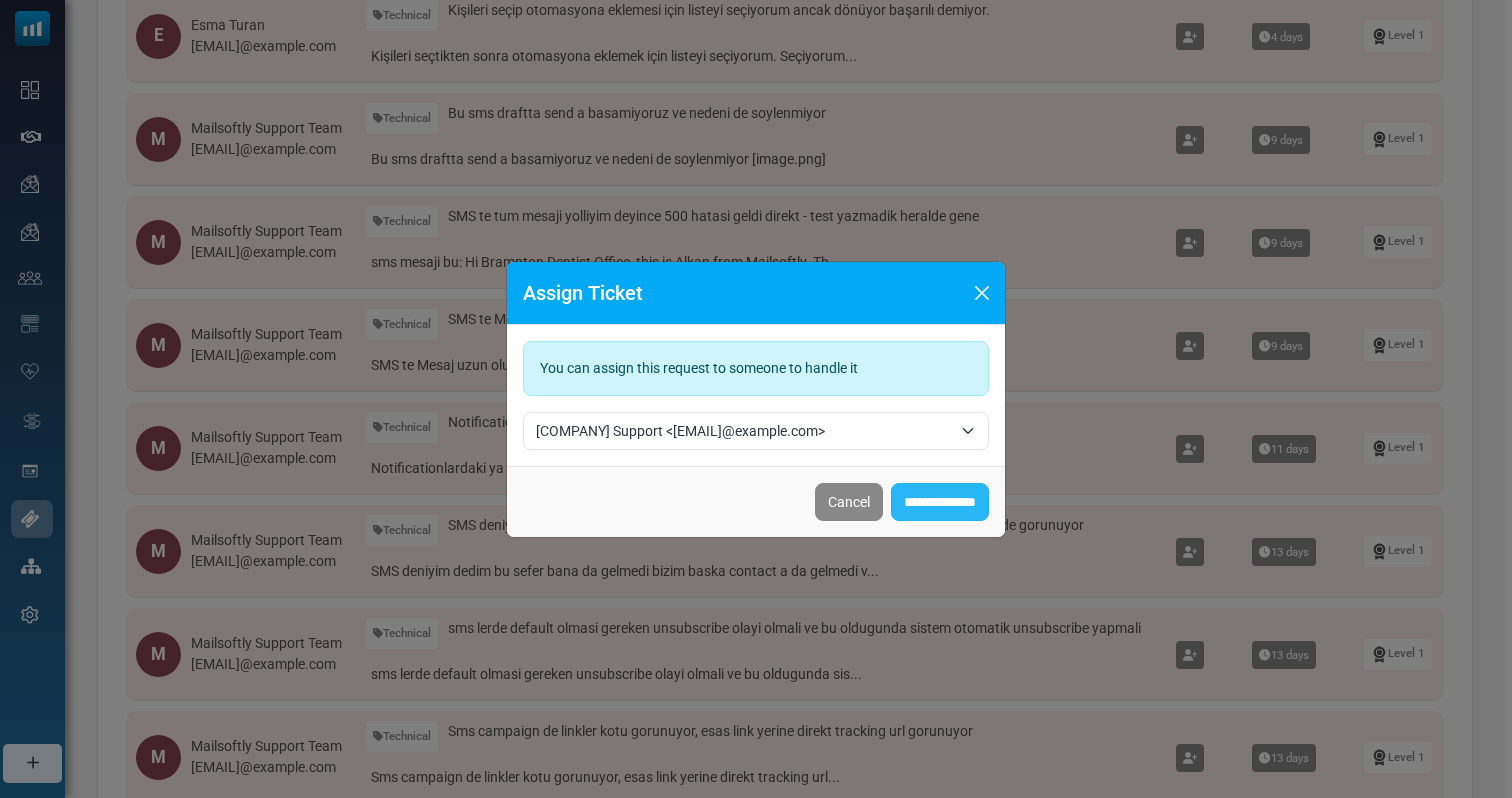 click on "**********" at bounding box center (940, 502) 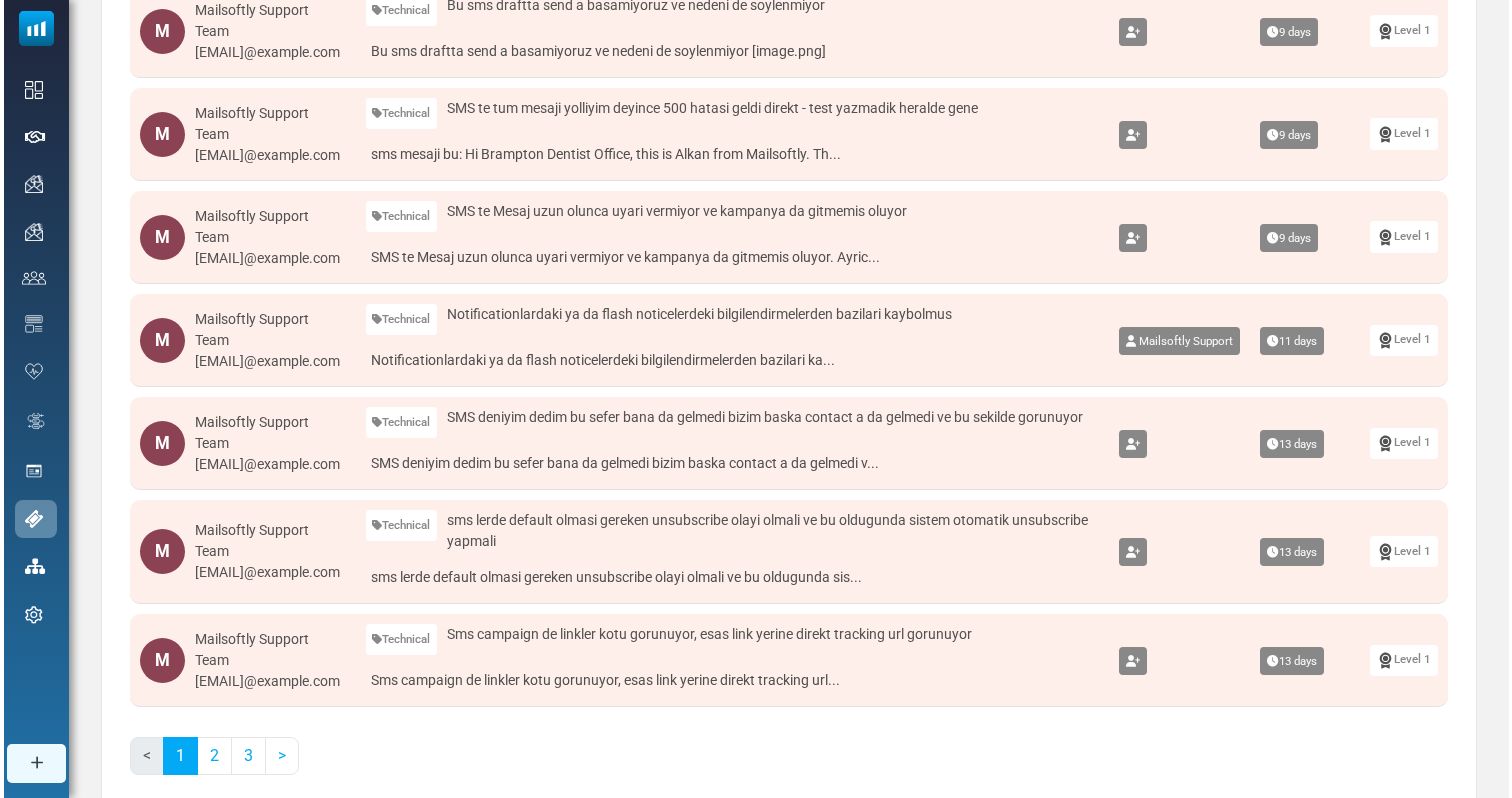 scroll, scrollTop: 679, scrollLeft: 0, axis: vertical 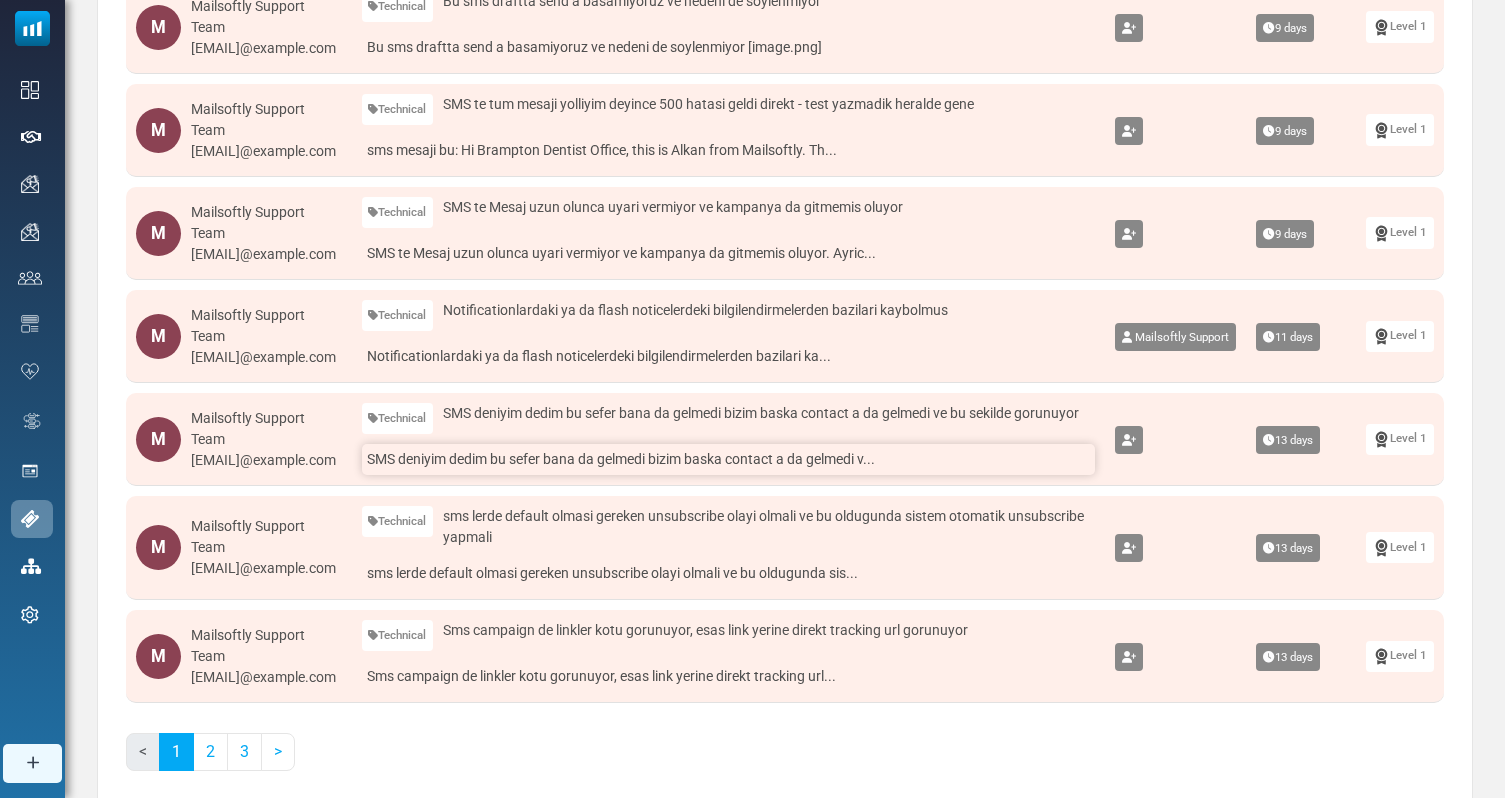 click on "SMS deniyim dedim bu sefer bana da gelmedi bizim baska contact a da gelmedi v..." at bounding box center (729, 459) 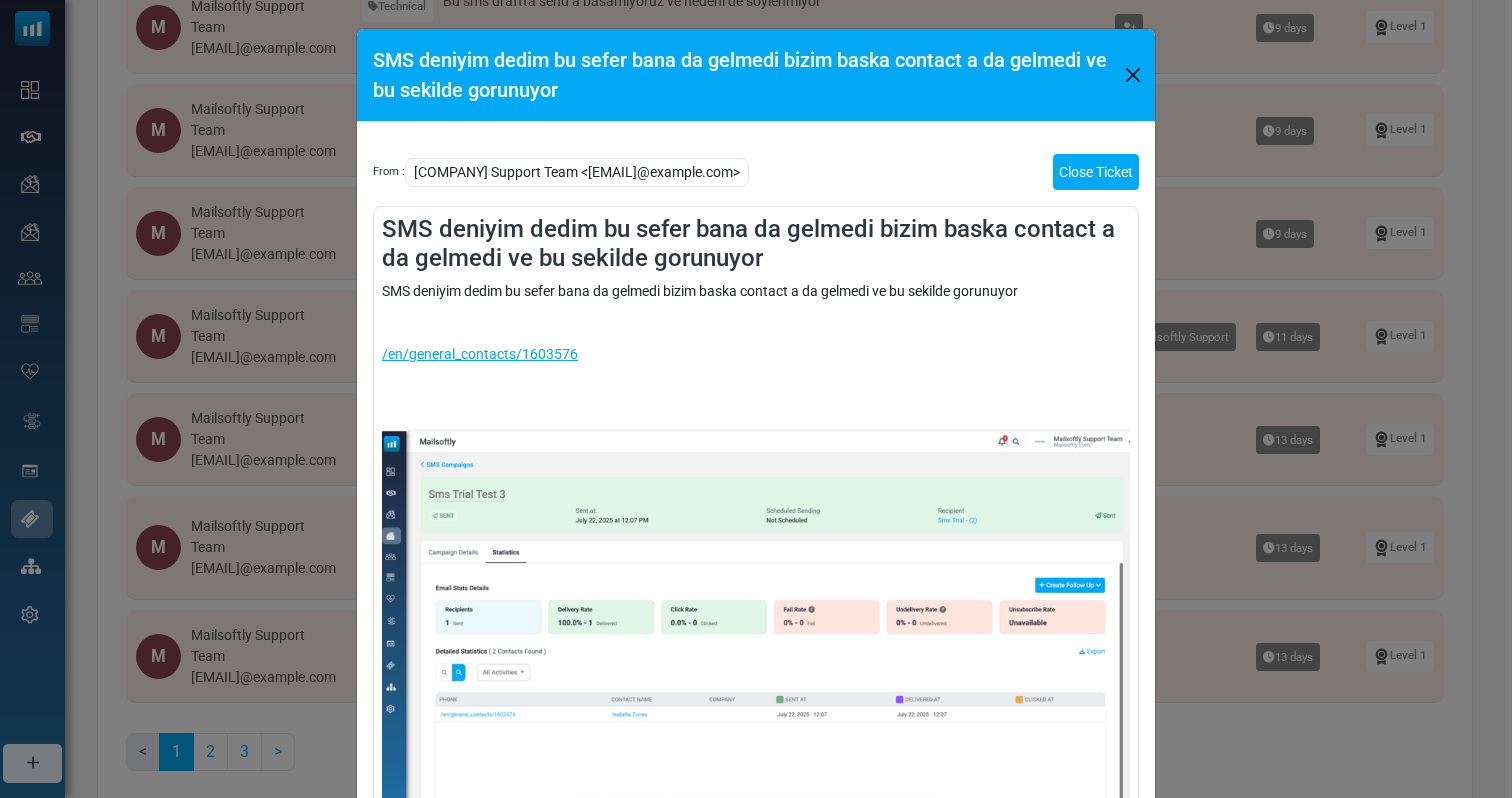 click on "Close Ticket" at bounding box center (1096, 172) 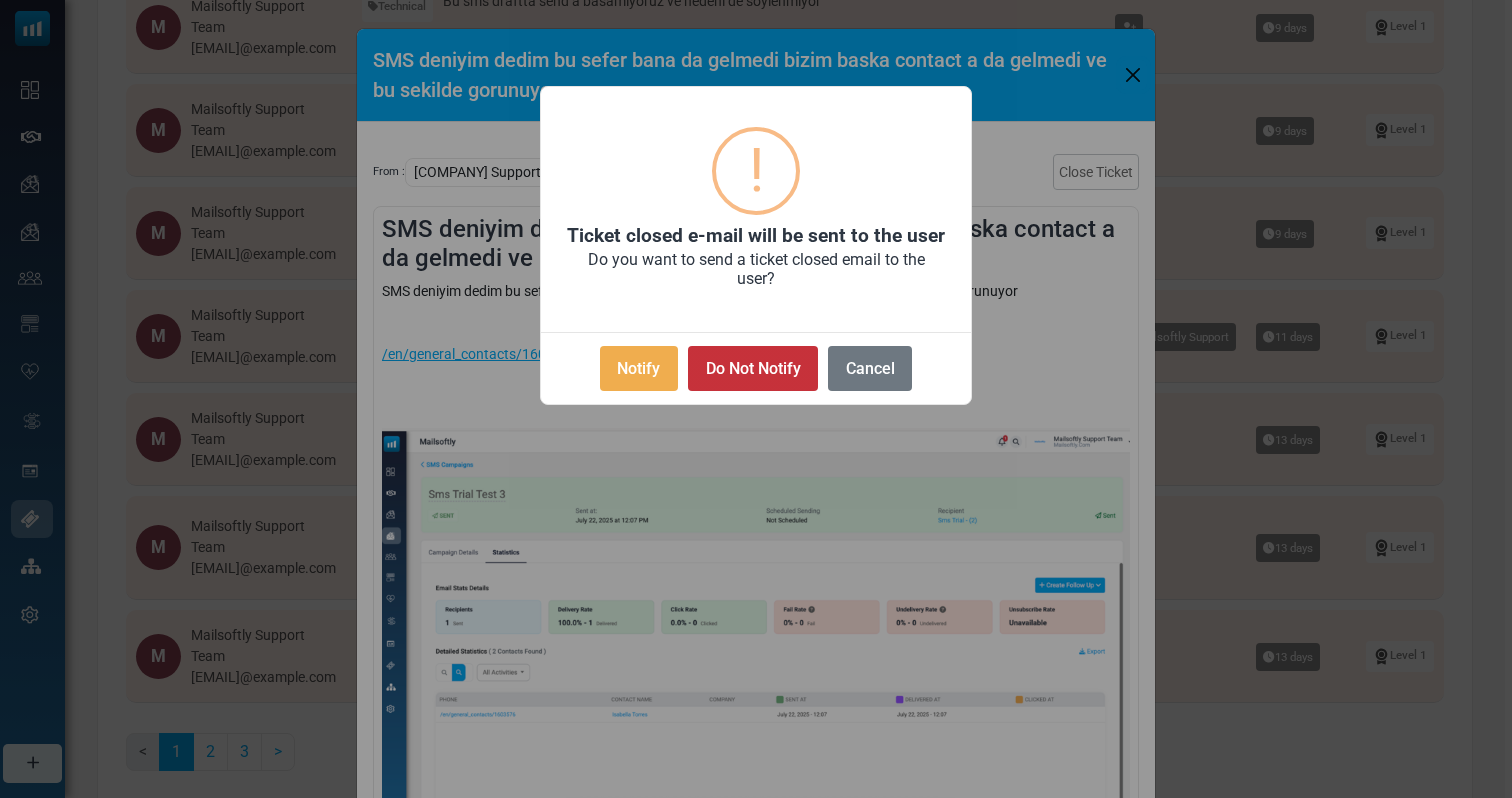 click on "Do Not Notify" at bounding box center (753, 368) 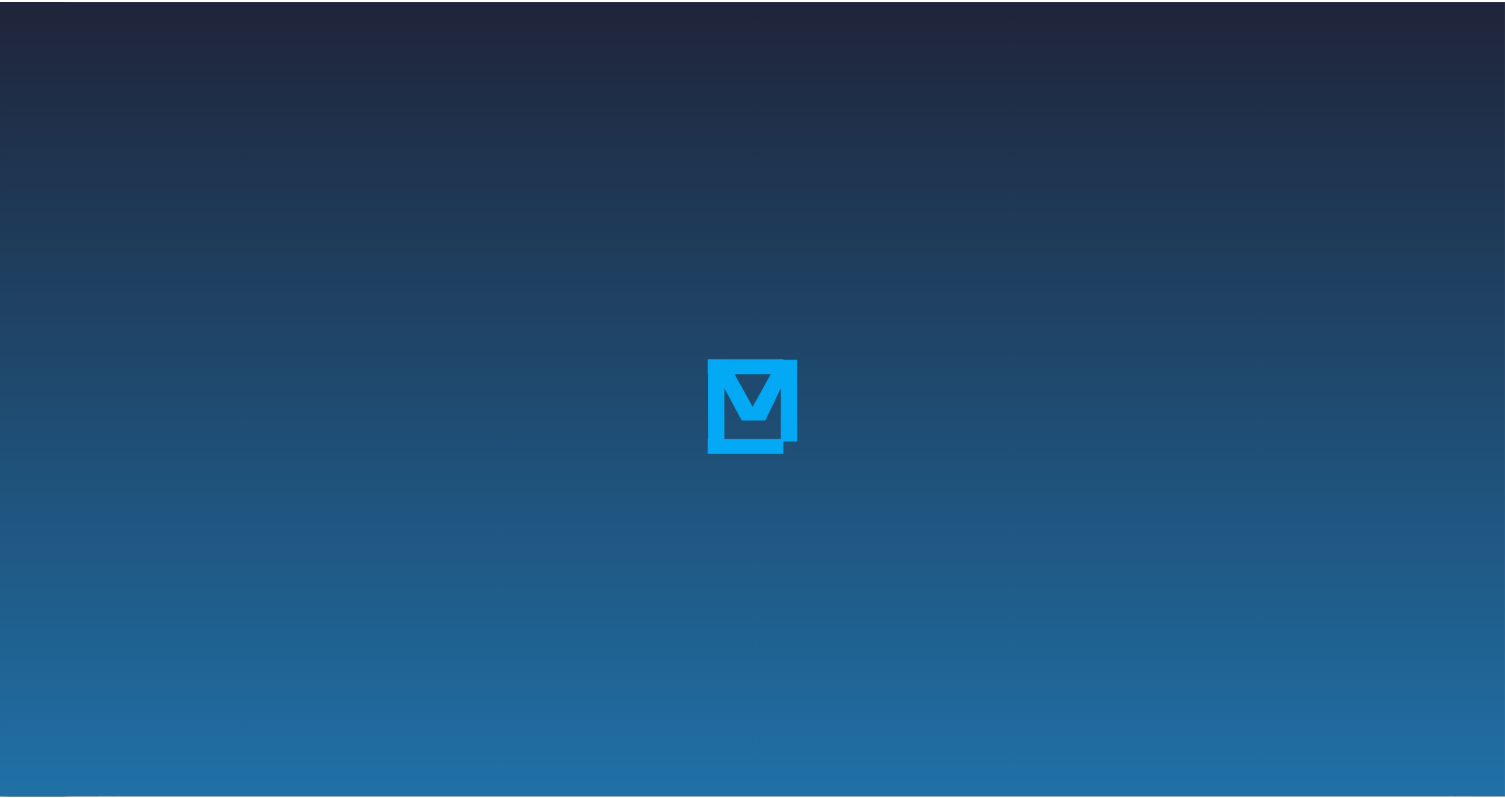 scroll, scrollTop: 0, scrollLeft: 0, axis: both 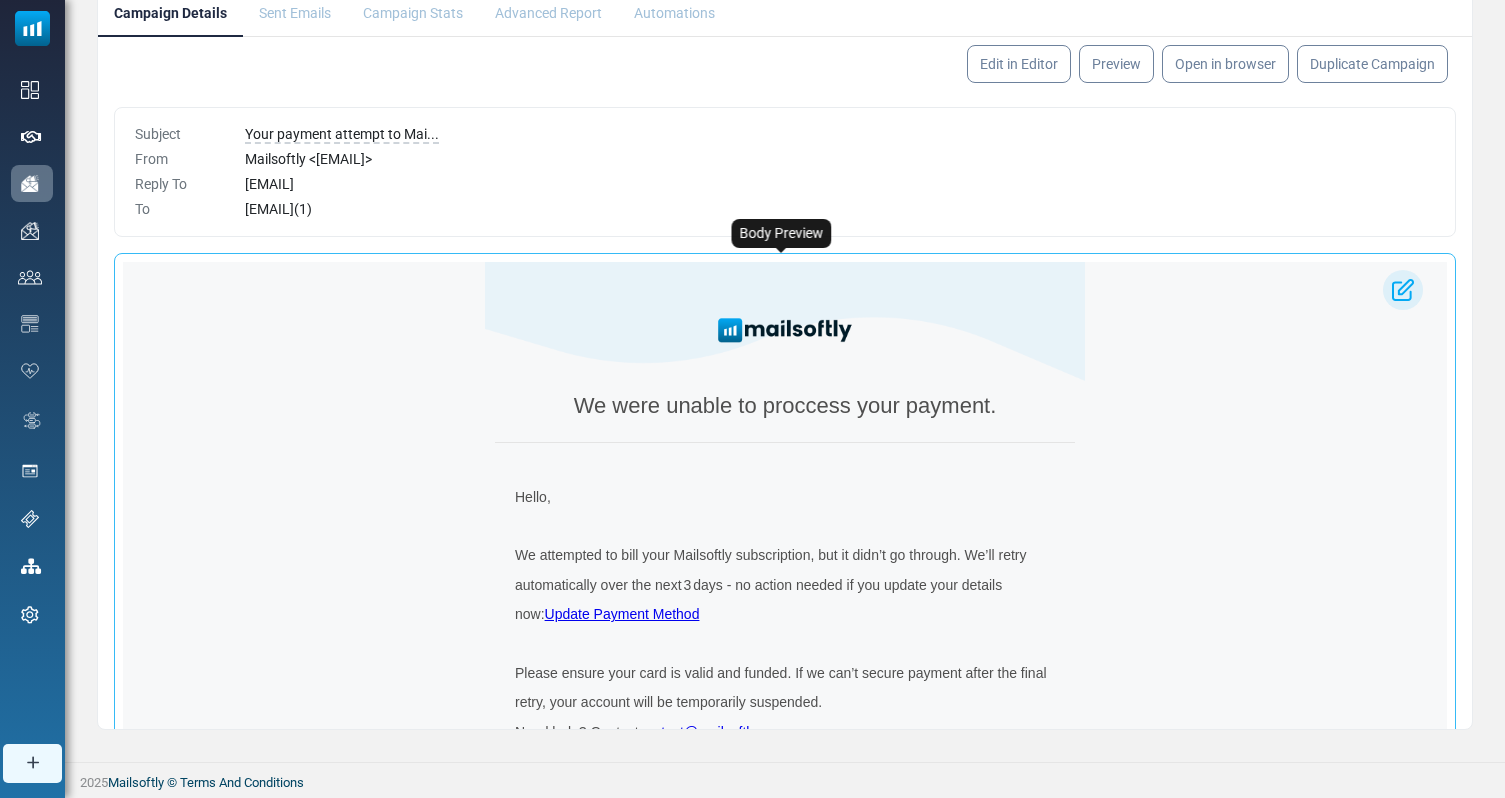 click at bounding box center [785, 321] 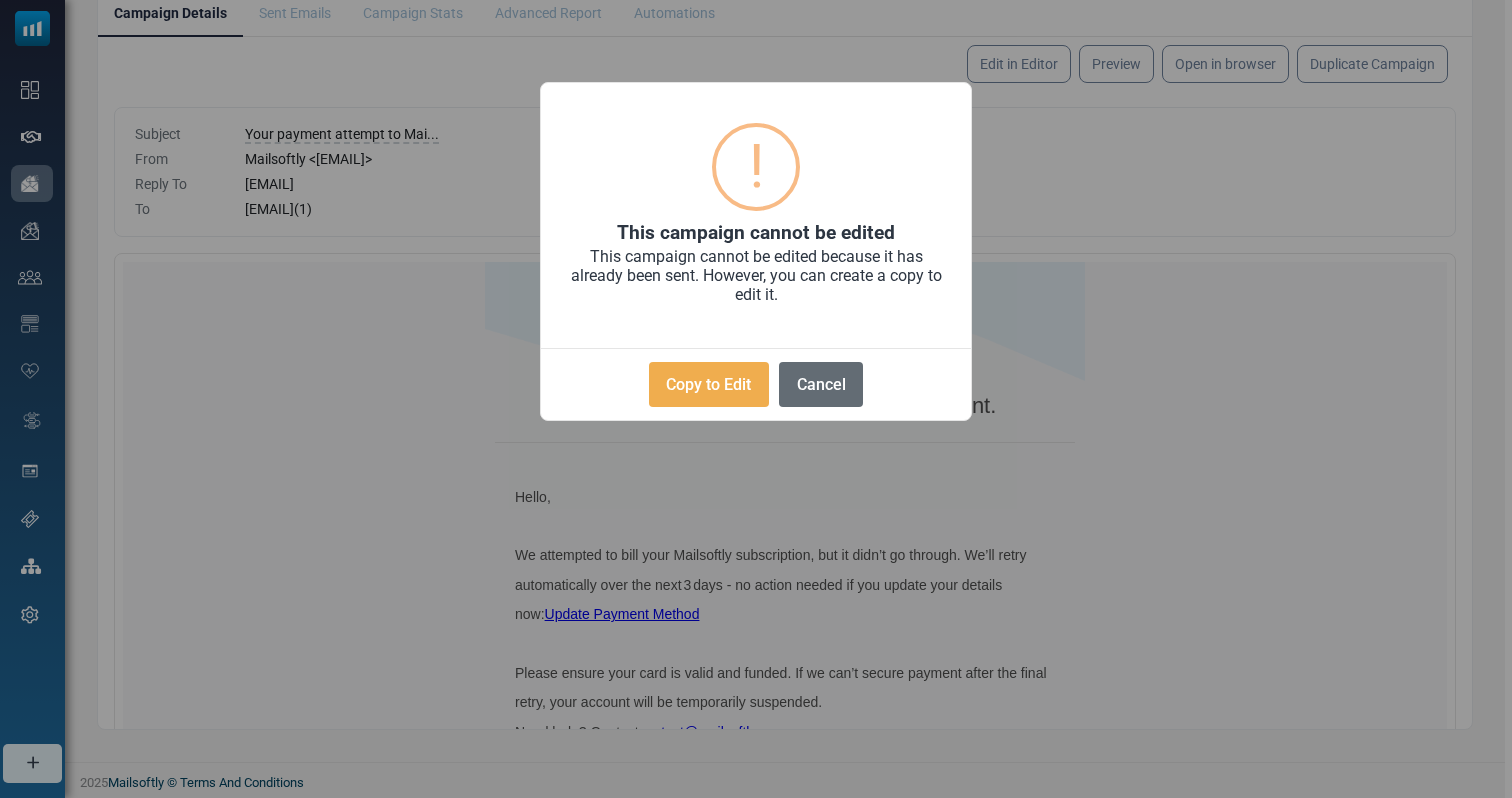 click on "Cancel" at bounding box center (821, 384) 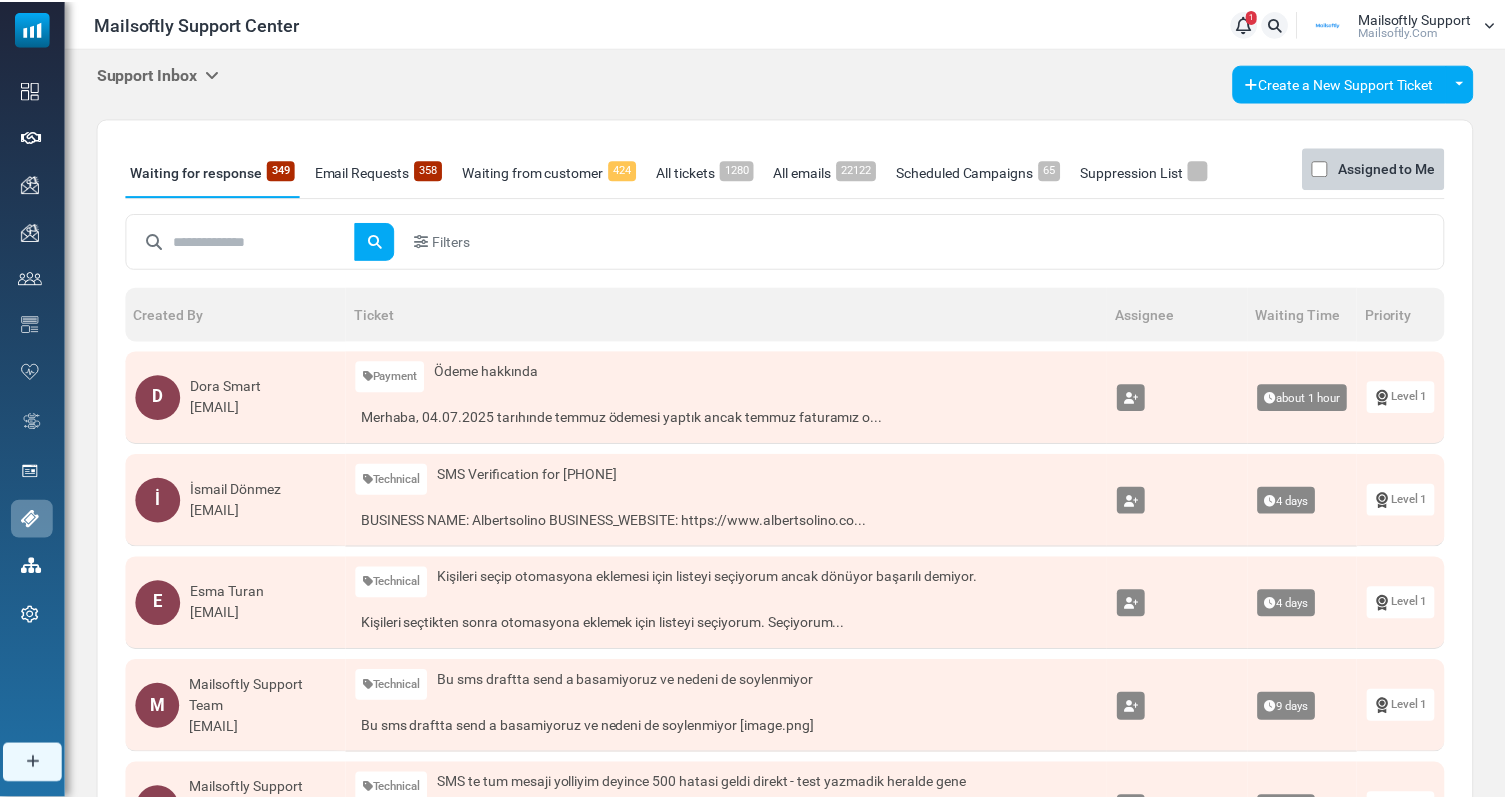 scroll, scrollTop: 679, scrollLeft: 0, axis: vertical 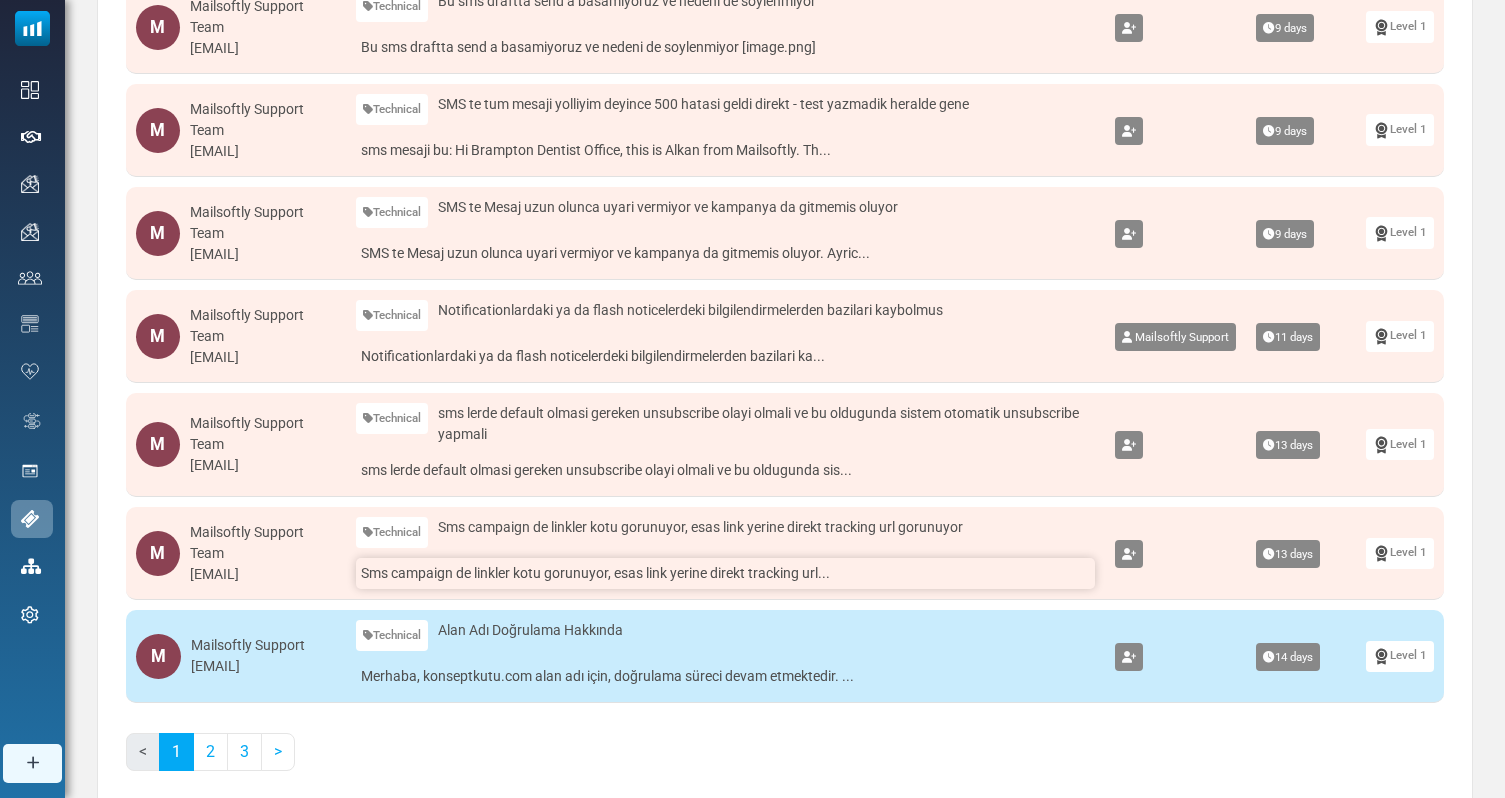 click on "Sms campaign de linkler kotu gorunuyor, esas link yerine direkt tracking url..." at bounding box center (725, 573) 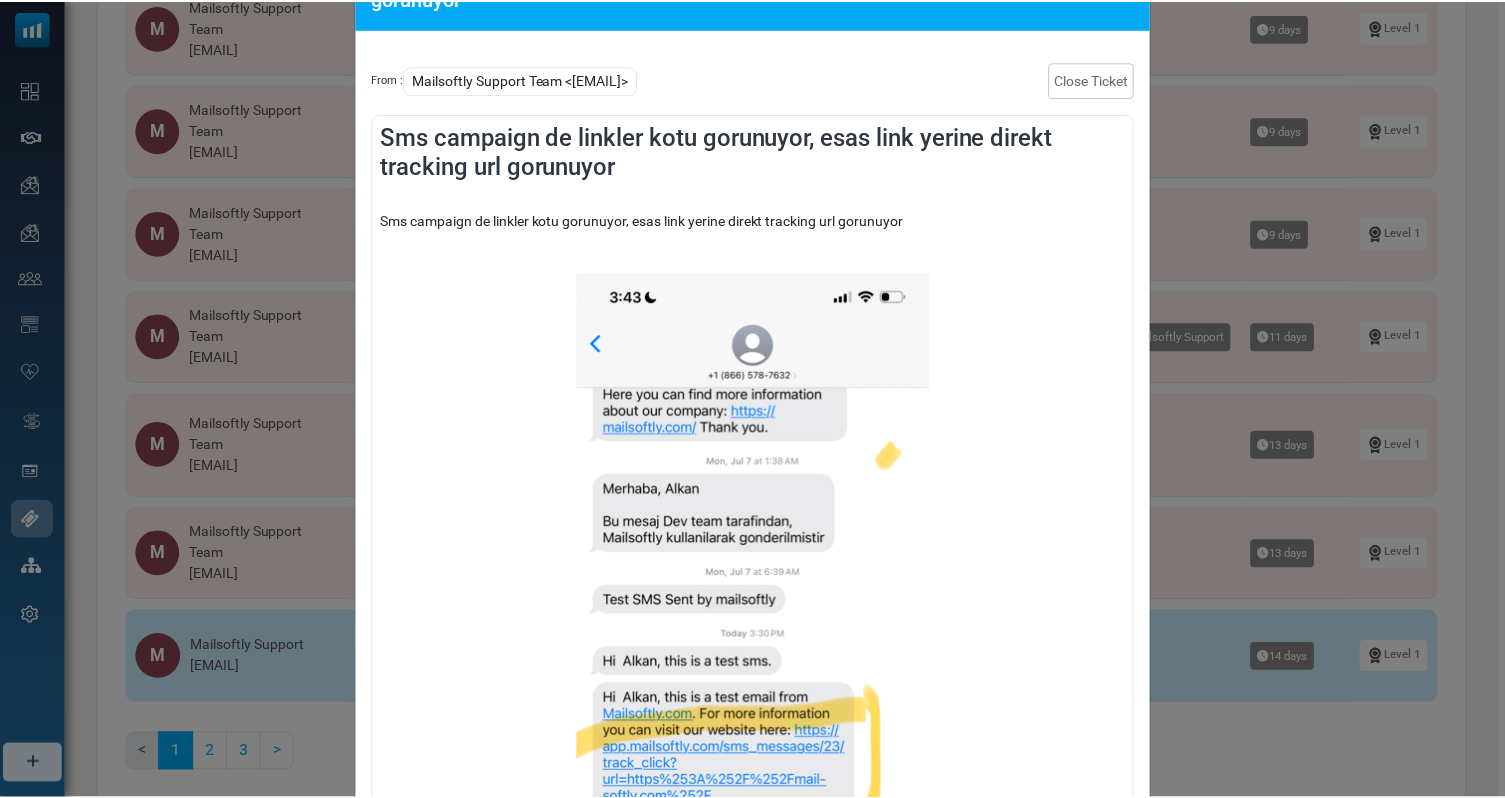 scroll, scrollTop: 124, scrollLeft: 0, axis: vertical 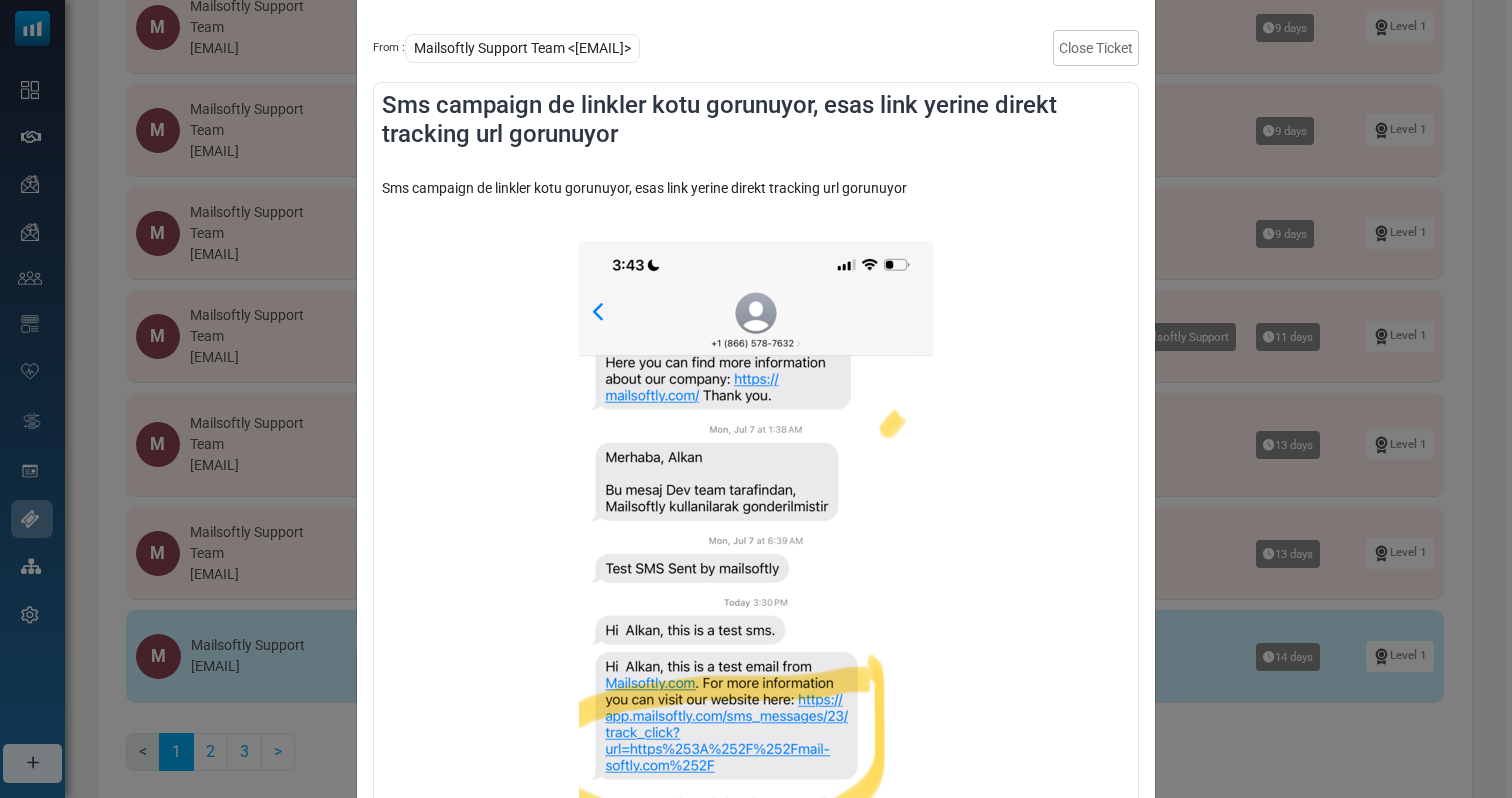 click on "Sms campaign de linkler kotu gorunuyor, esas link yerine direkt tracking url gorunuyor
From  :
Mailsoftly Support Team <alkan@mailsoftly.com>
Close Ticket
Sms campaign de linkler kotu gorunuyor, esas link yerine direkt tracking url gorunuyor
Sms campaign de linkler kotu gorunuyor, esas link yerine direkt tracking url gorunuyor
image.png
721 KB
Download
Cancel
Reply" at bounding box center [756, 399] 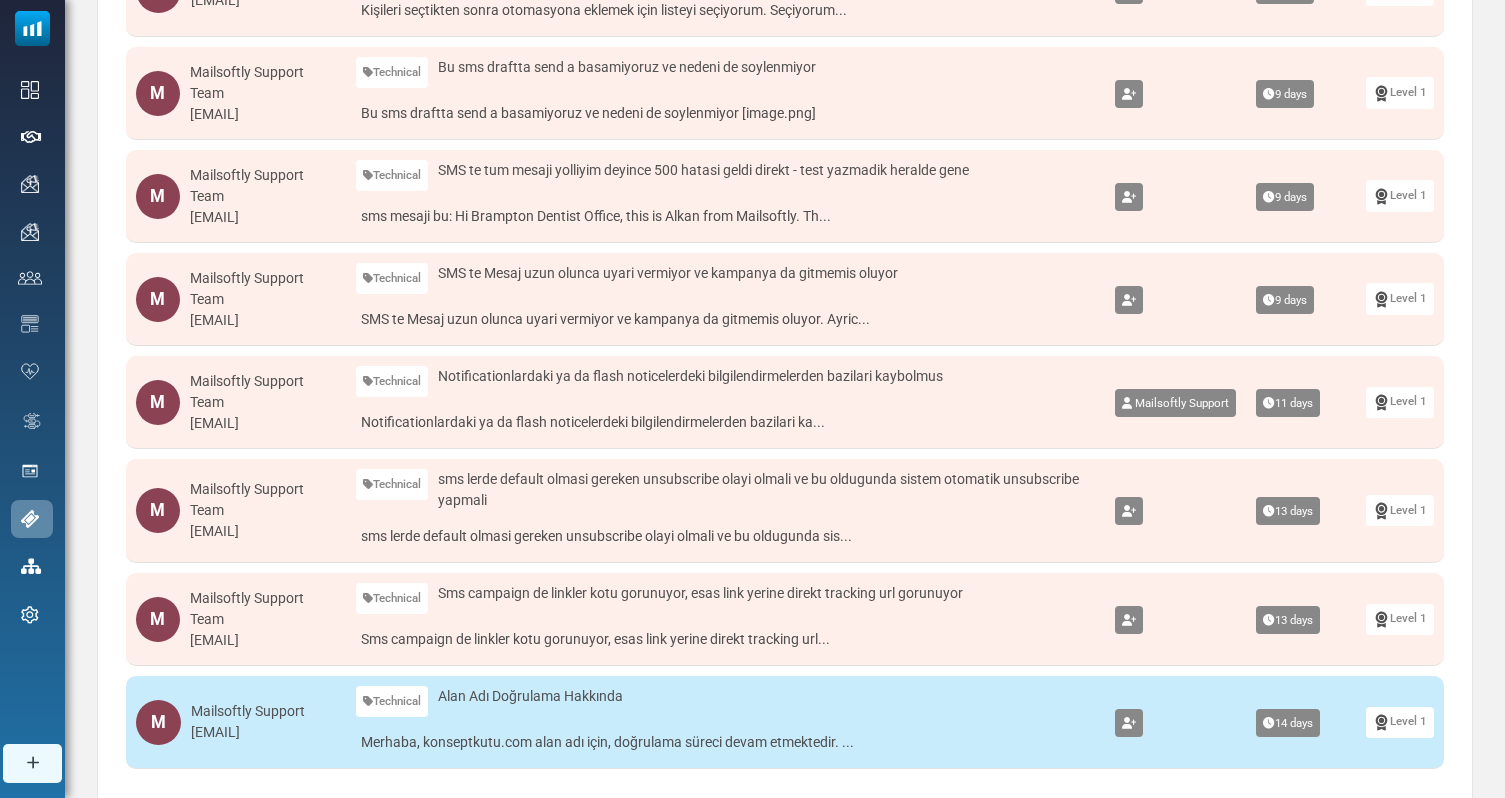 scroll, scrollTop: 749, scrollLeft: 0, axis: vertical 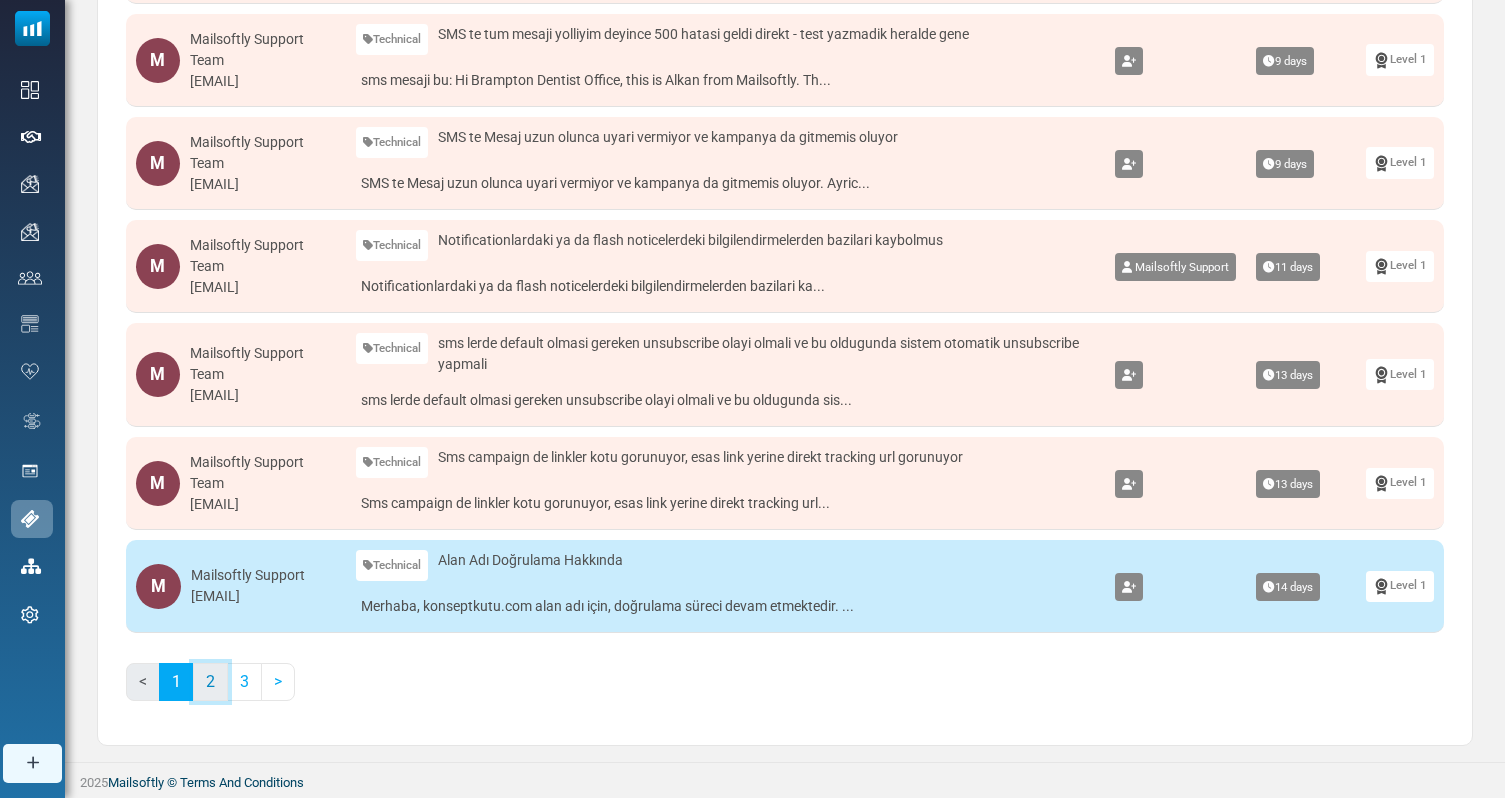 click on "2" at bounding box center [210, 682] 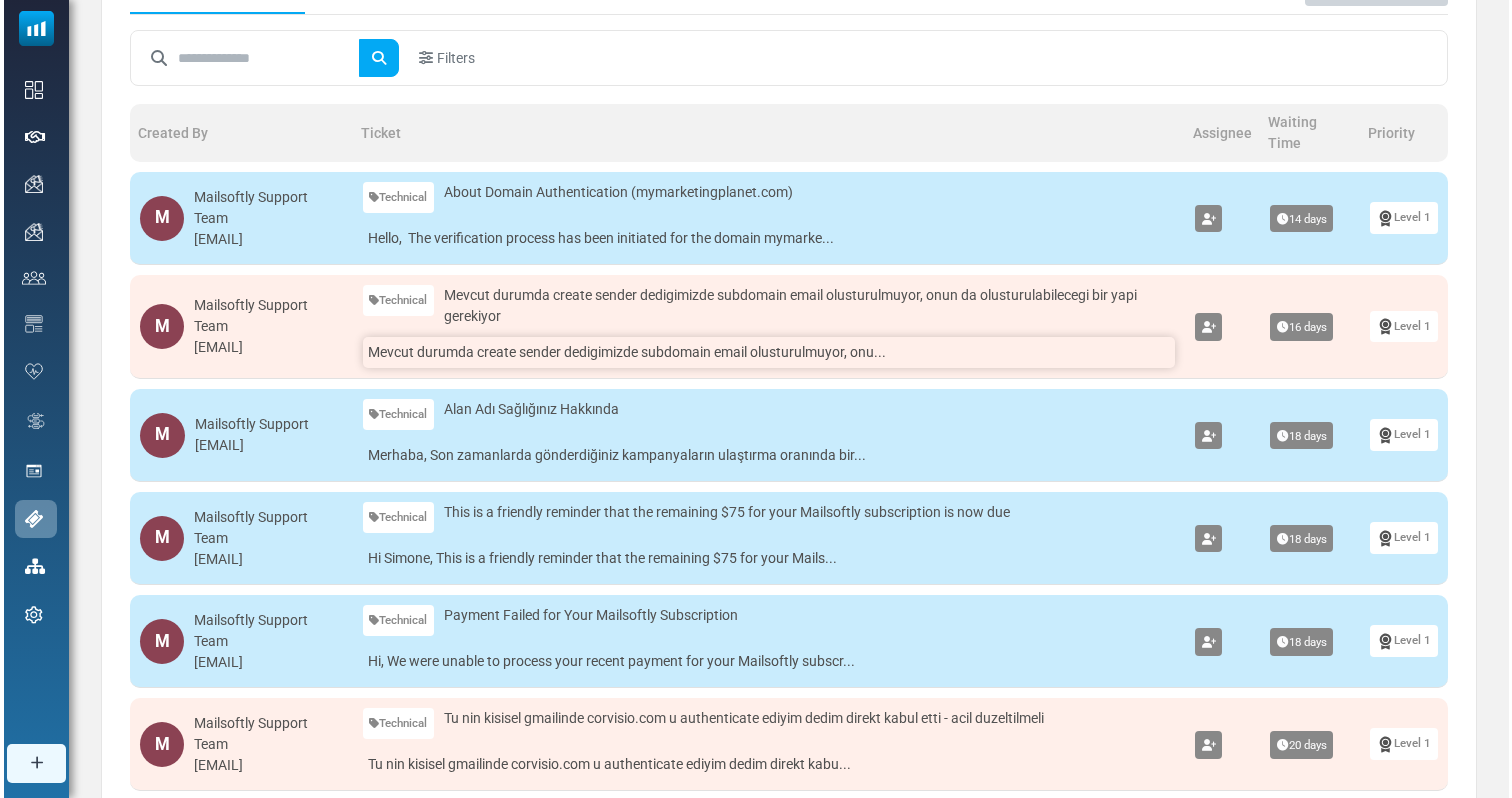 scroll, scrollTop: 188, scrollLeft: 0, axis: vertical 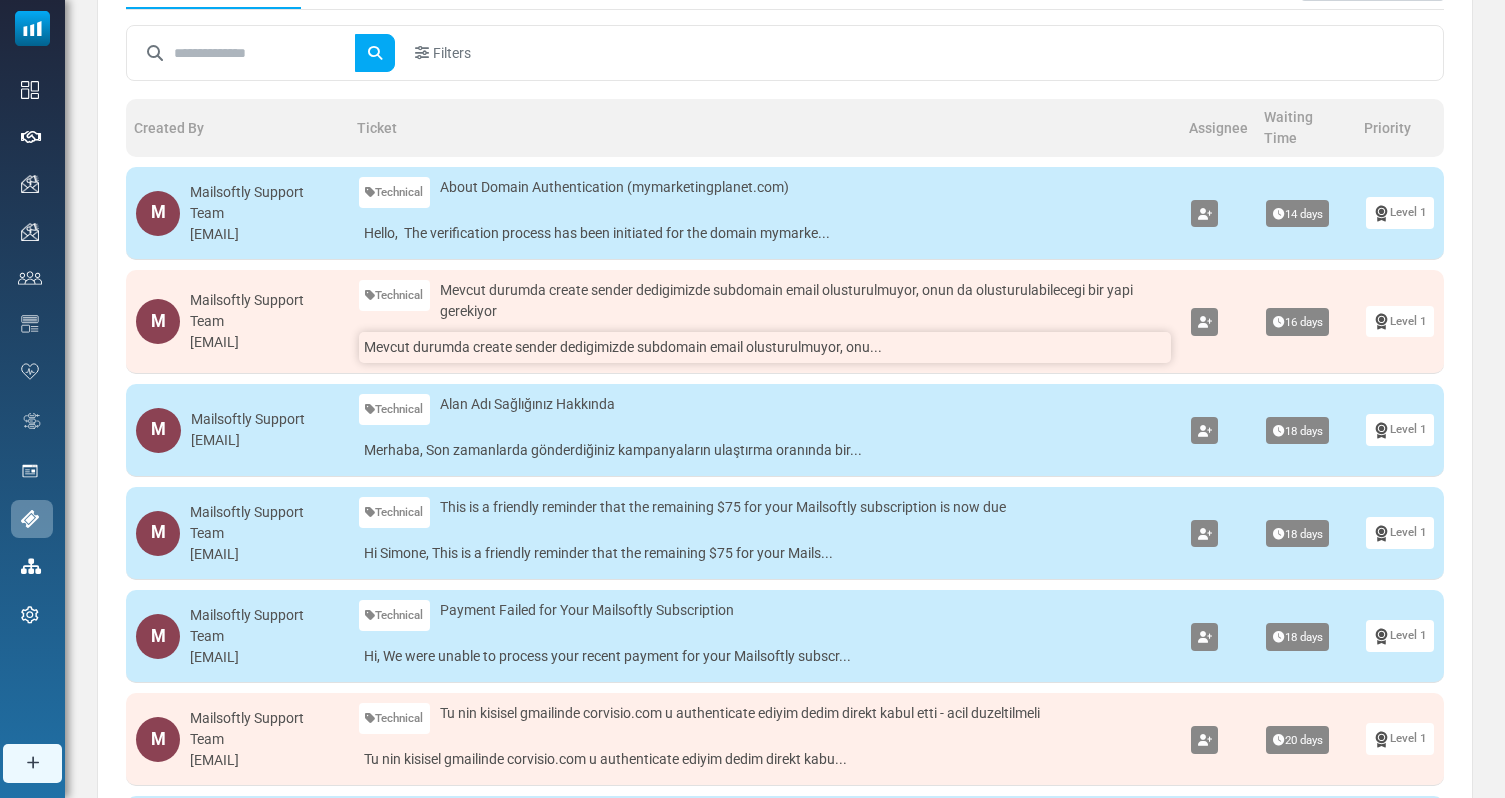 click on "Mevcut durumda create sender dedigimizde subdomain email olusturulmuyor, onu..." at bounding box center [765, 347] 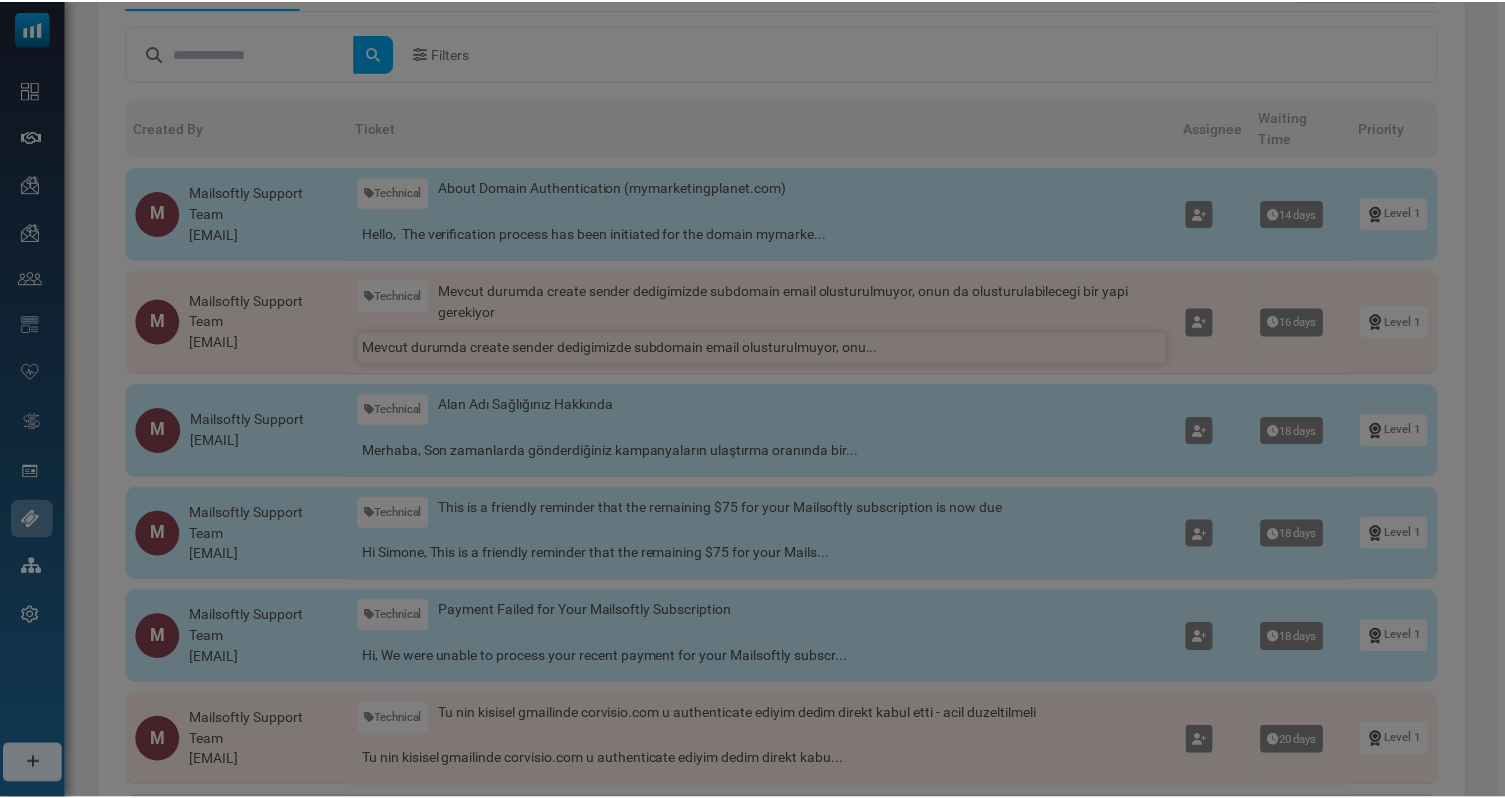 scroll, scrollTop: 0, scrollLeft: 0, axis: both 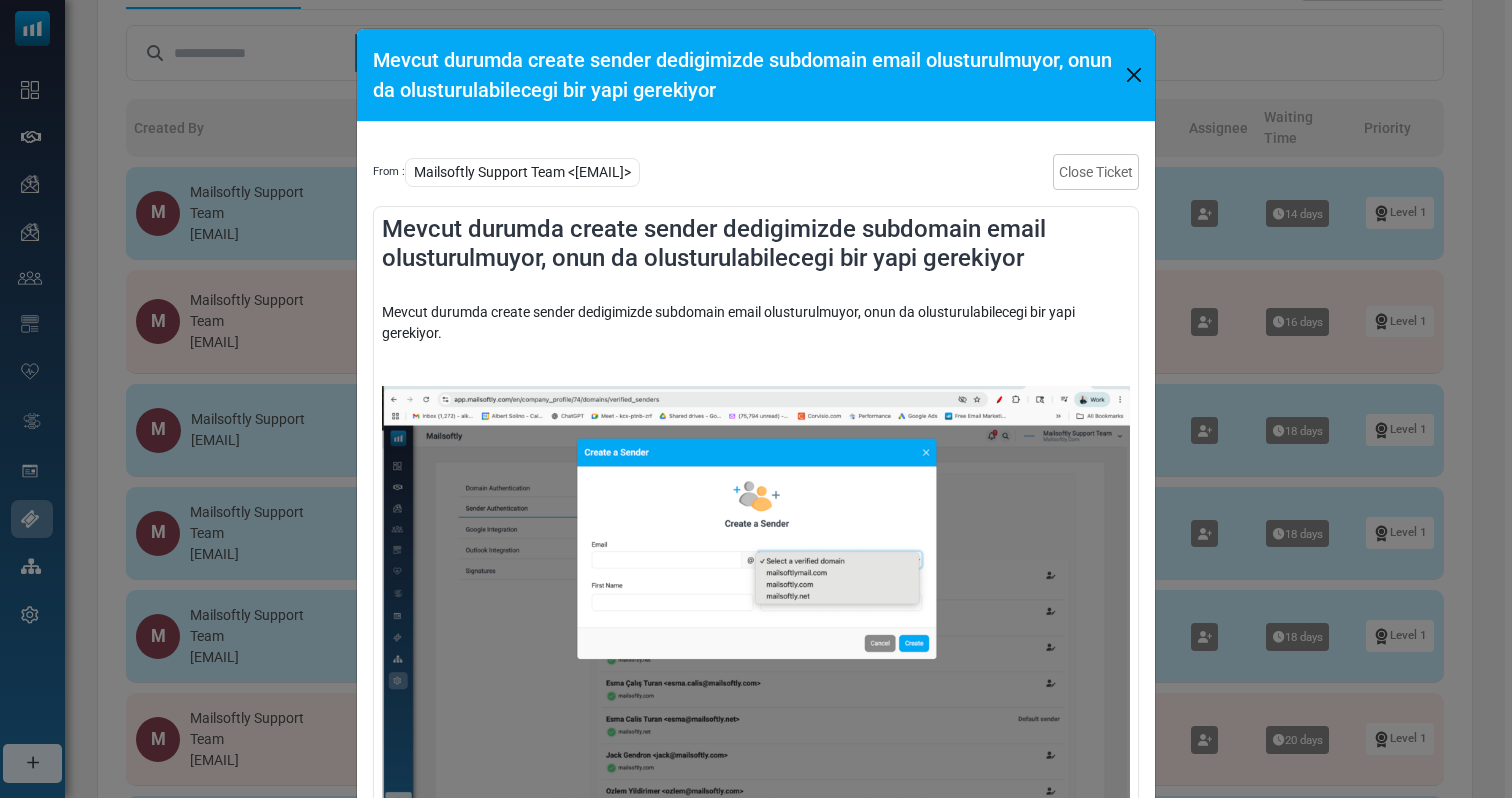click on "Mevcut durumda create sender dedigimizde subdomain email olusturulmuyor, onun da olusturulabilecegi bir yapi gerekiyor
From  :
Mailsoftly Support Team <alkan@mailsoftly.com>
Close Ticket
Mevcut durumda create sender dedigimizde subdomain email olusturulmuyor, onun da olusturulabilecegi bir yapi gerekiyor
Mevcut durumda create sender dedigimizde subdomain email olusturulmuyor, onun da olusturulabilecegi bir yapi gerekiyor.
image.png
576 KB
Download
Cancel
Reply" at bounding box center [756, 399] 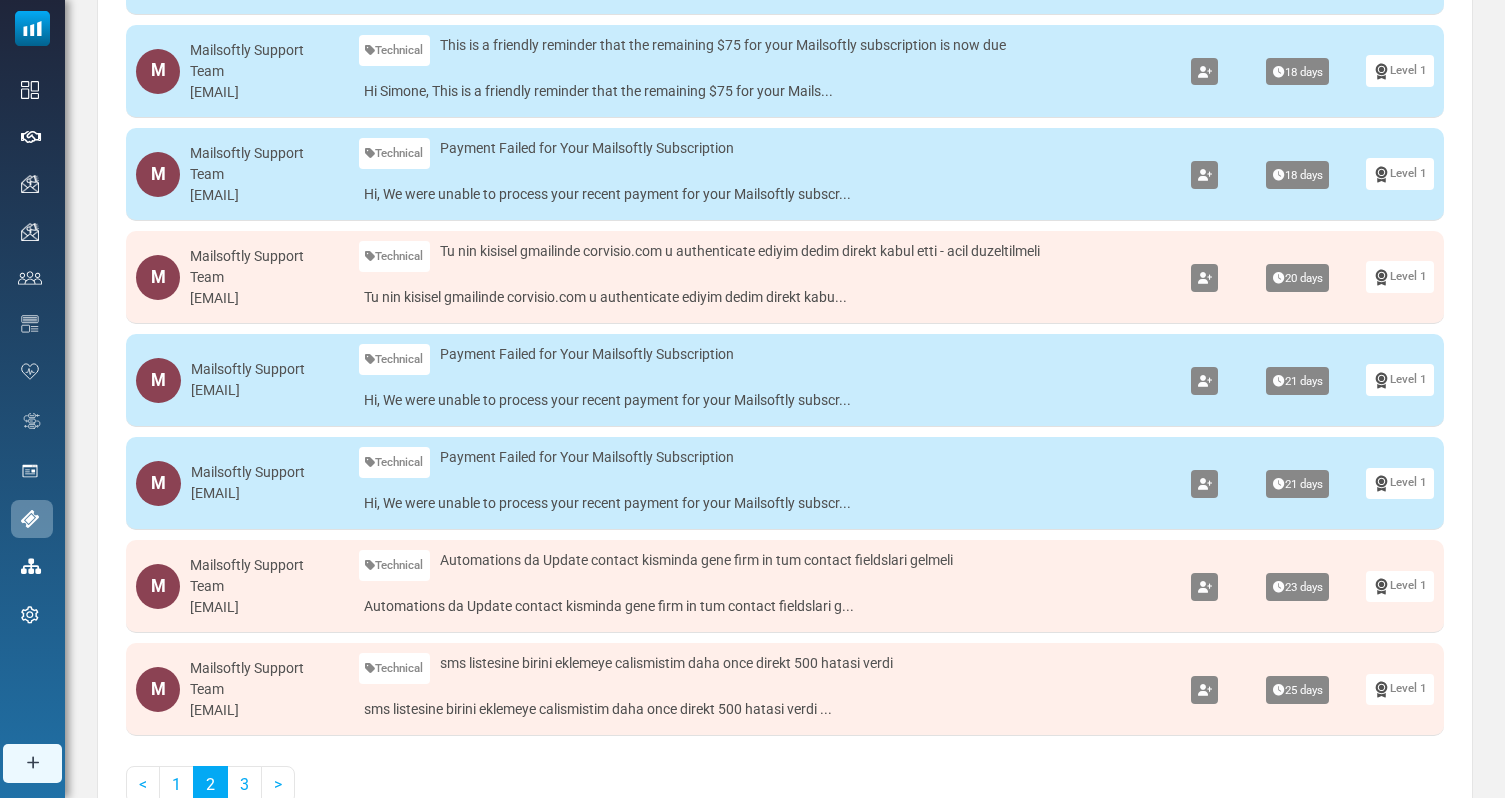 scroll, scrollTop: 657, scrollLeft: 0, axis: vertical 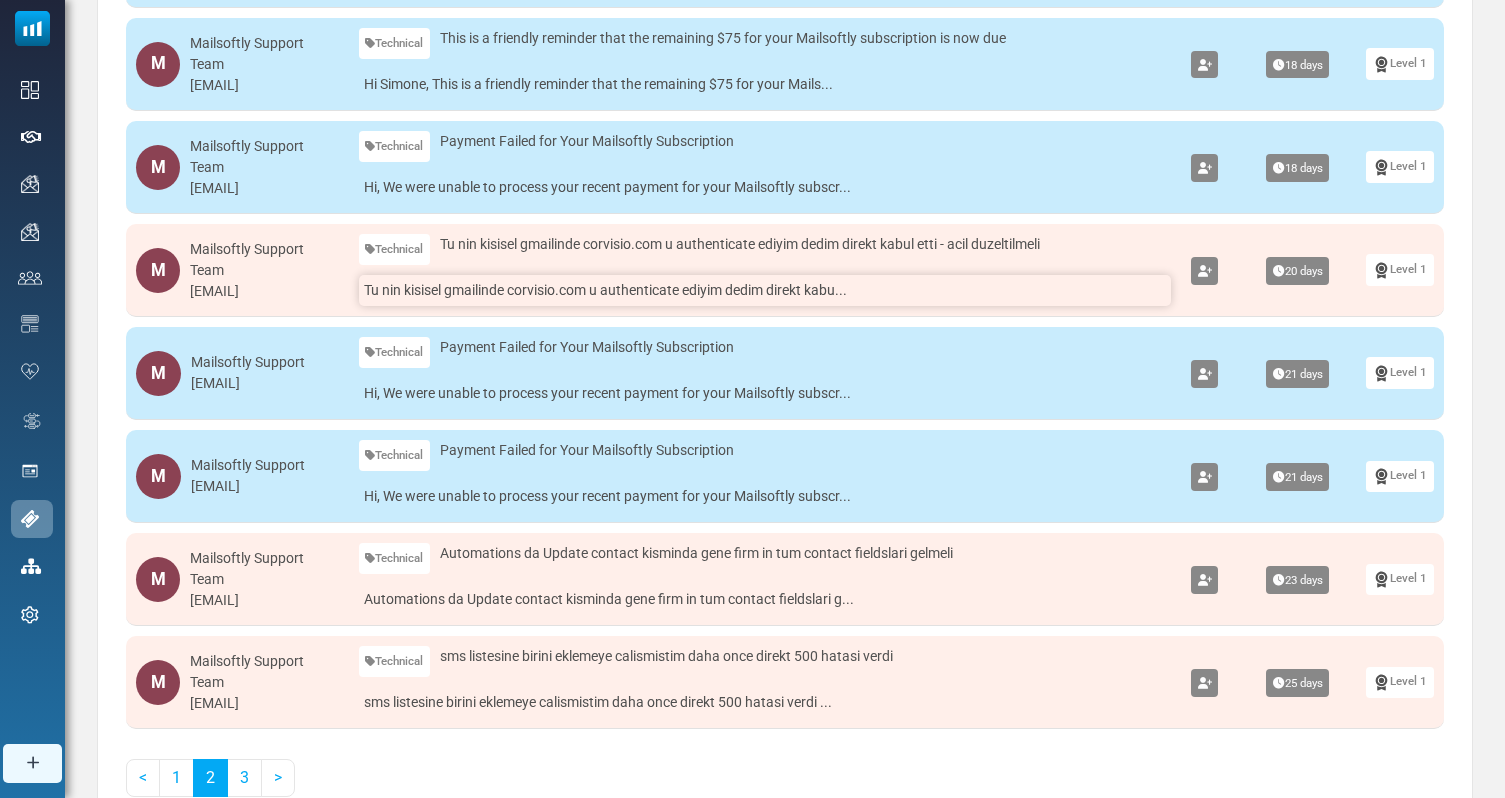click on "Tu nin kisisel gmailinde corvisio.com u authenticate ediyim dedim direkt kabu..." at bounding box center (765, 290) 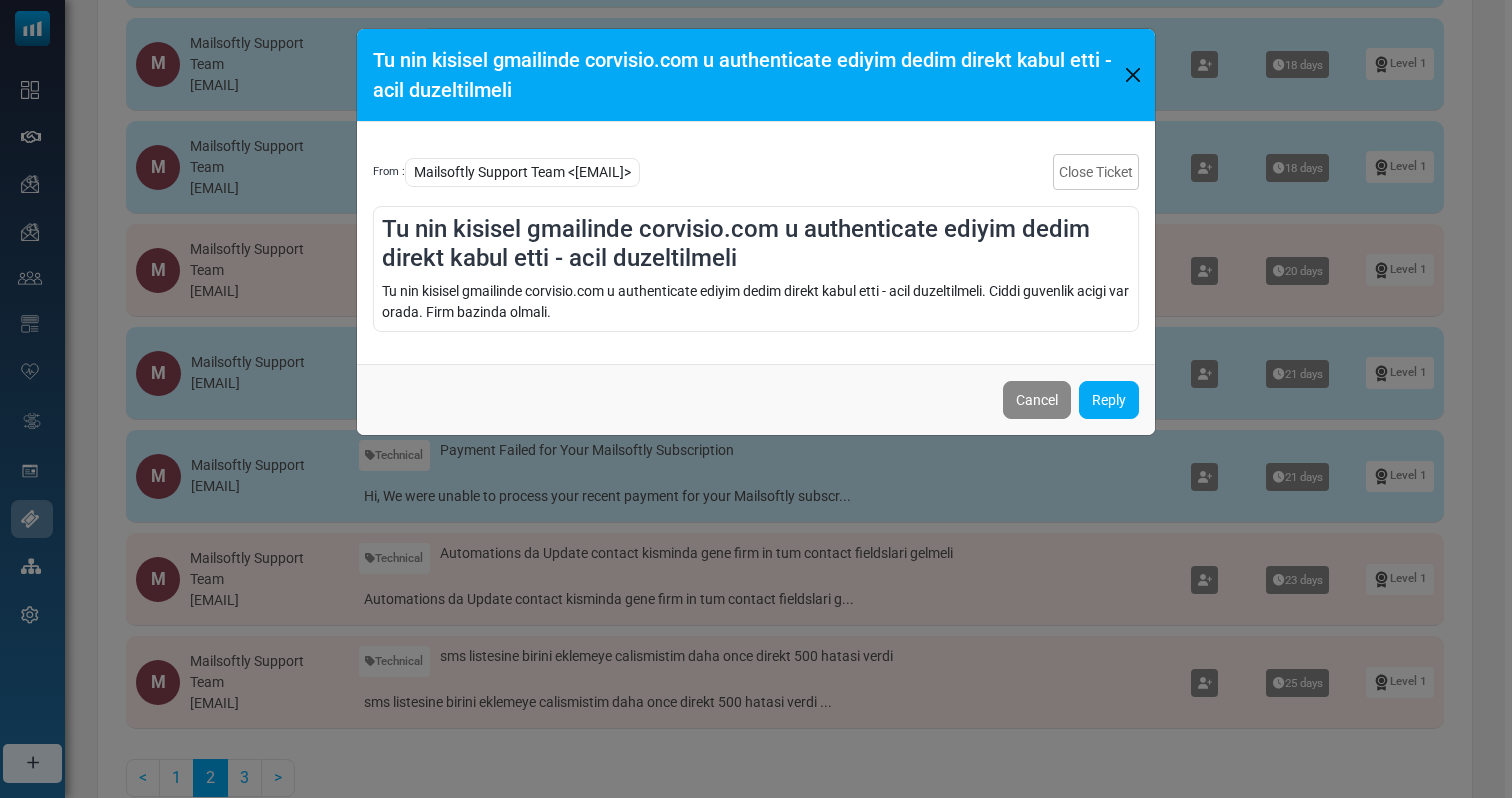 click on "Tu nin kisisel gmailinde corvisio.com u authenticate ediyim dedim direkt kabul etti - acil duzeltilmeli
From  :
Mailsoftly Support Team <alkan@mailsoftly.com>
Close Ticket
Tu nin kisisel gmailinde corvisio.com u authenticate ediyim dedim direkt kabul etti - acil duzeltilmeli
Tu nin kisisel gmailinde corvisio.com u authenticate ediyim dedim direkt kabul etti - acil duzeltilmeli. Ciddi guvenlik acigi var orada. Firm bazinda olmali.
Cancel
Reply" at bounding box center (756, 399) 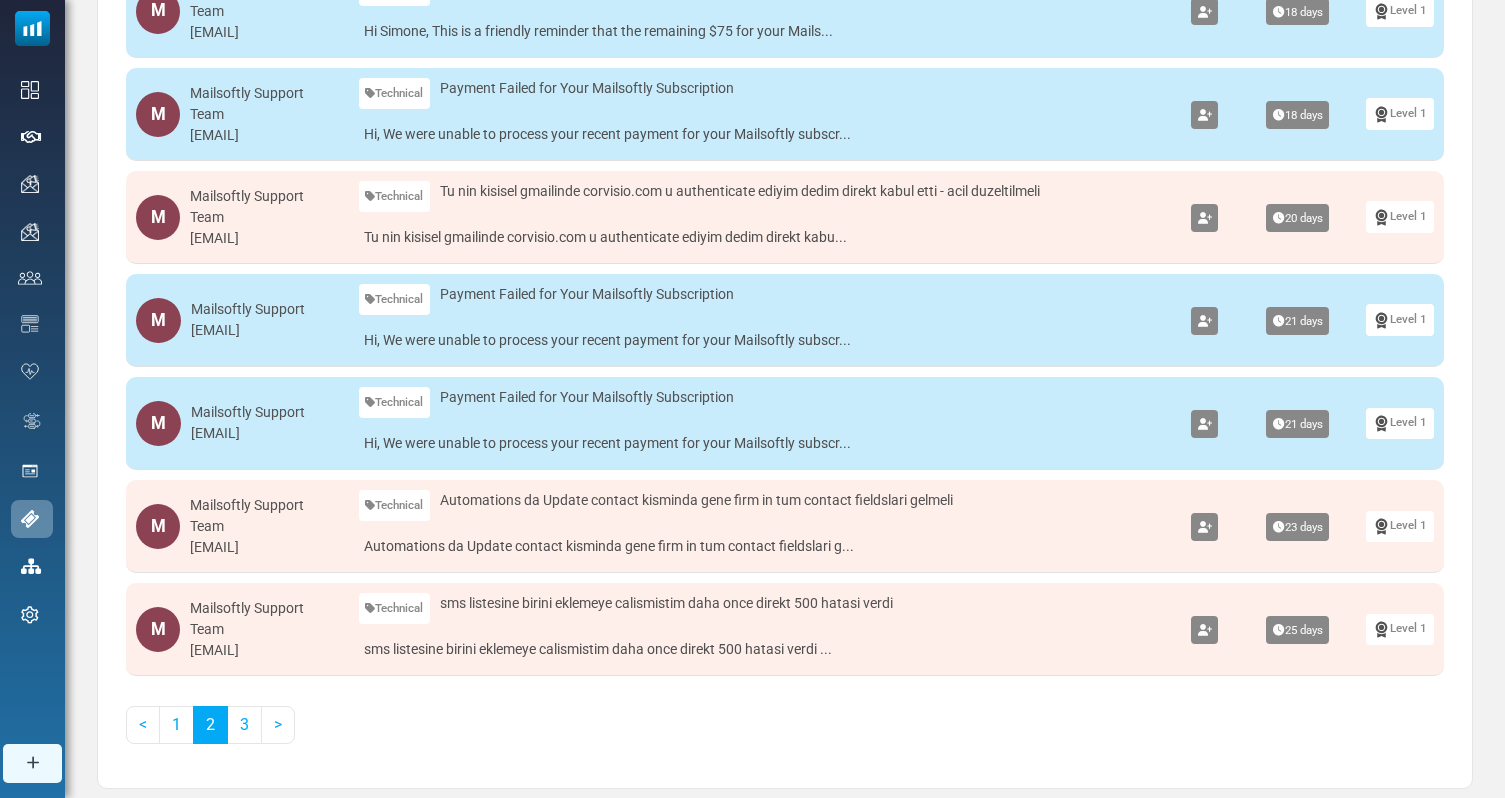 scroll, scrollTop: 748, scrollLeft: 0, axis: vertical 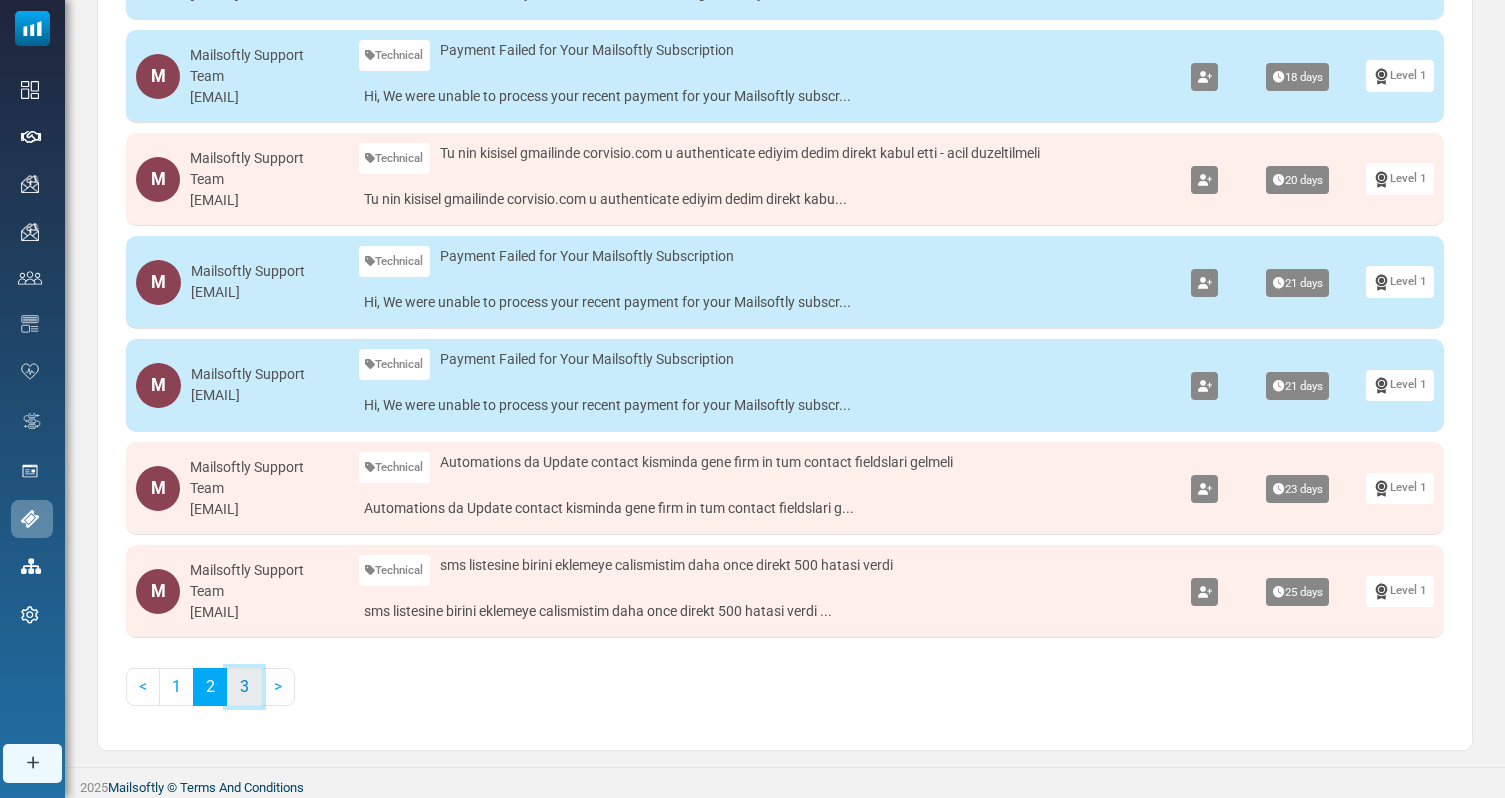 click on "3" at bounding box center [244, 687] 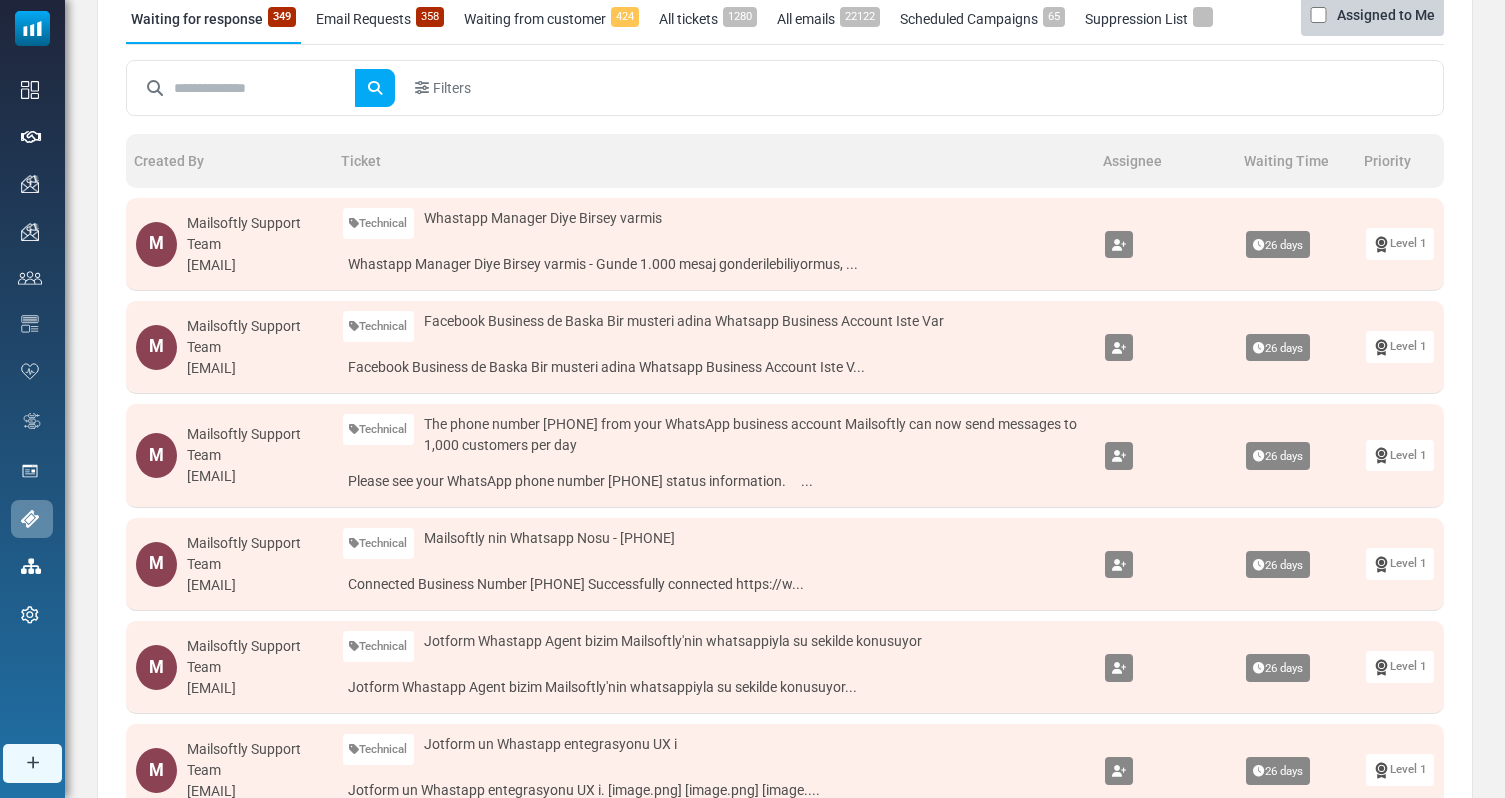 scroll, scrollTop: 771, scrollLeft: 0, axis: vertical 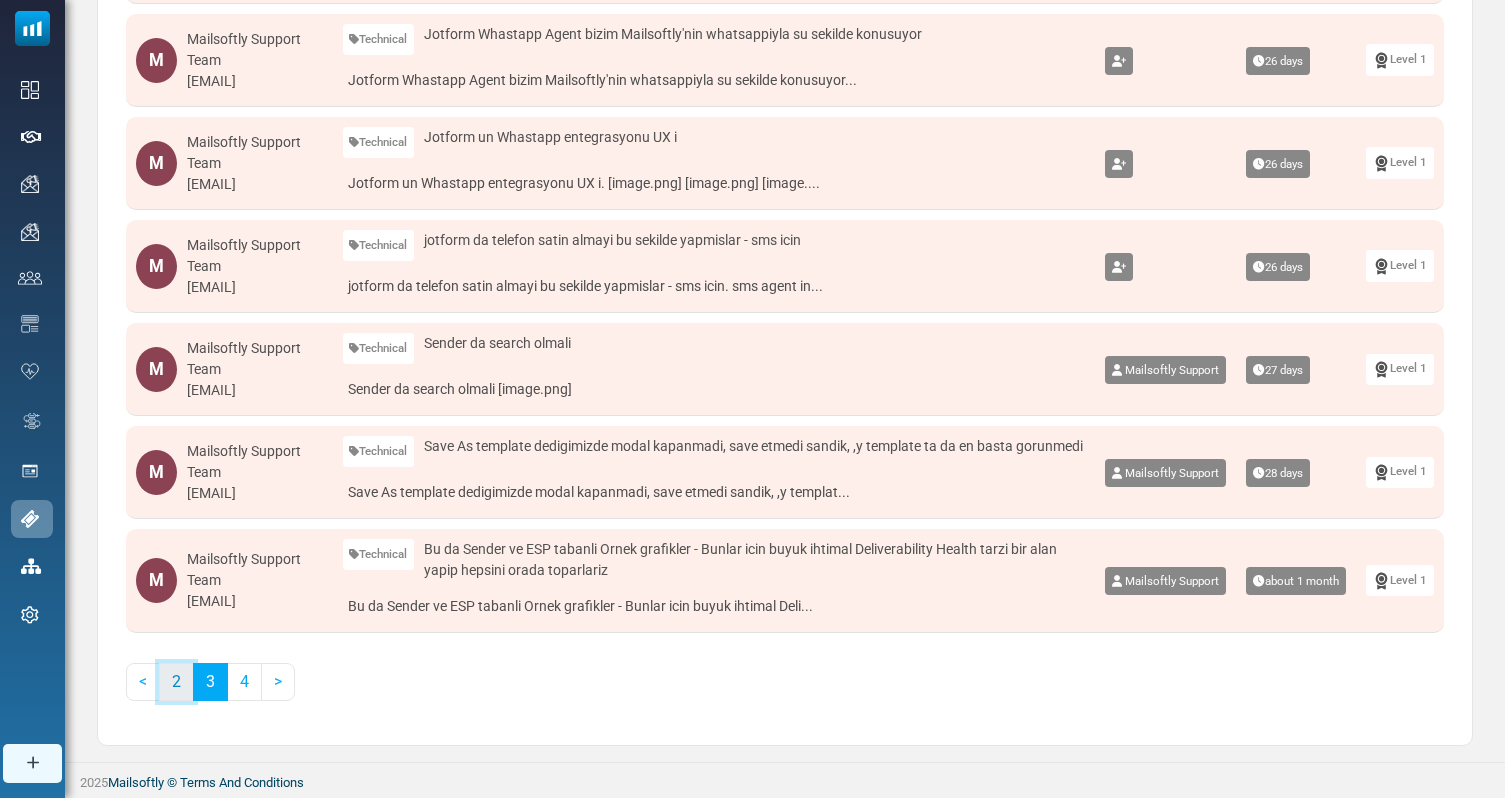 click on "2" at bounding box center [176, 682] 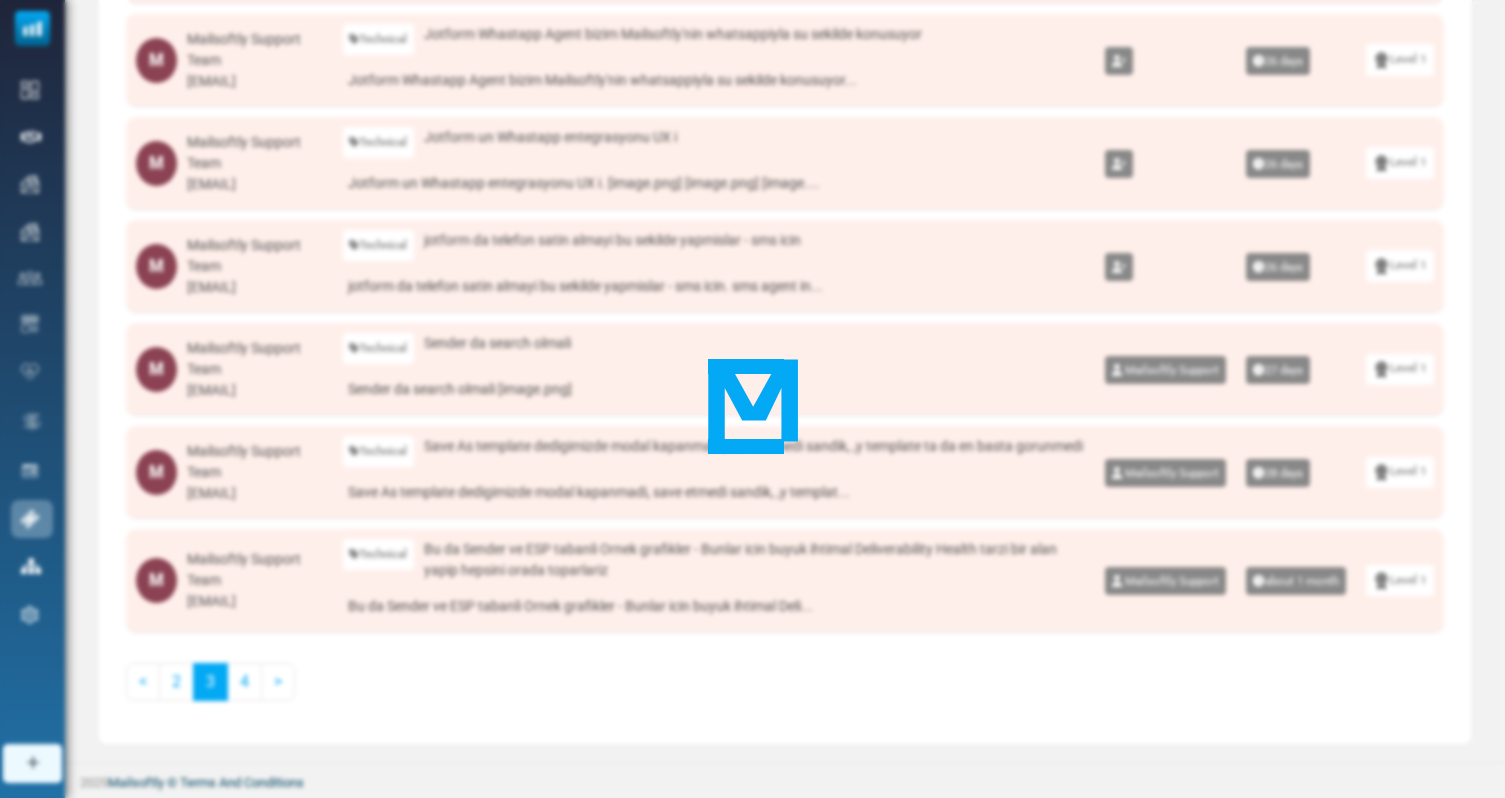 scroll, scrollTop: 753, scrollLeft: 0, axis: vertical 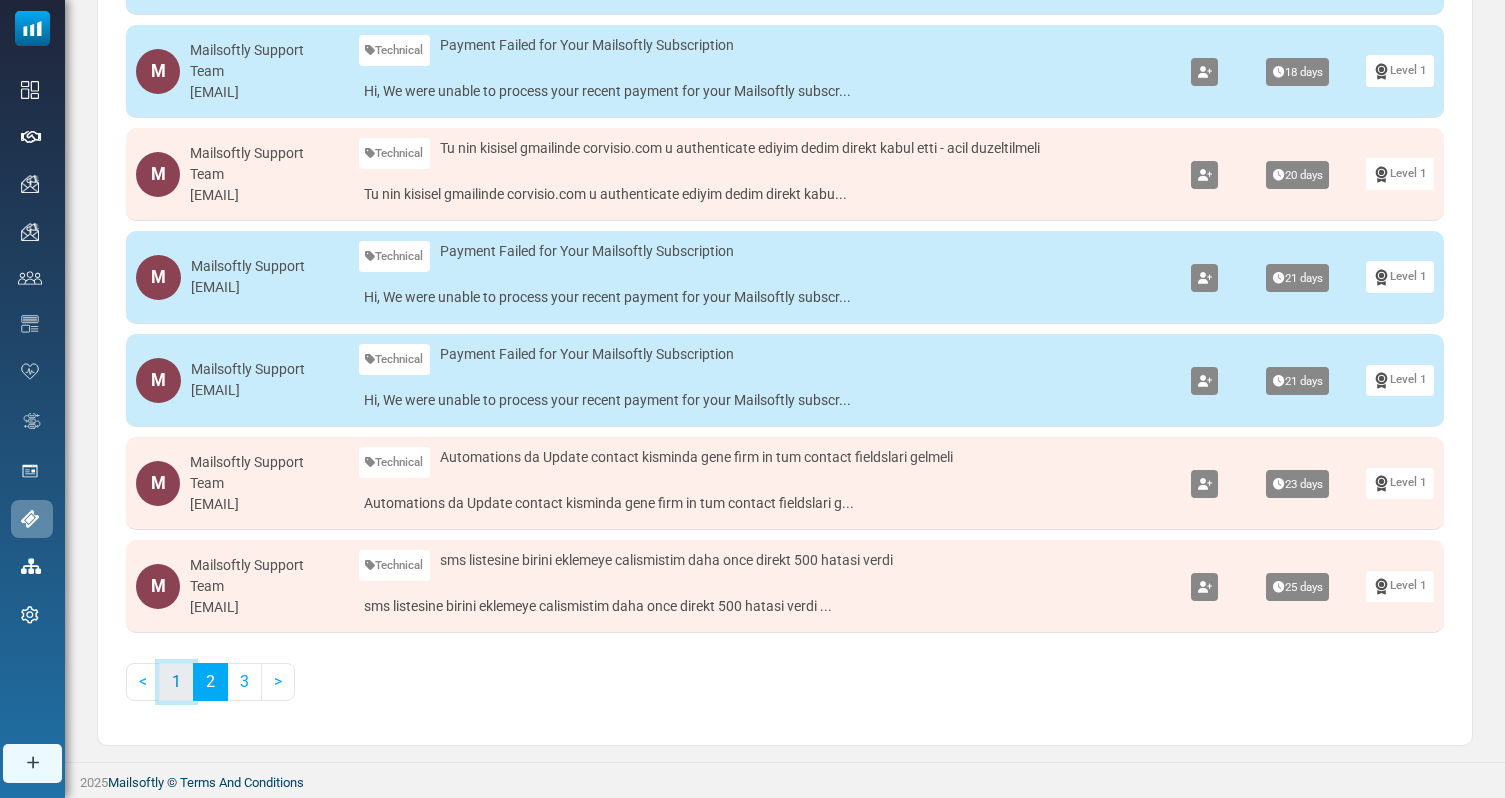 click on "1" at bounding box center (176, 682) 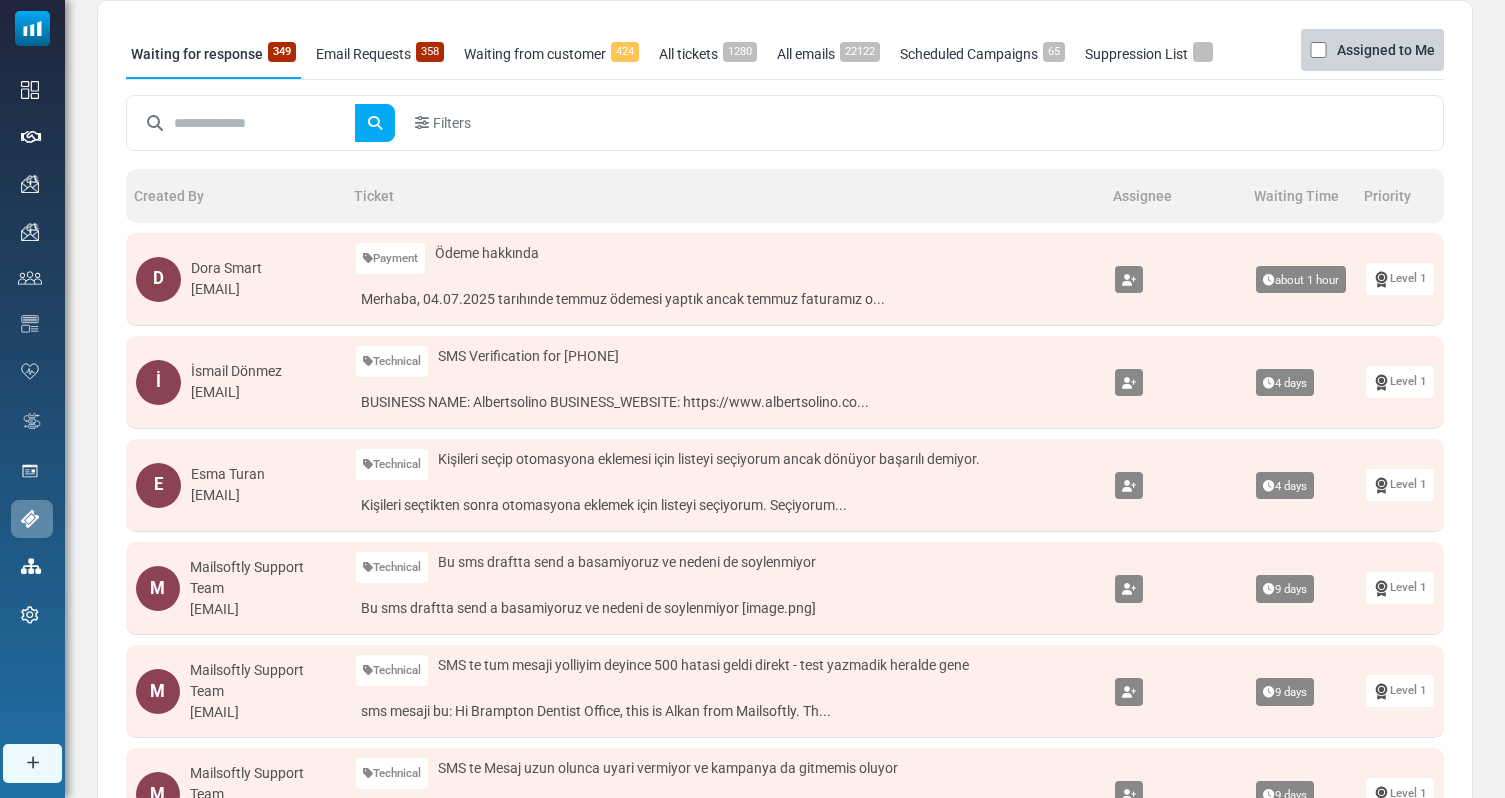 scroll, scrollTop: 0, scrollLeft: 0, axis: both 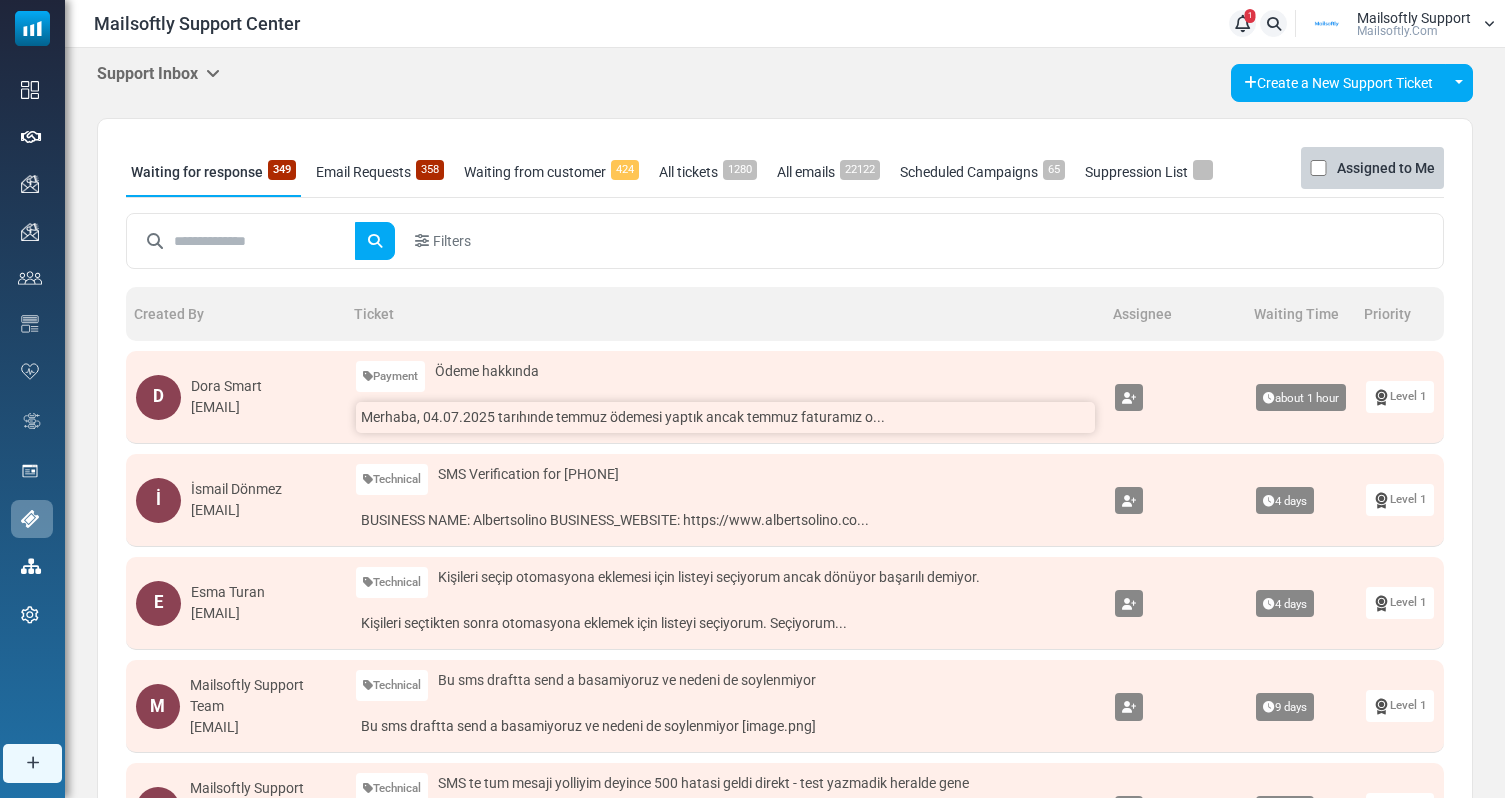 click on "Merhaba,
04.07.2025 tarıhınde temmuz ödemesi yaptık ancak temmuz faturamız o..." at bounding box center (725, 417) 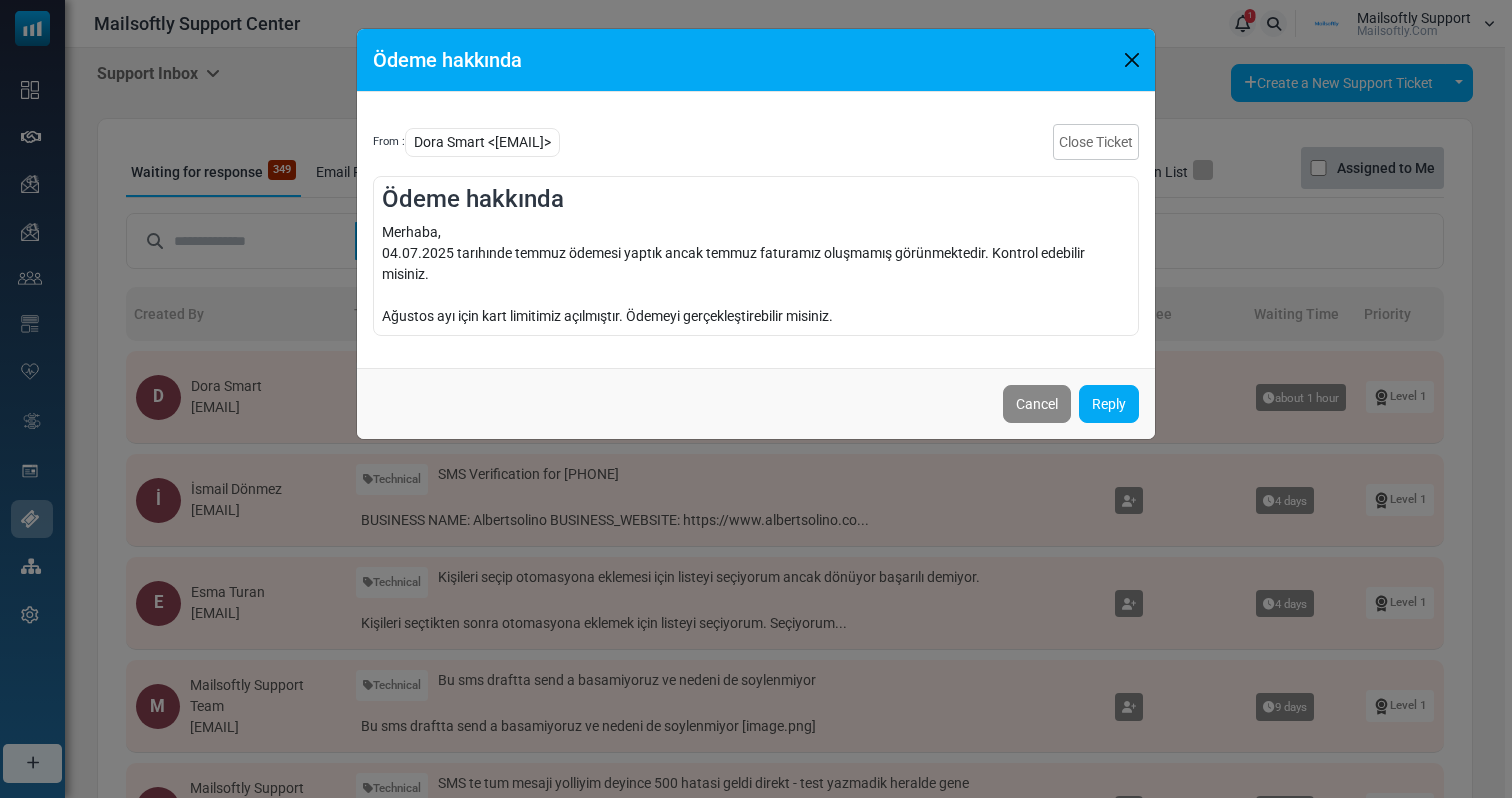click on "Ödeme hakkında
From  :
Dora  Smart <sosyalguvenlik@ddo.com.tr>
Close Ticket
Ödeme hakkında
Merhaba,  04.07.2025 tarıhınde temmuz ödemesi yaptık ancak temmuz faturamız oluşmamış görünmektedir. Kontrol edebilir misiniz.  Ağustos ayı için kart limitimiz açılmıştır. Ödemeyi gerçekleştirebilir misiniz.
Cancel
Reply" at bounding box center (756, 399) 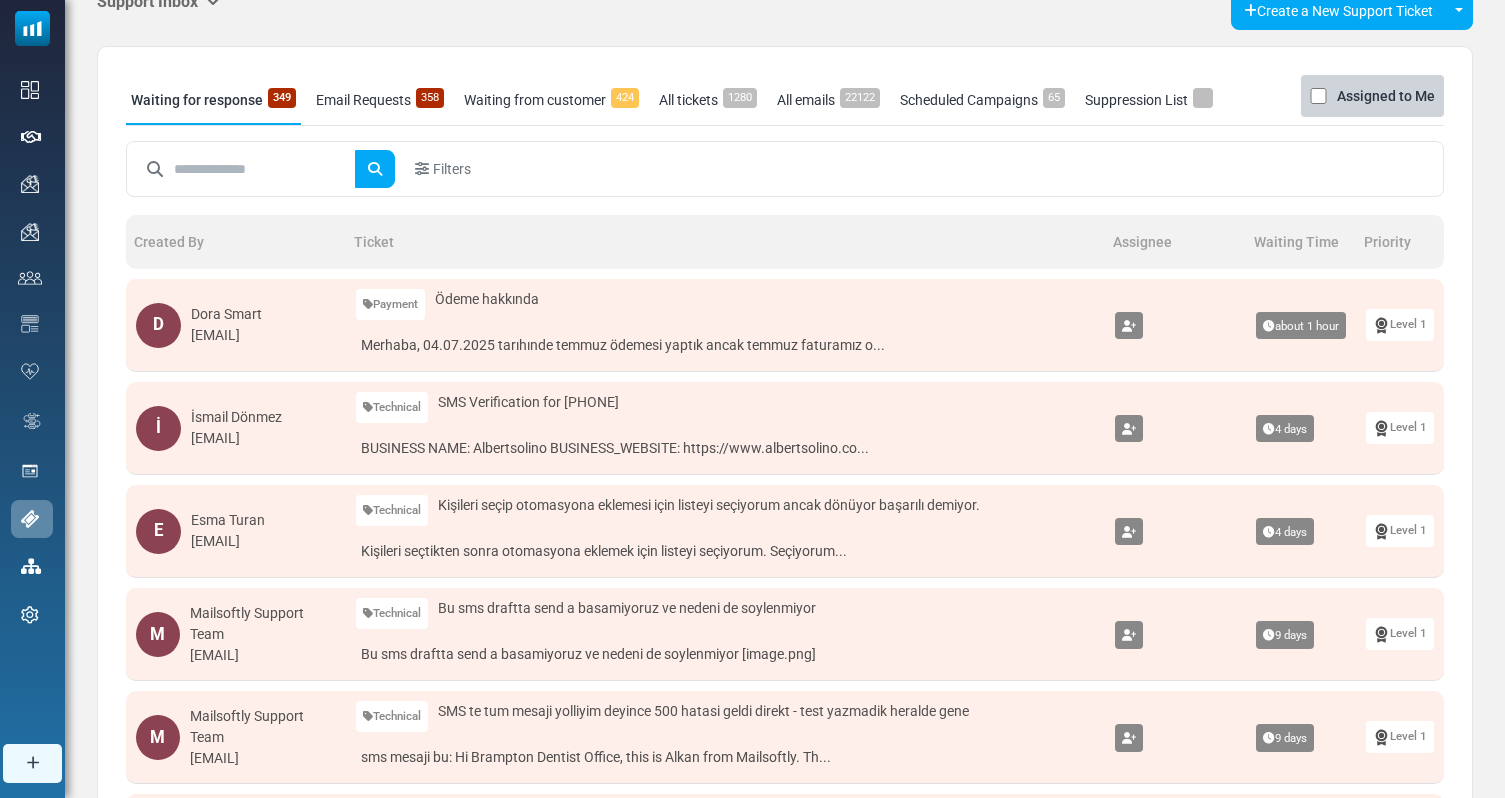 scroll, scrollTop: 0, scrollLeft: 0, axis: both 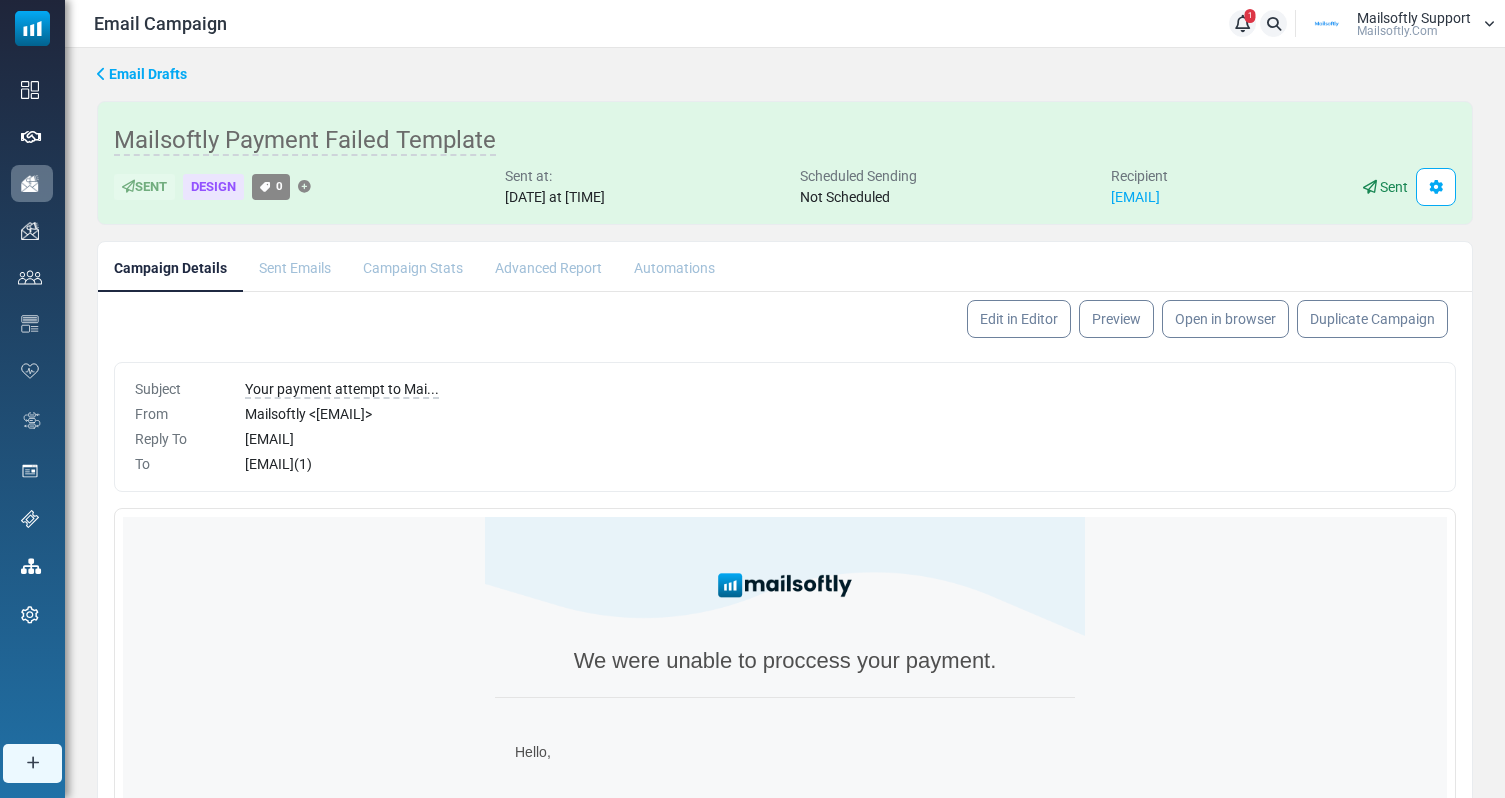click on "Campaign Stats" at bounding box center (413, 266) 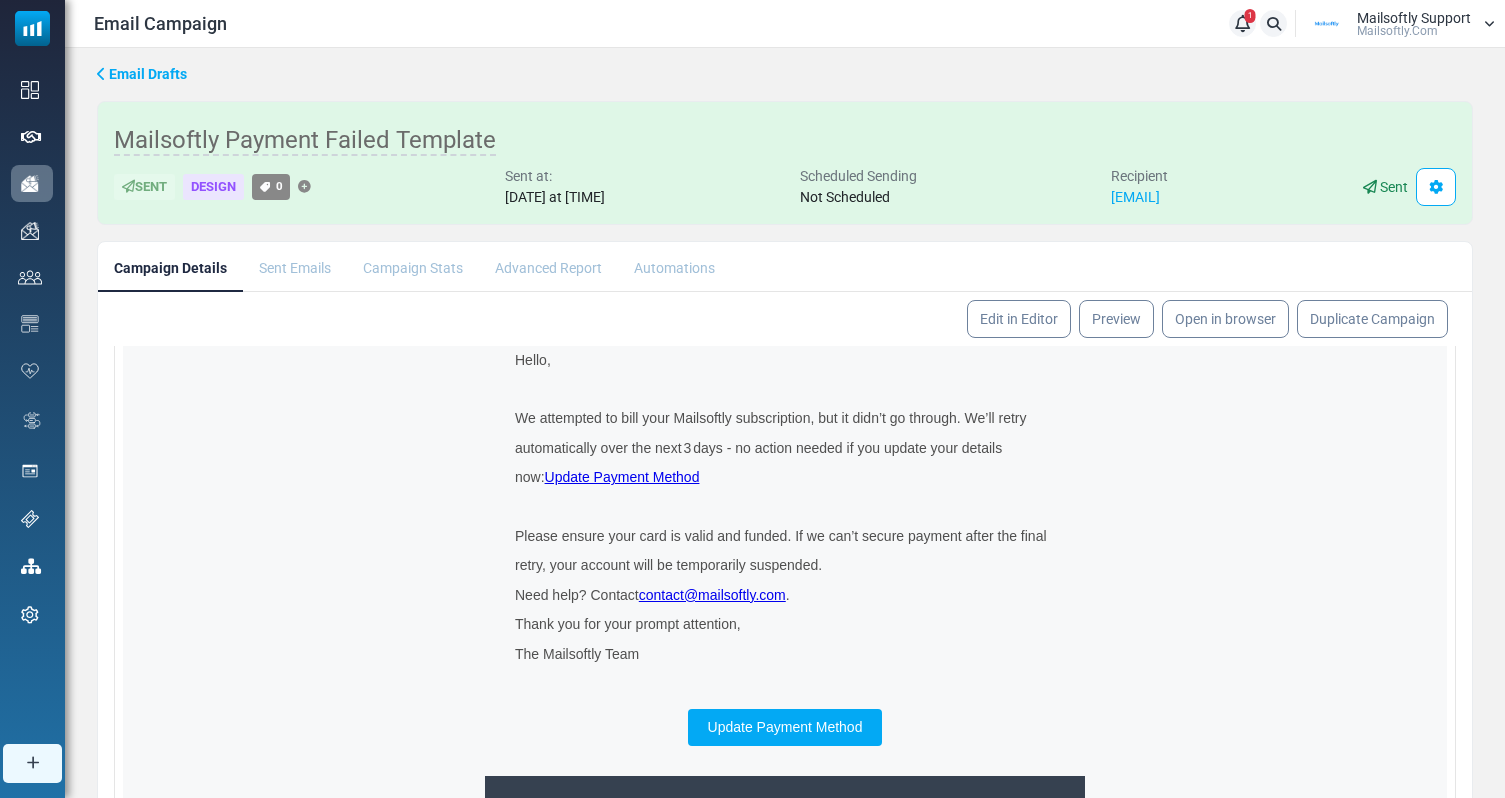 scroll, scrollTop: 0, scrollLeft: 0, axis: both 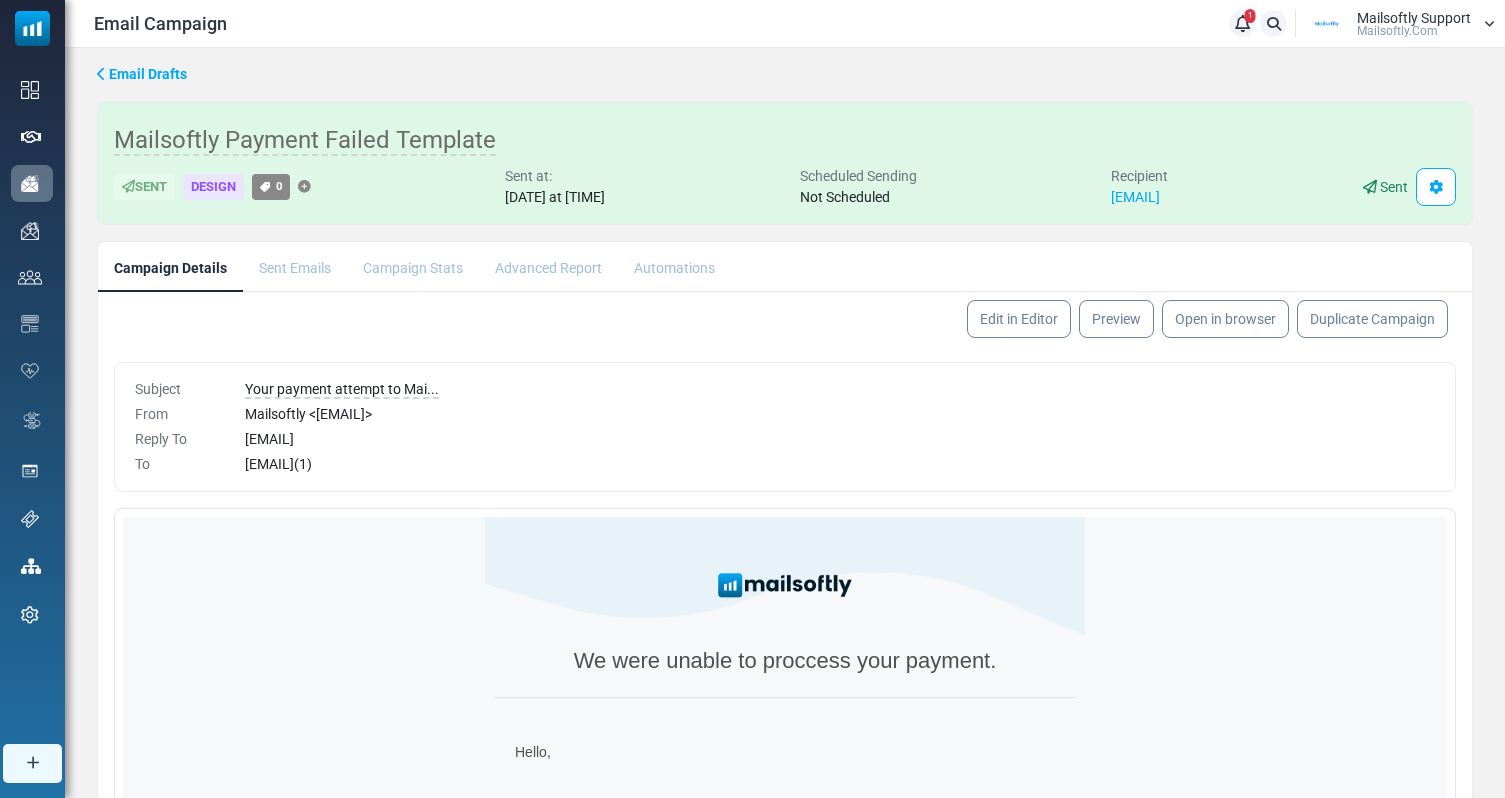 click on "Campaign Stats" at bounding box center (413, 266) 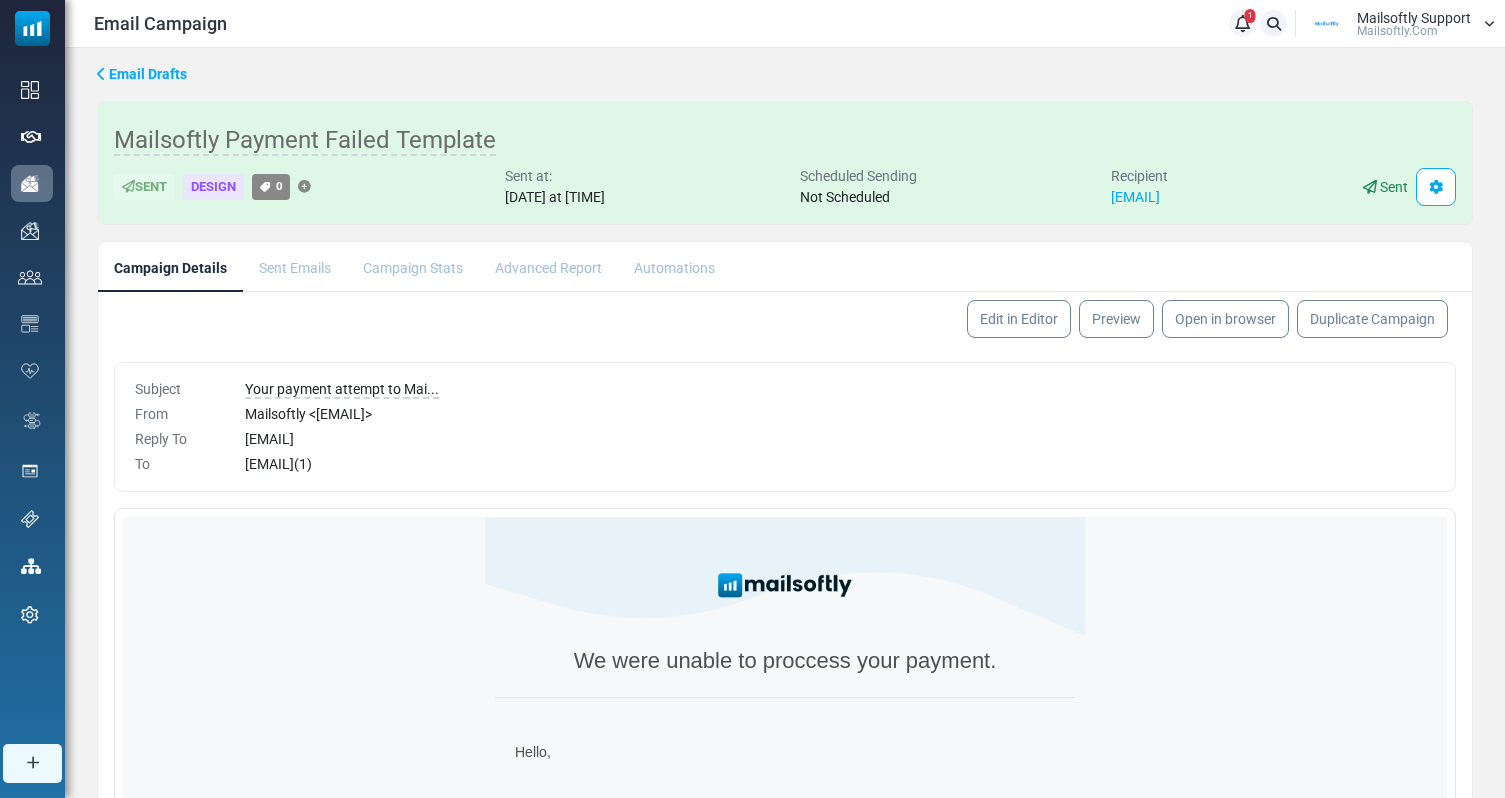 click on "Sent Emails" at bounding box center [295, 266] 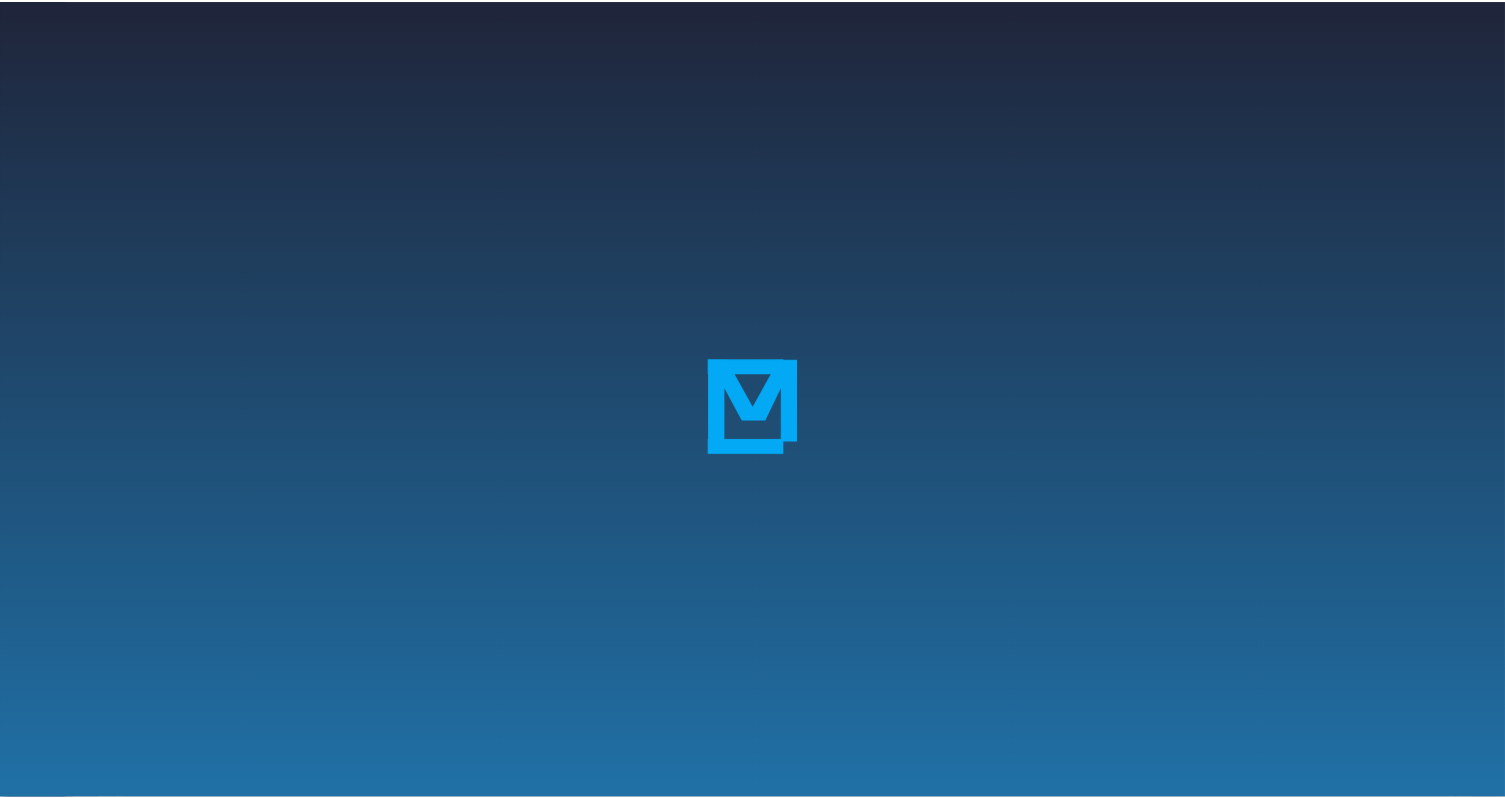 scroll, scrollTop: 0, scrollLeft: 0, axis: both 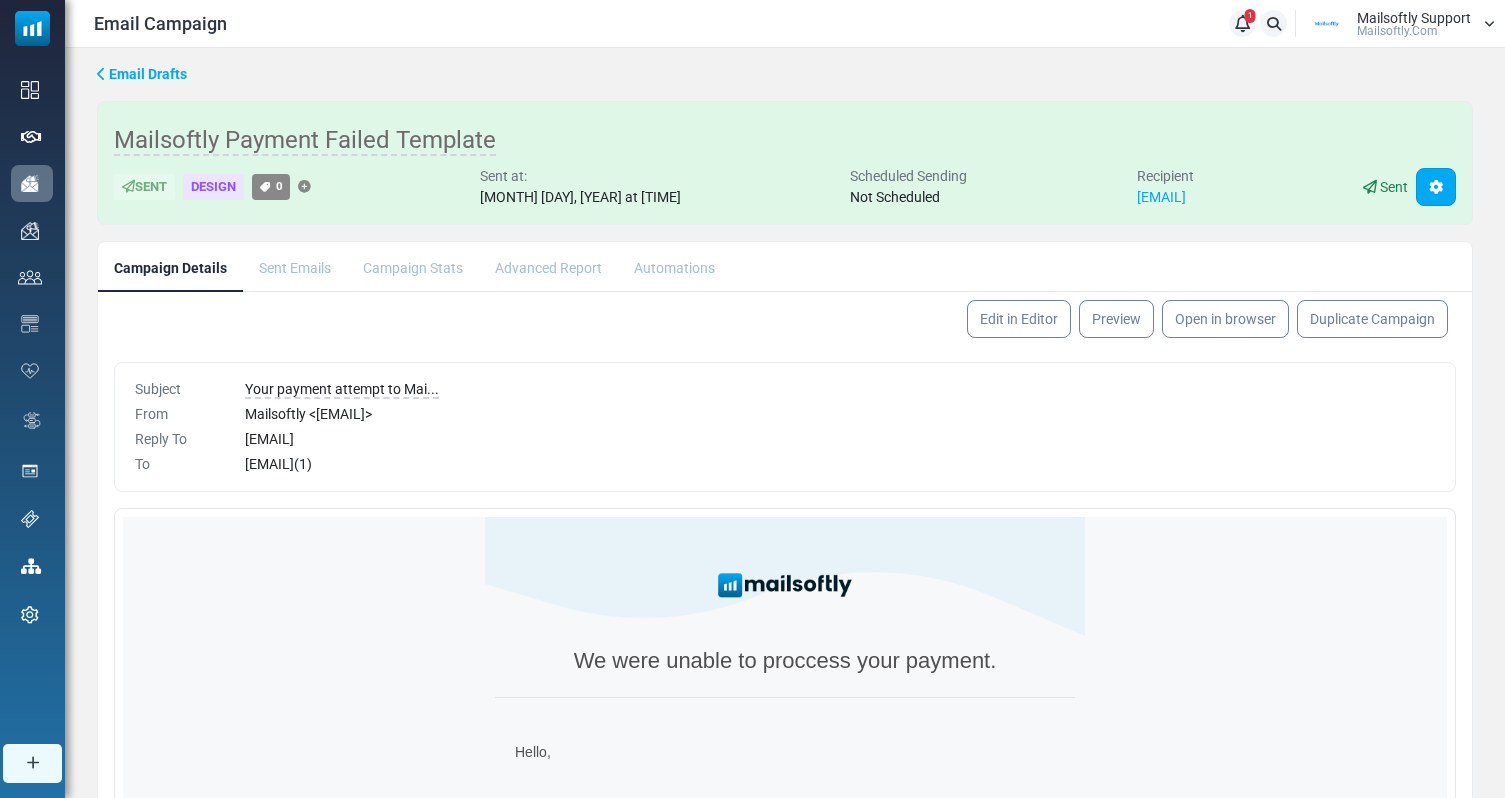 click at bounding box center [1436, 187] 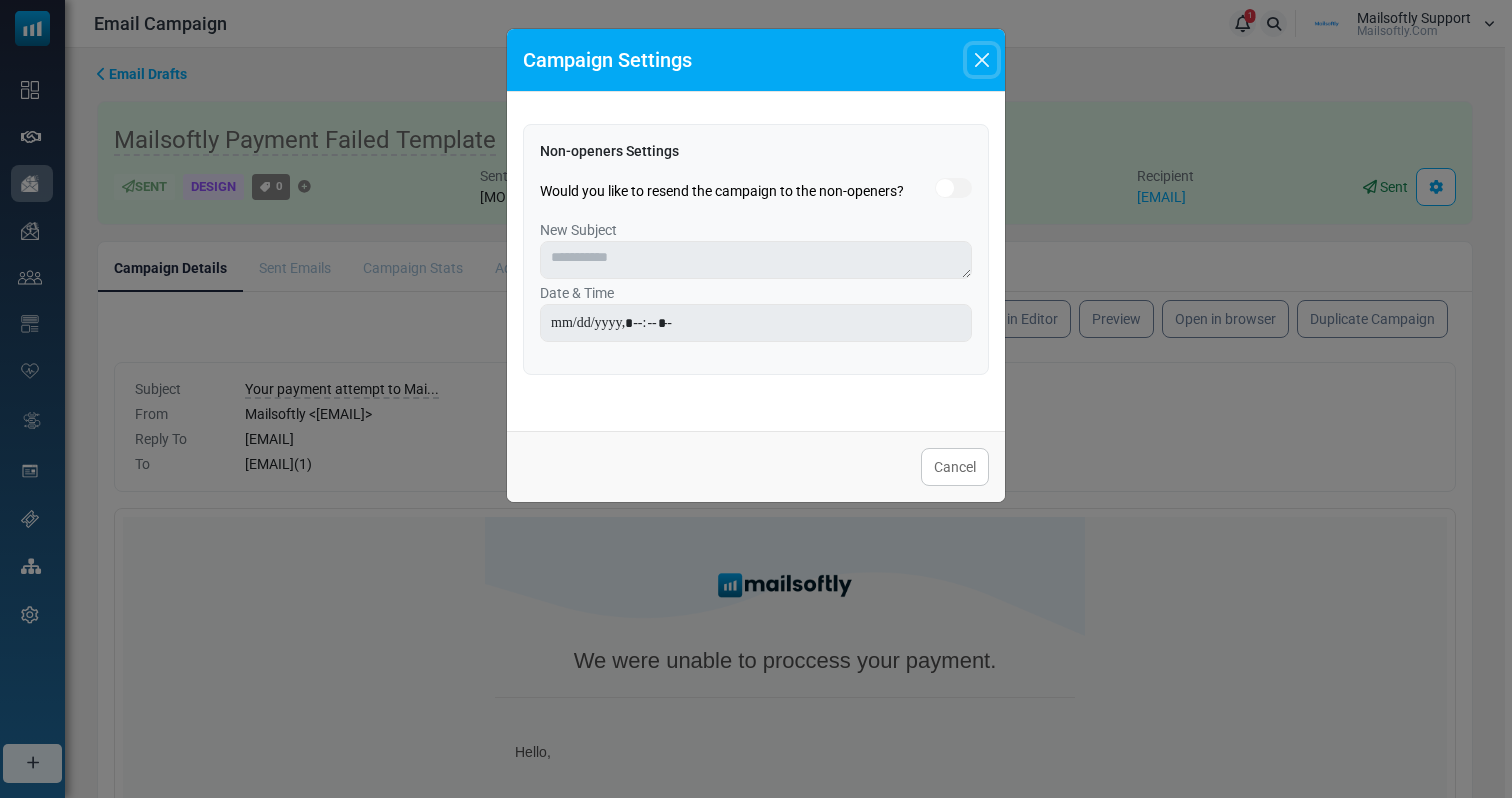 click at bounding box center (982, 60) 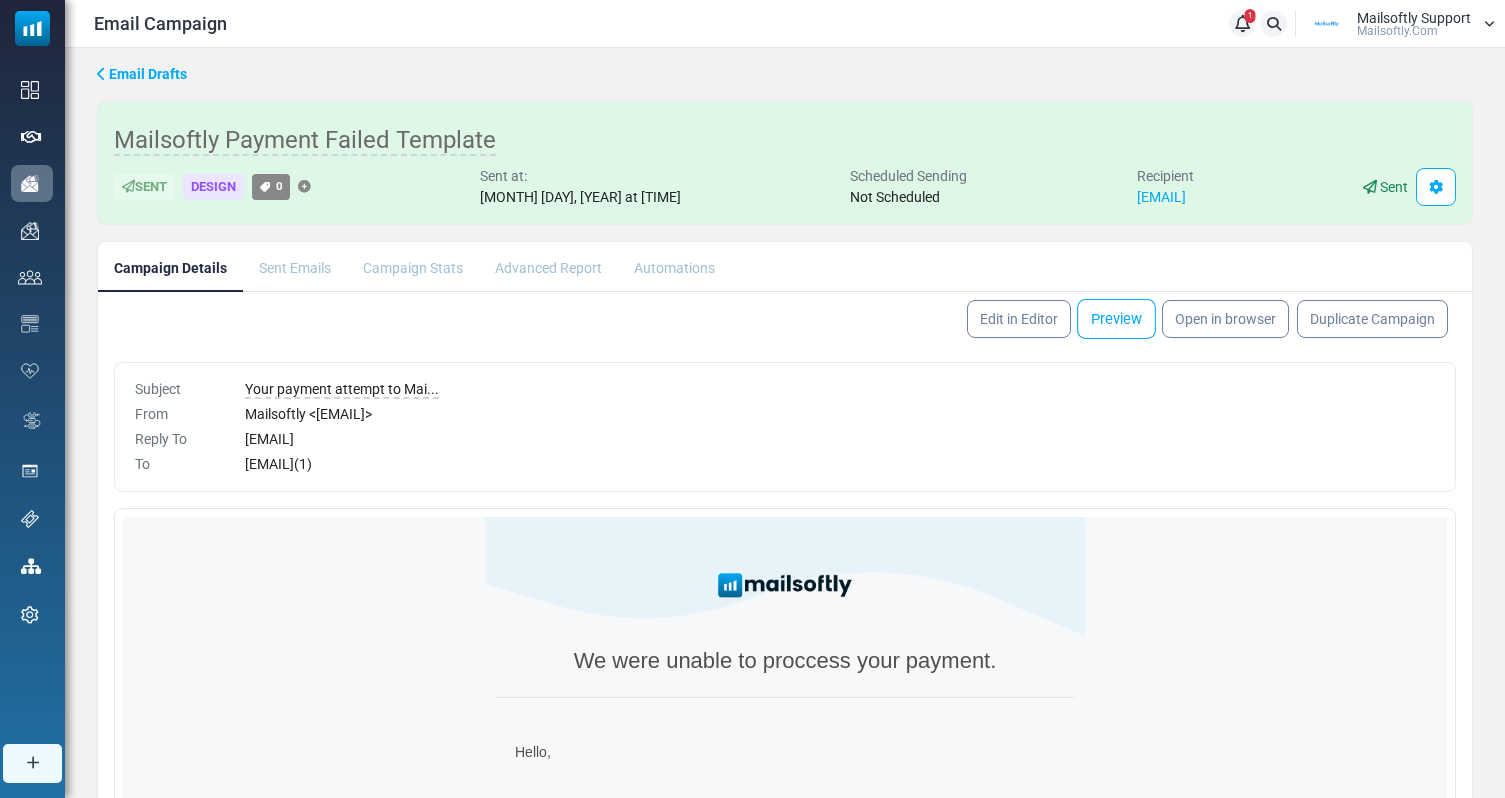 click on "Preview" at bounding box center (1116, 319) 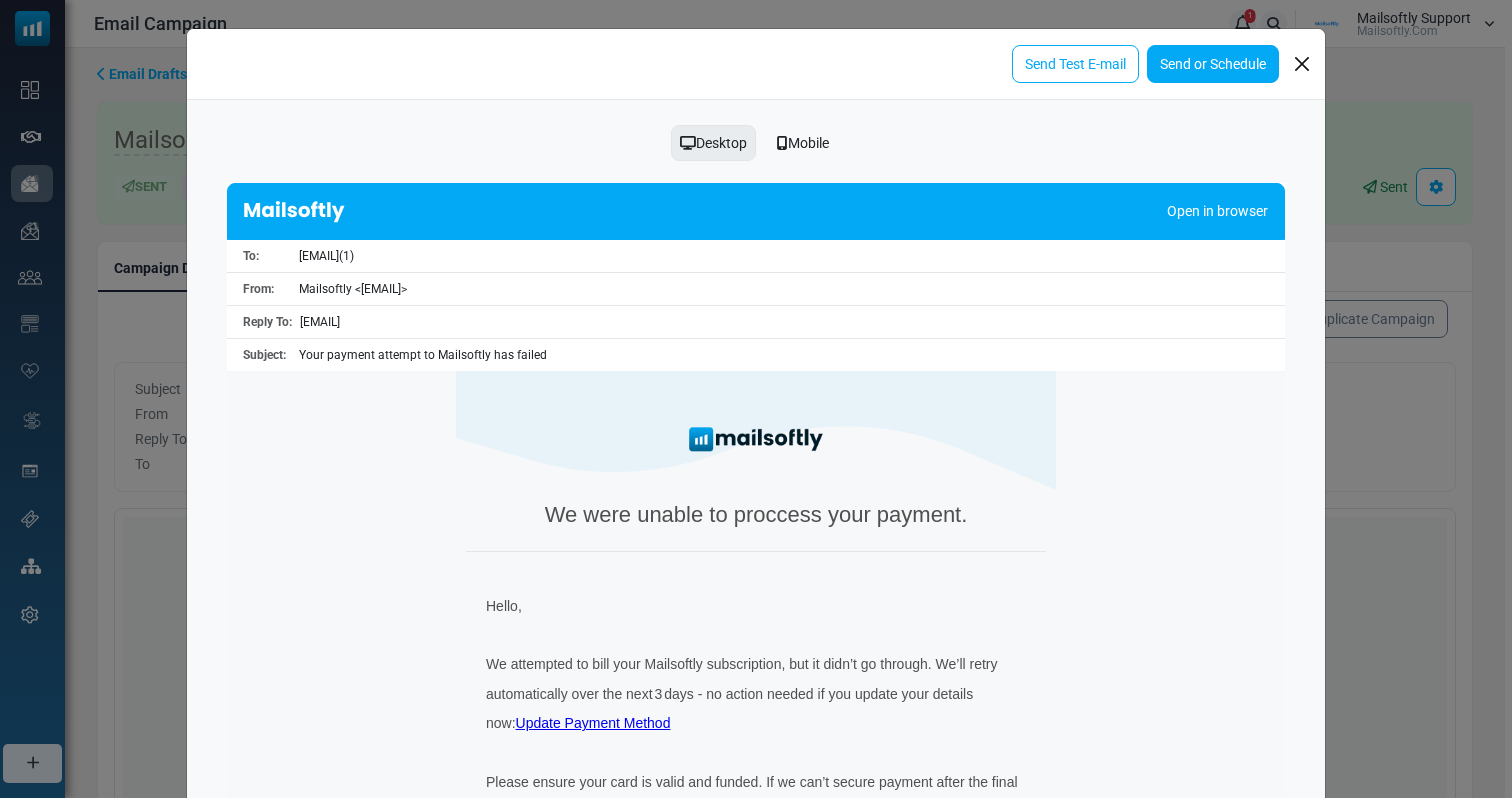 click on "Send or Schedule" at bounding box center (1213, 64) 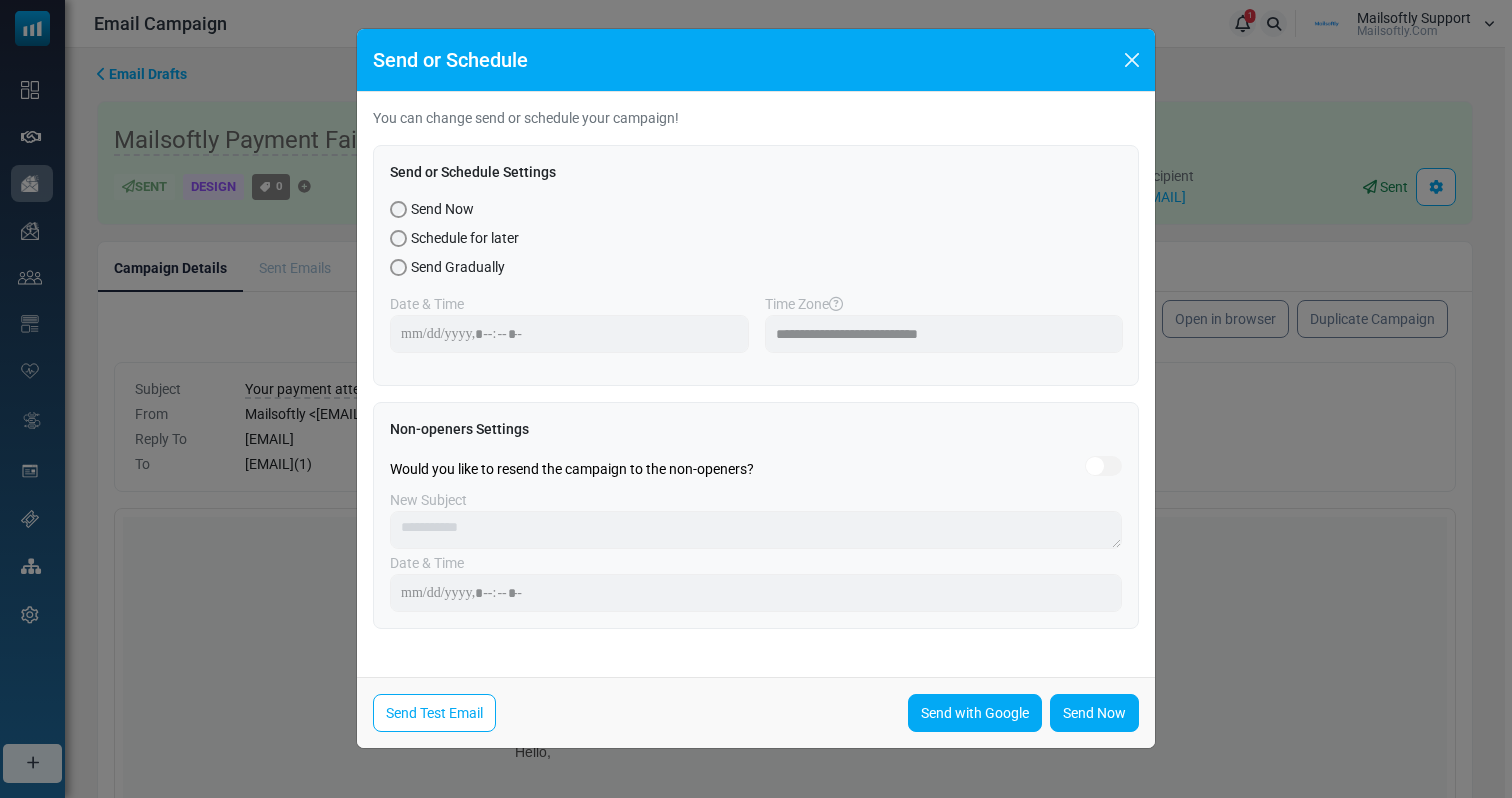 click on "Send Gradually" at bounding box center [458, 267] 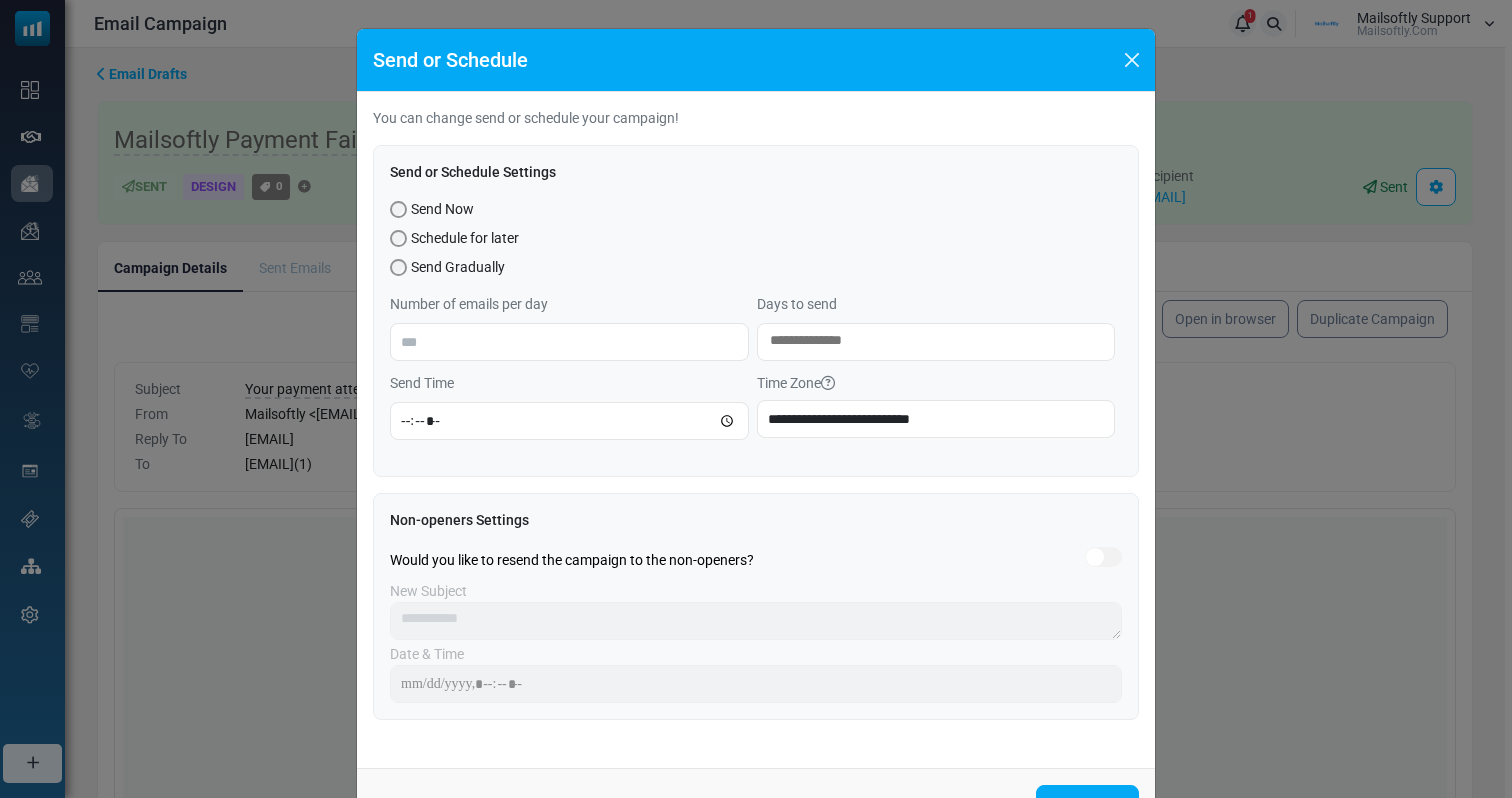 click on "Send Now" at bounding box center (442, 209) 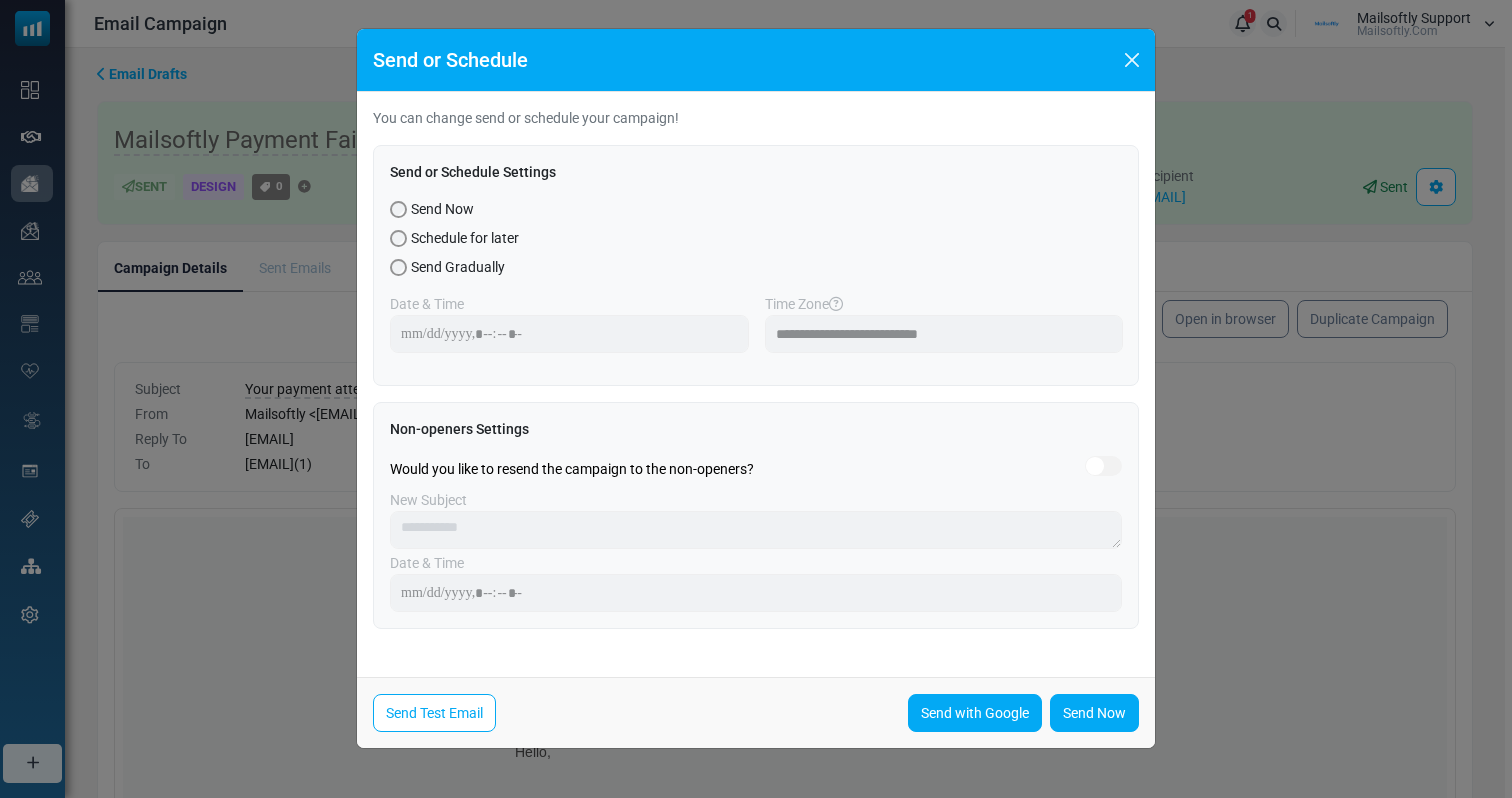 click on "Send Gradually" at bounding box center [458, 267] 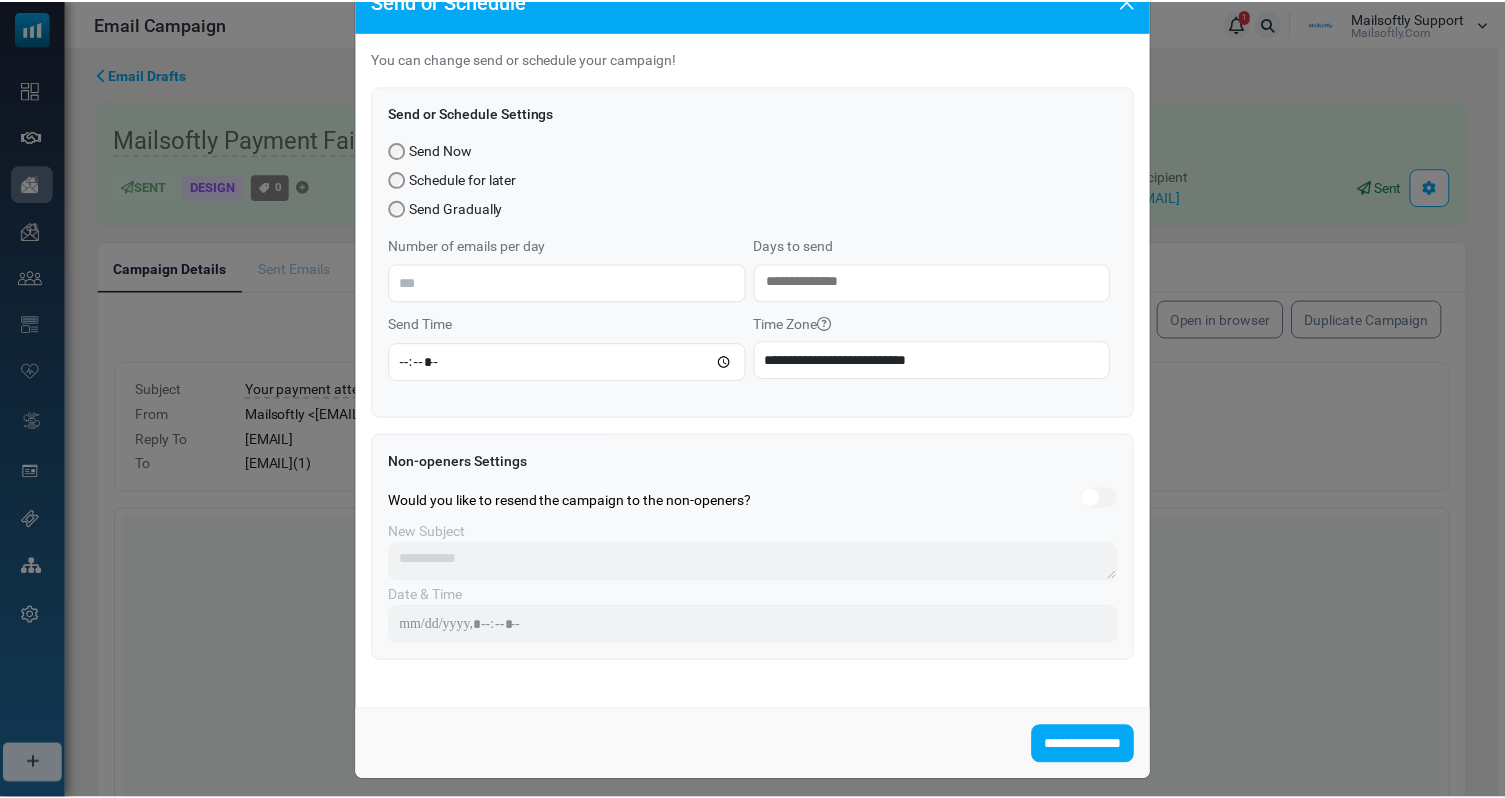 scroll, scrollTop: 0, scrollLeft: 0, axis: both 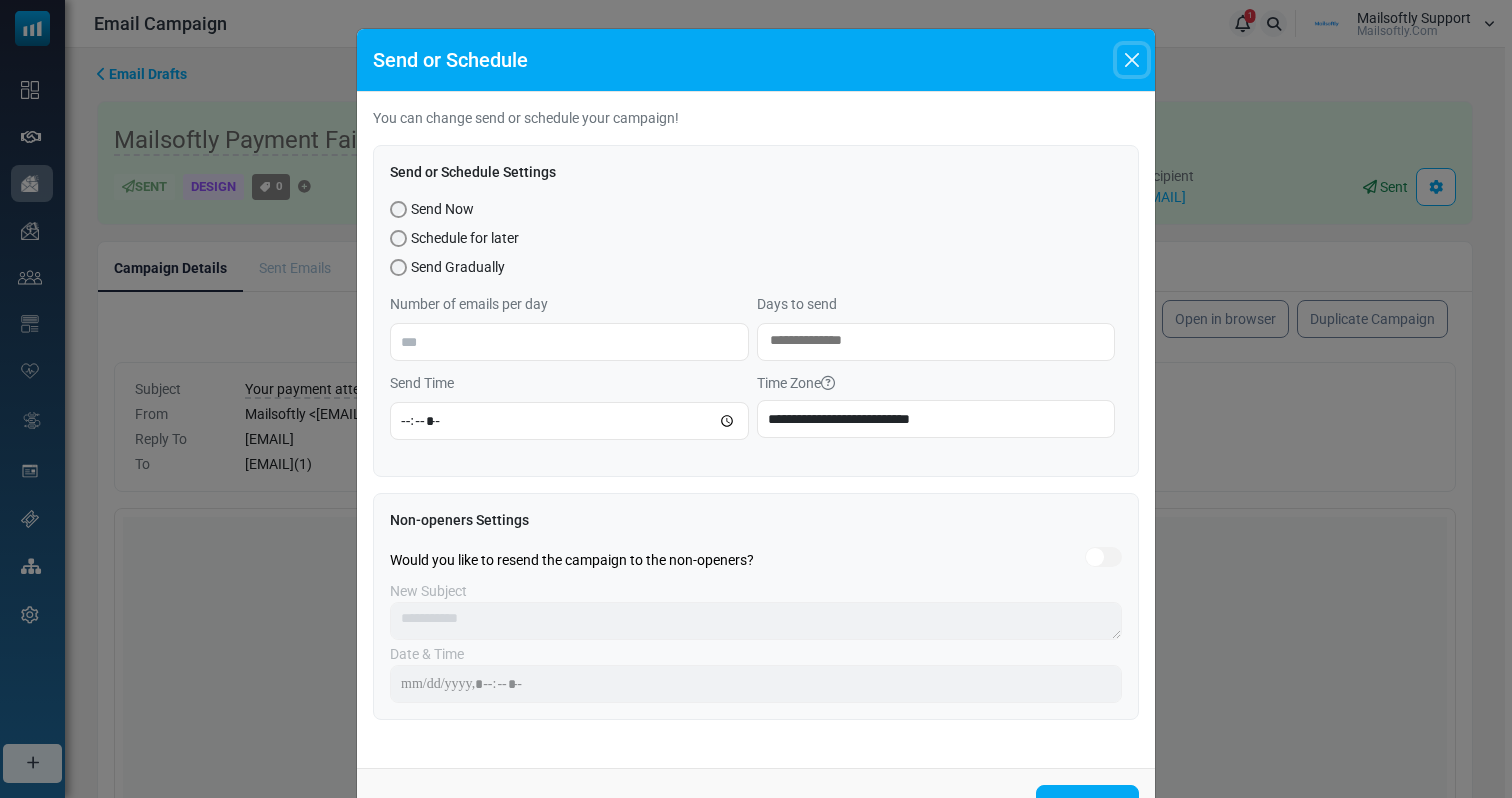 click at bounding box center [1132, 60] 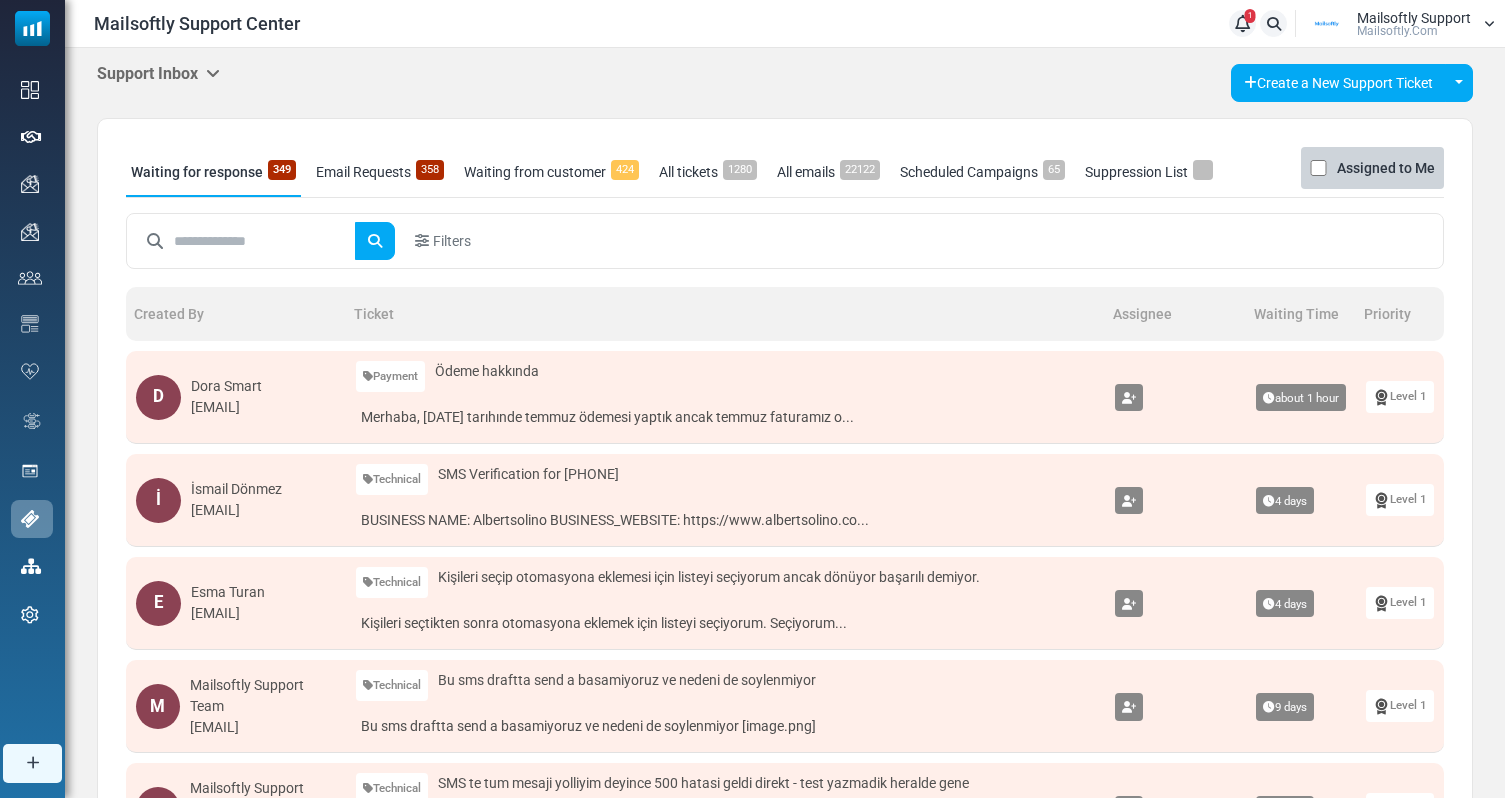 scroll, scrollTop: 0, scrollLeft: 0, axis: both 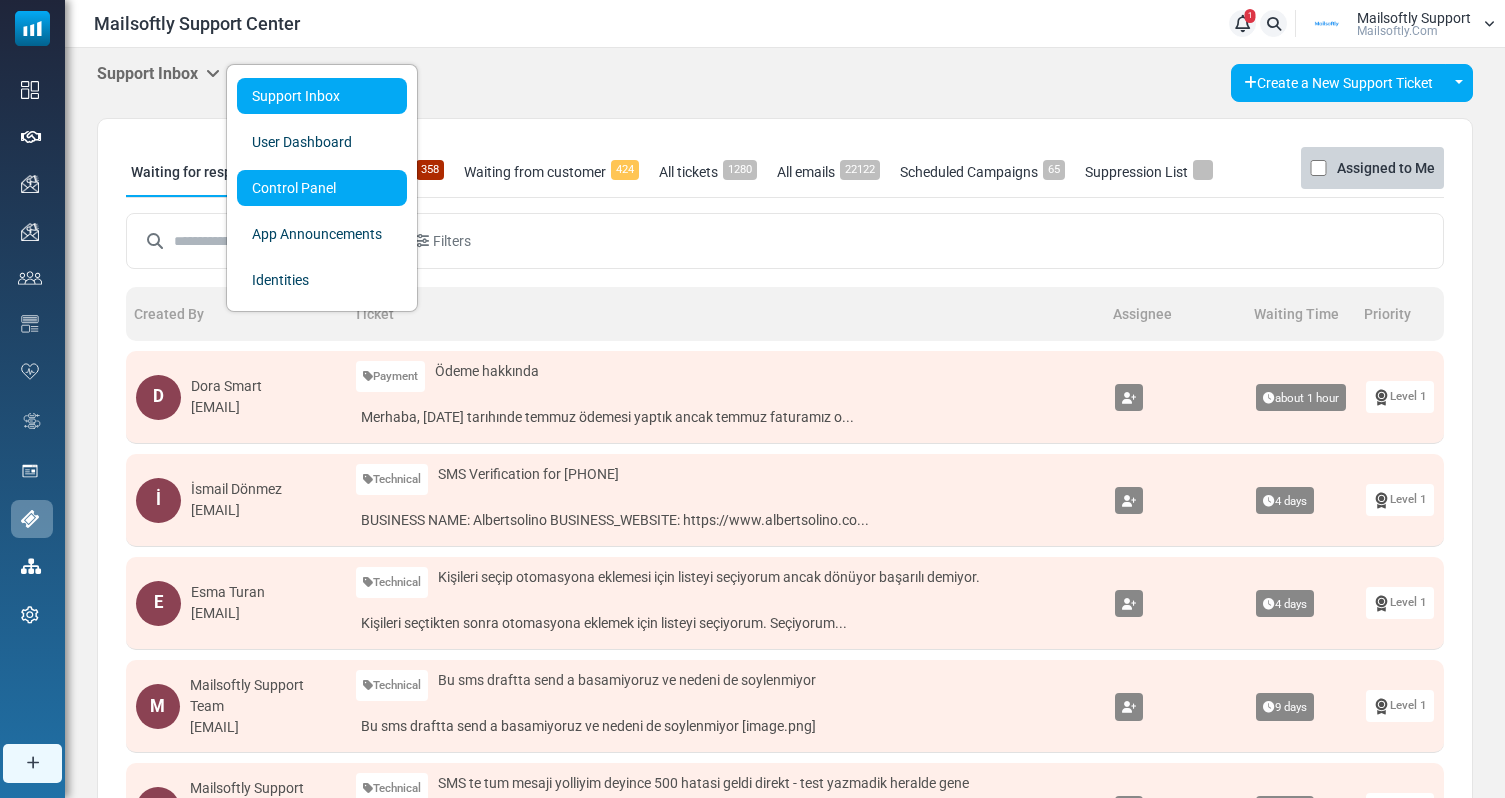 click on "Control Panel" at bounding box center (322, 188) 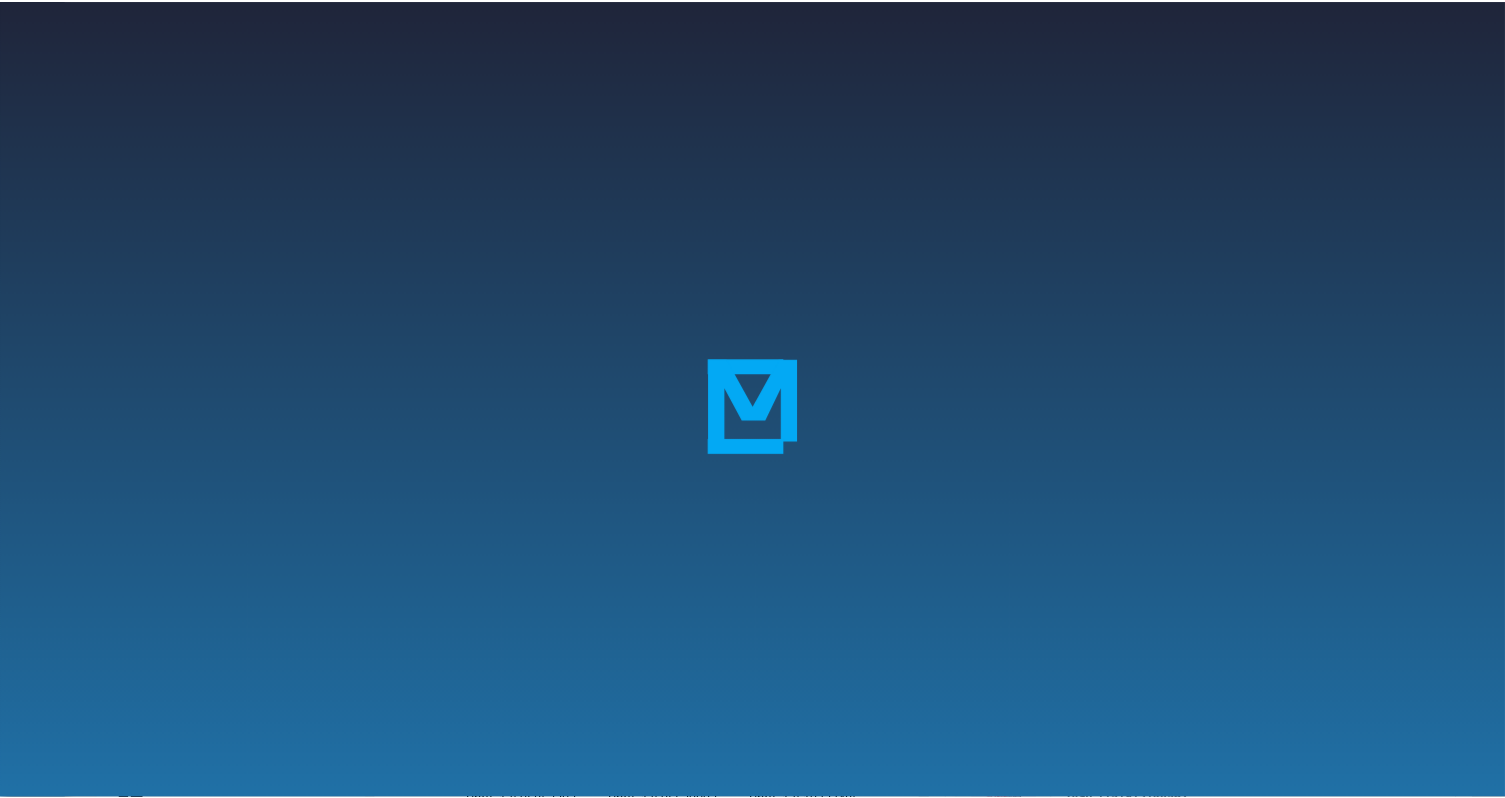 scroll, scrollTop: 0, scrollLeft: 0, axis: both 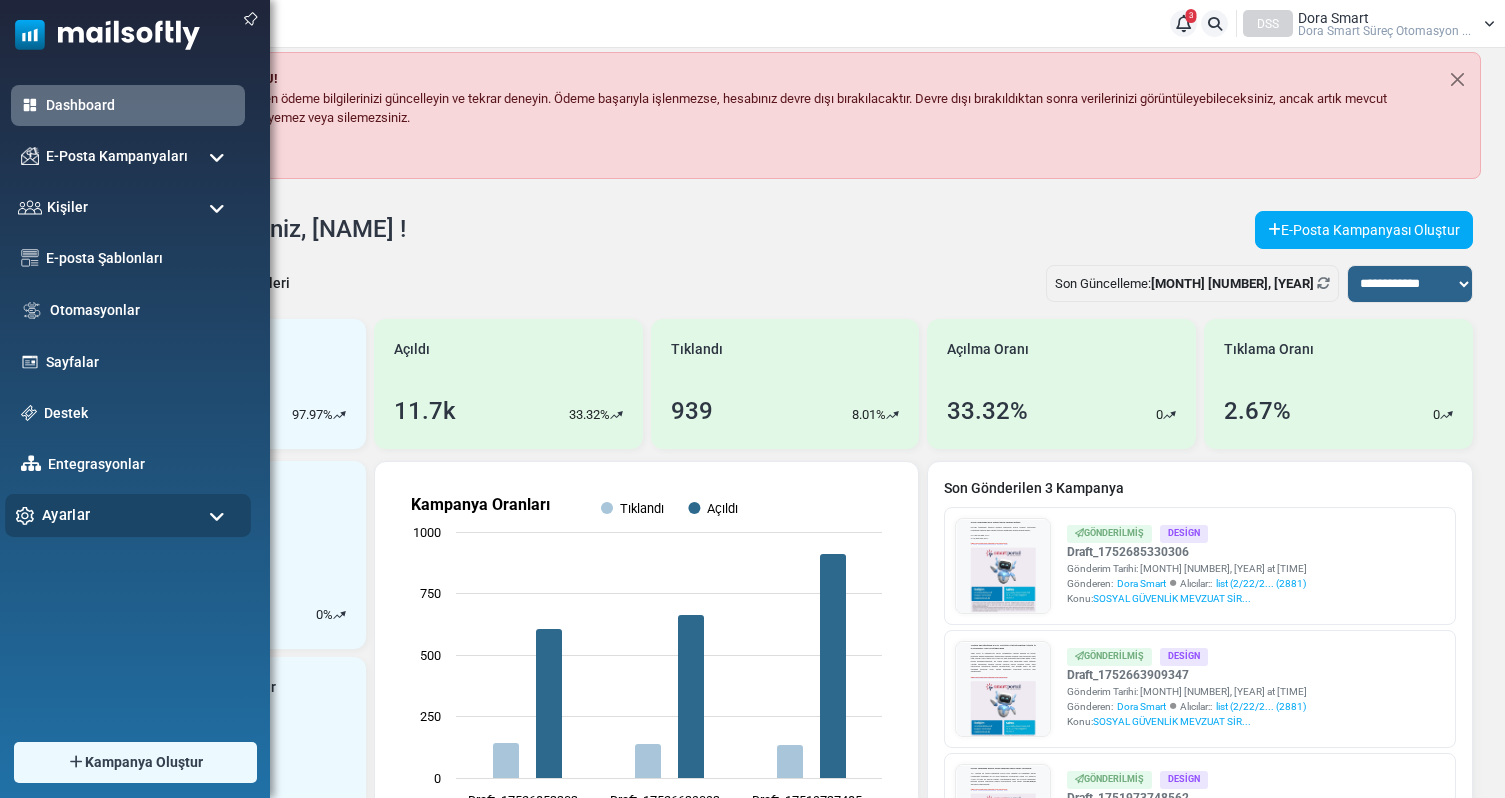 click on "Ayarlar" at bounding box center (128, 515) 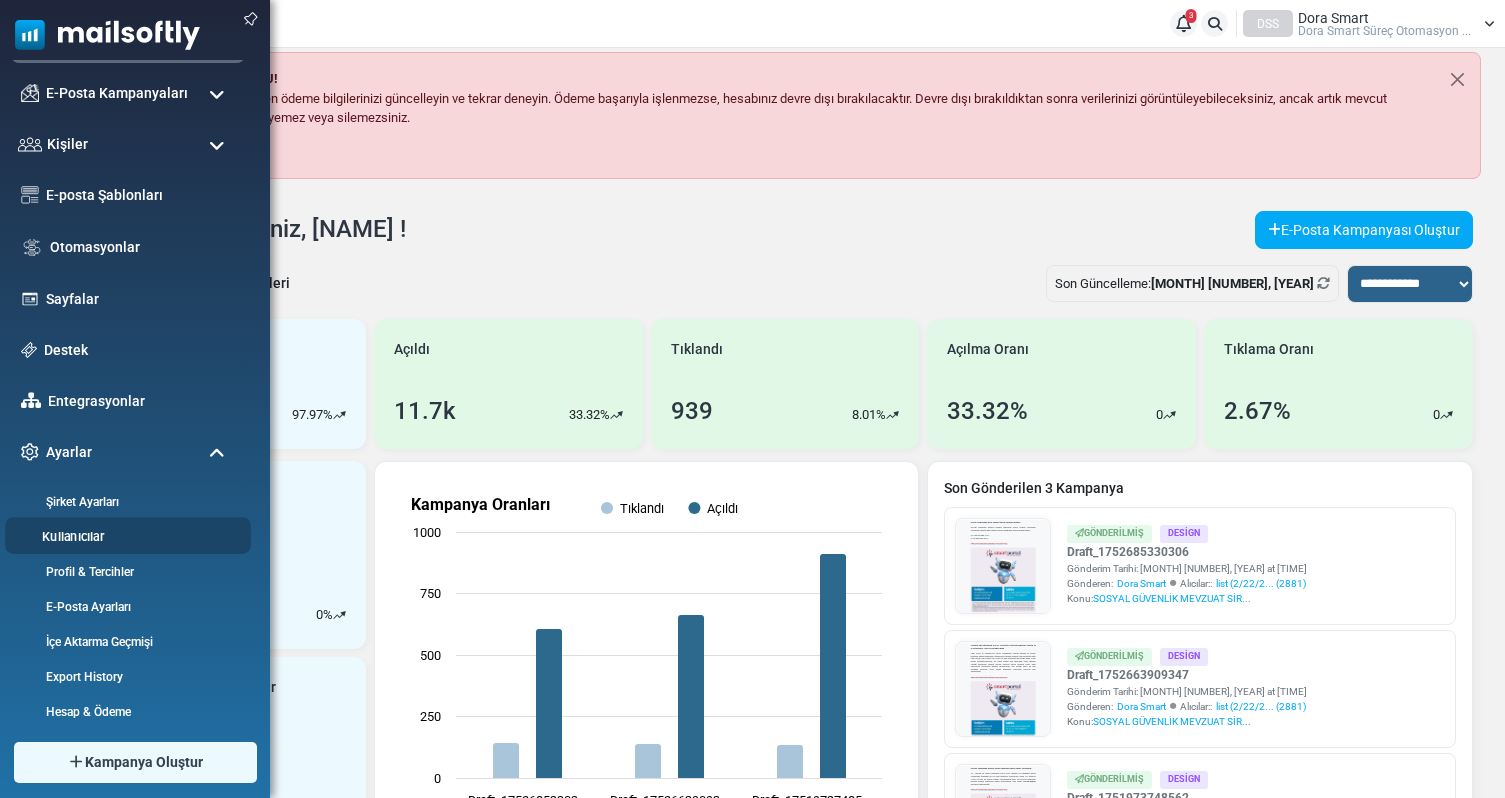 scroll, scrollTop: 72, scrollLeft: 0, axis: vertical 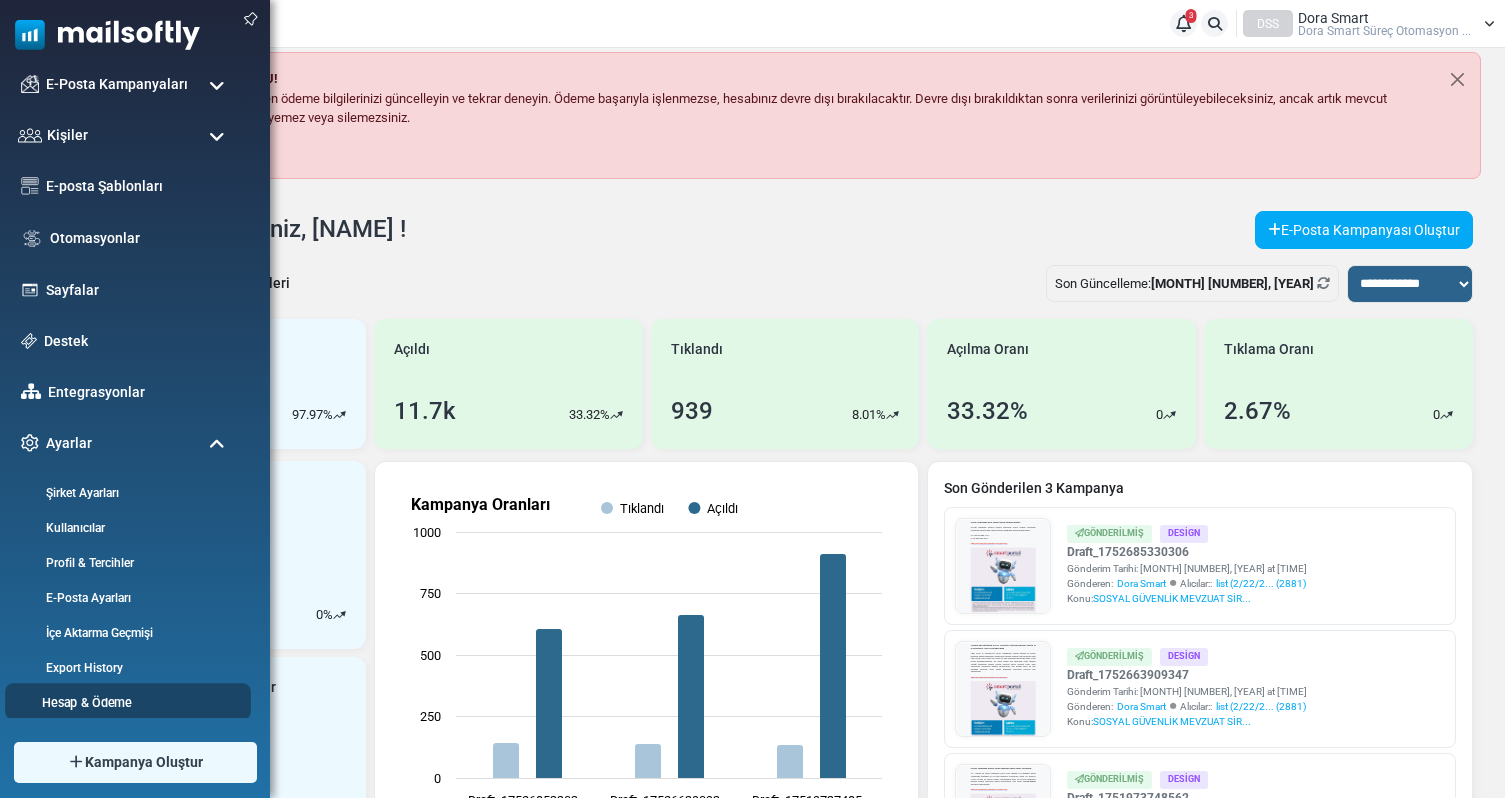 click on "Hesap & Ödeme" at bounding box center [125, 702] 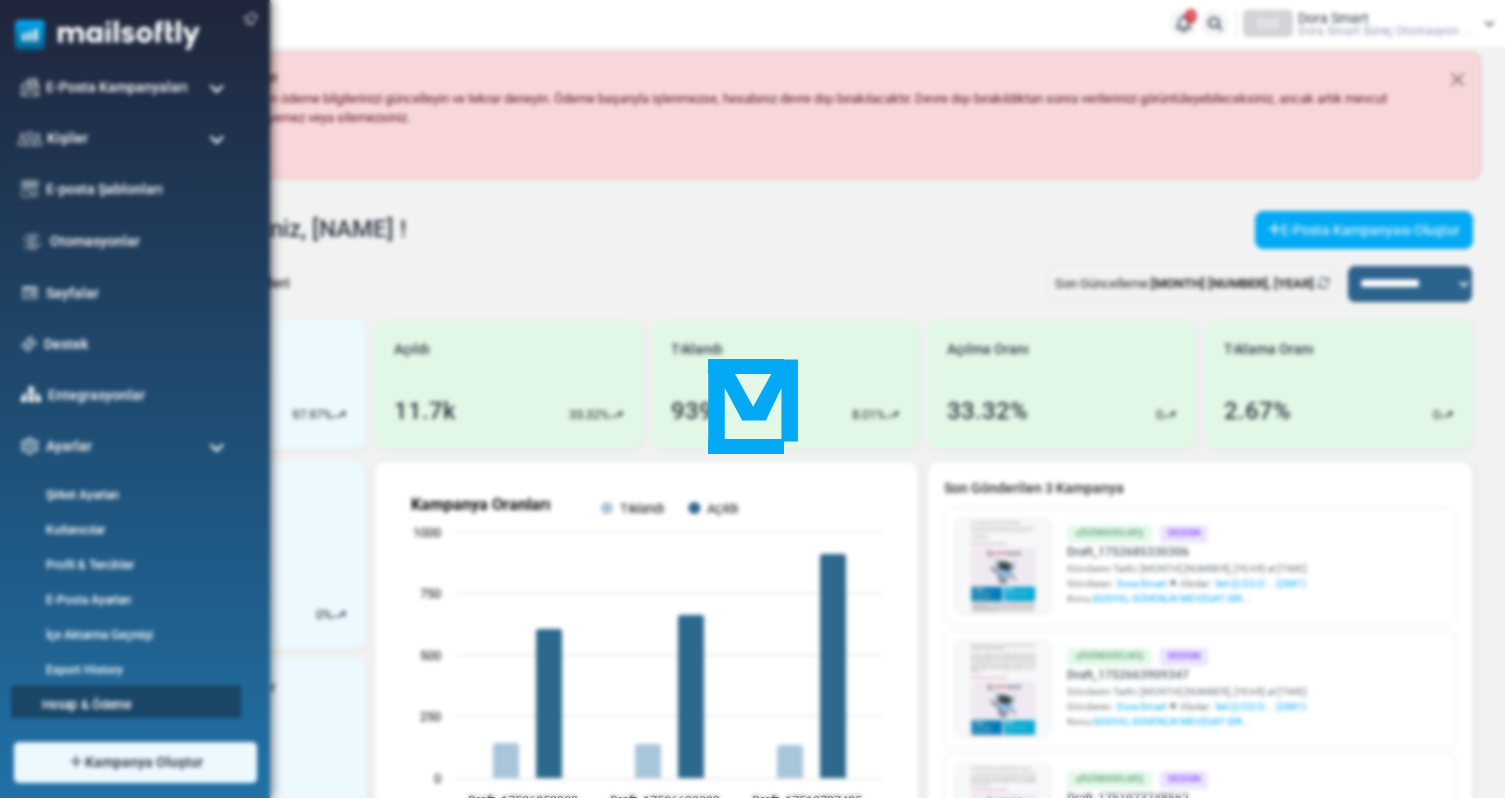 scroll, scrollTop: 0, scrollLeft: 0, axis: both 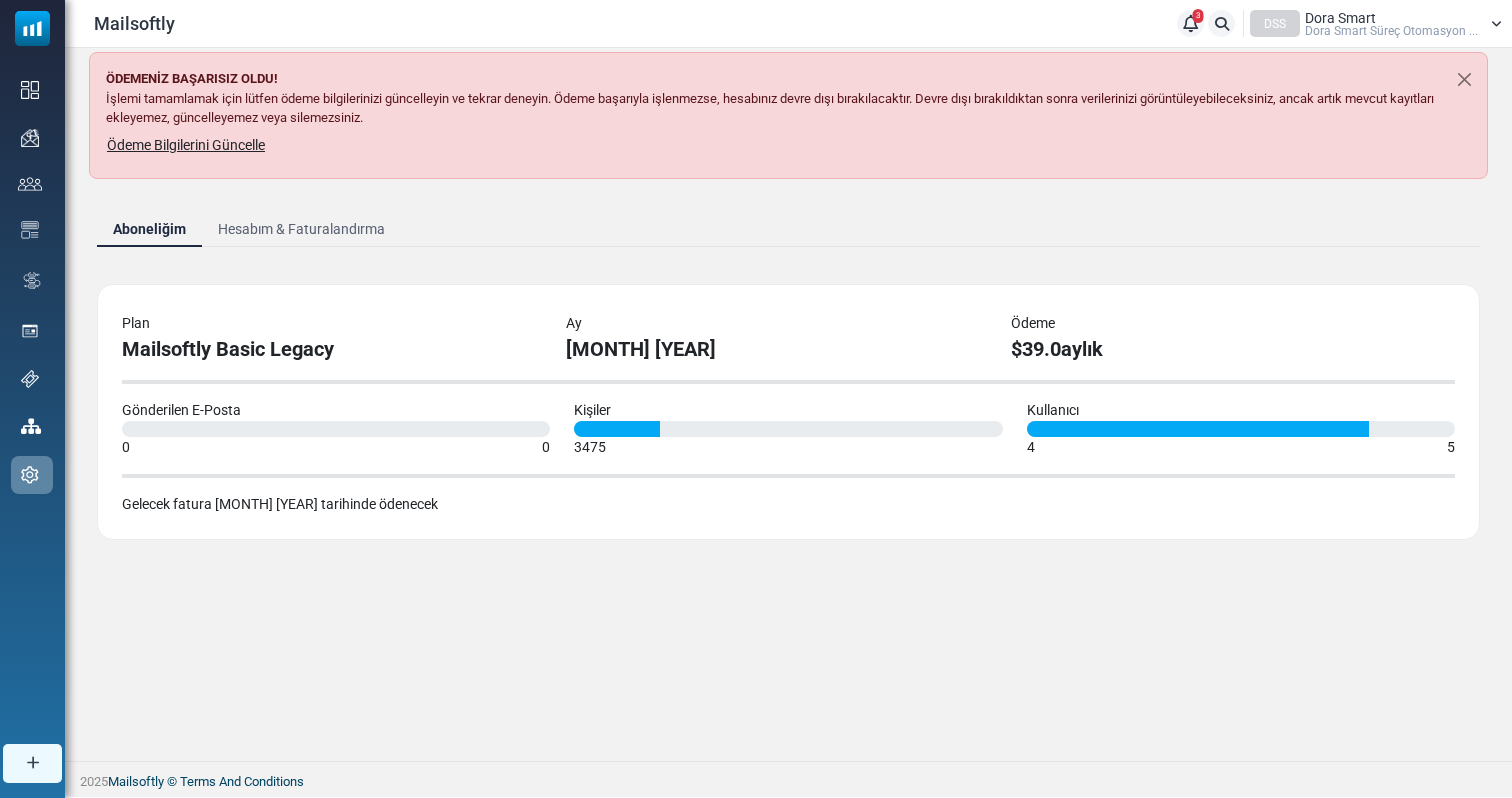 click on "Hesabım & Faturalandırma" at bounding box center (301, 229) 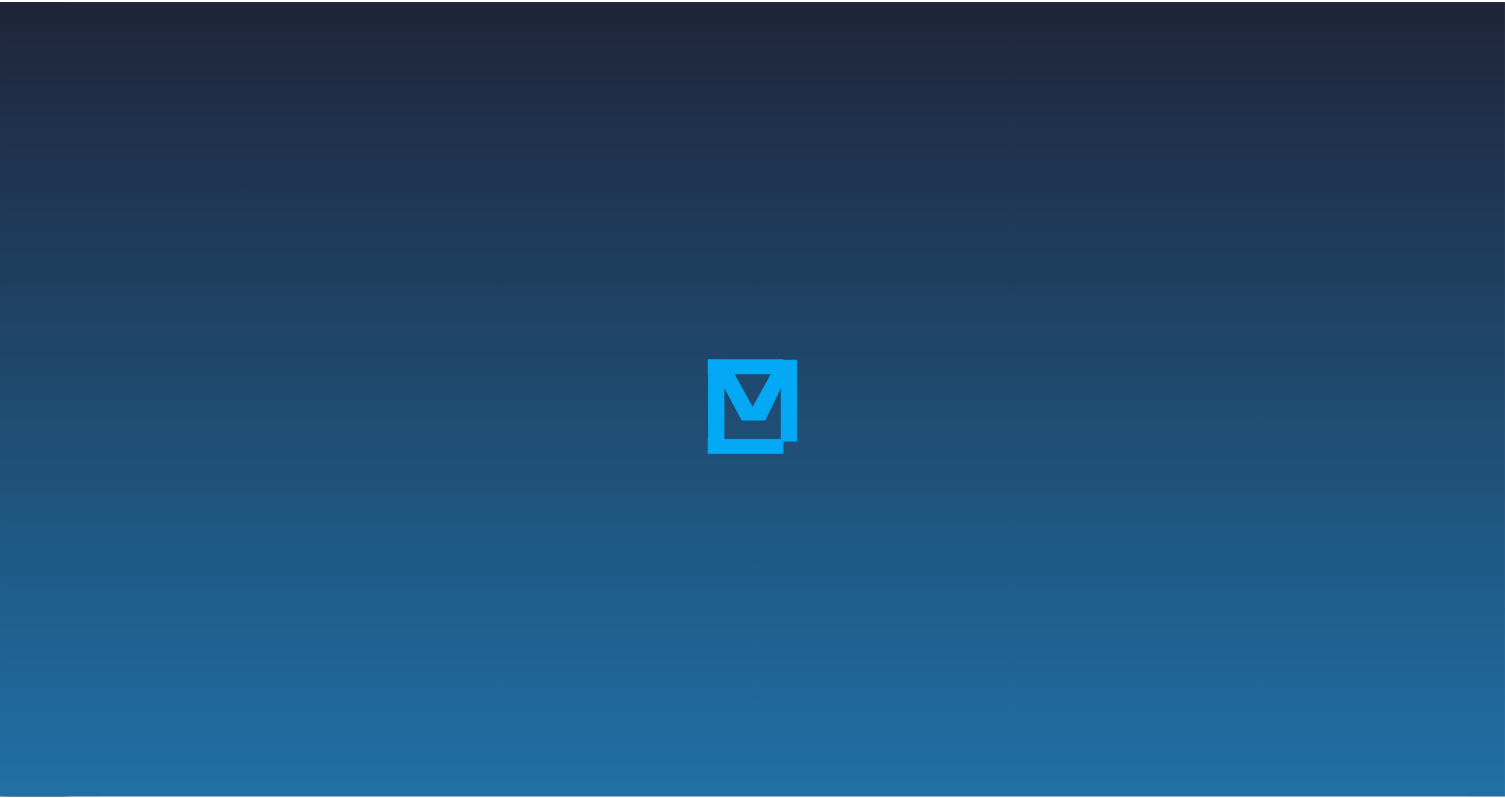 scroll, scrollTop: 0, scrollLeft: 0, axis: both 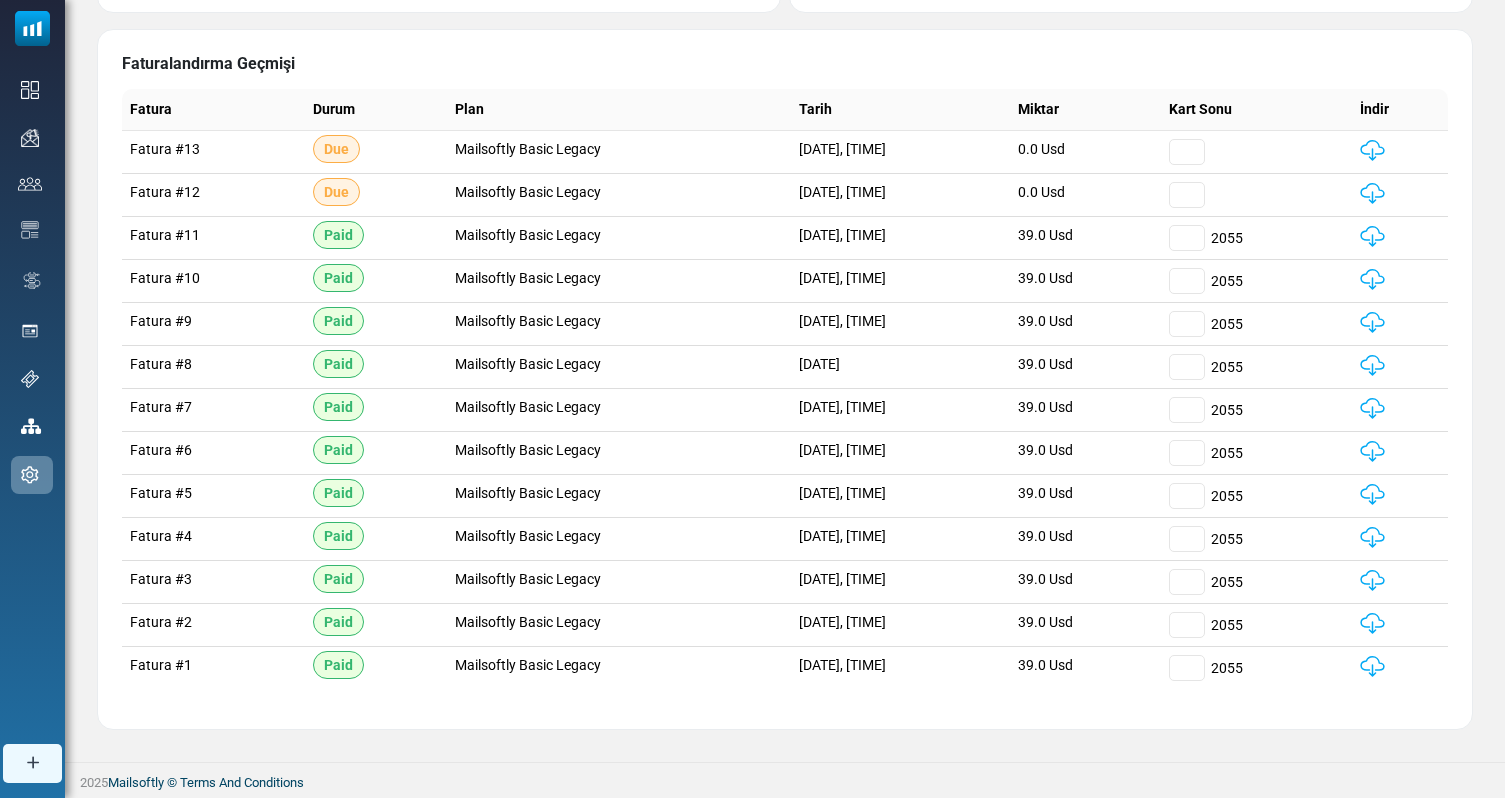 drag, startPoint x: 710, startPoint y: 203, endPoint x: 886, endPoint y: 202, distance: 176.00284 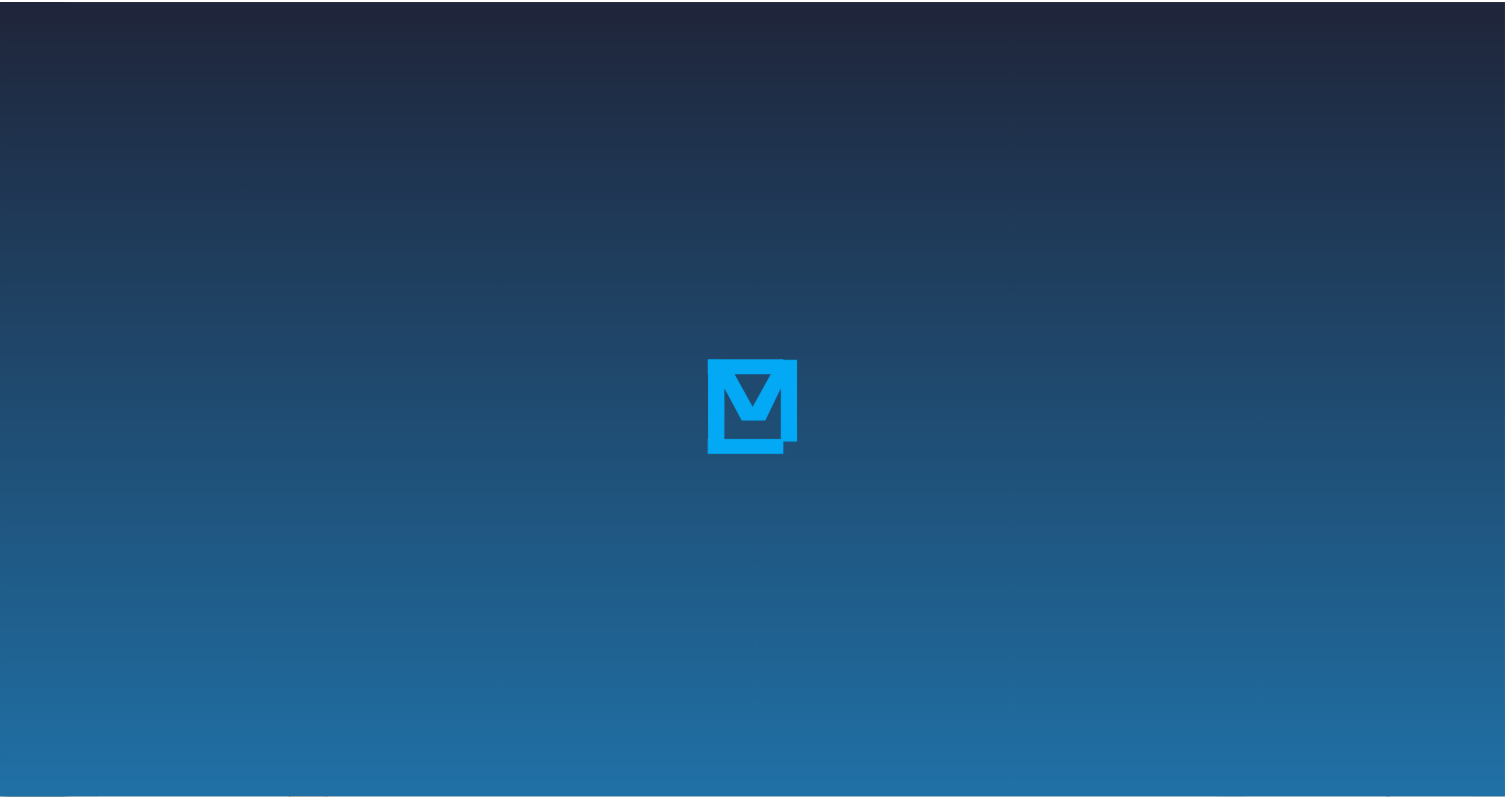 scroll, scrollTop: 615, scrollLeft: 0, axis: vertical 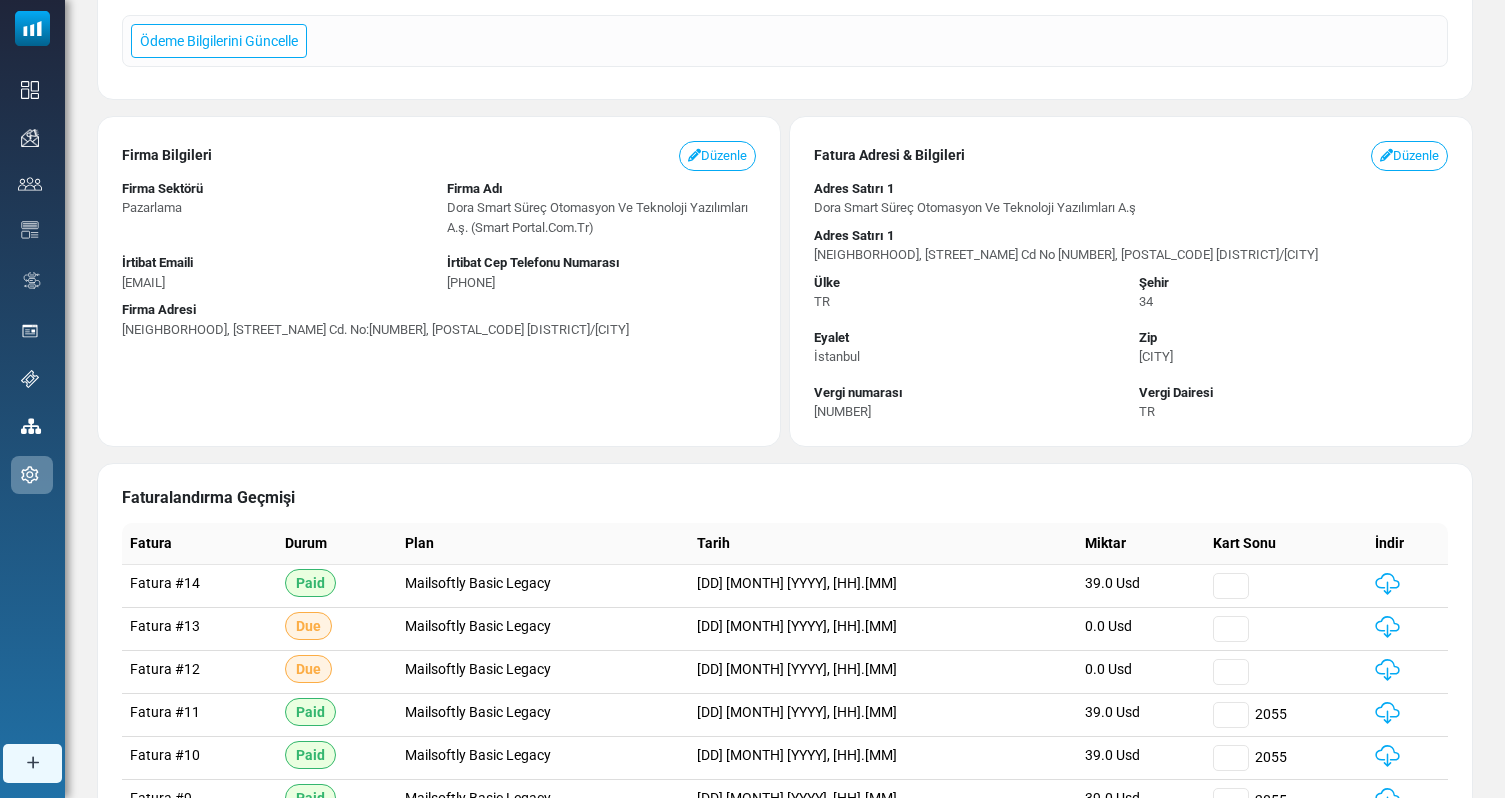 drag, startPoint x: 933, startPoint y: 591, endPoint x: 696, endPoint y: 557, distance: 239.42639 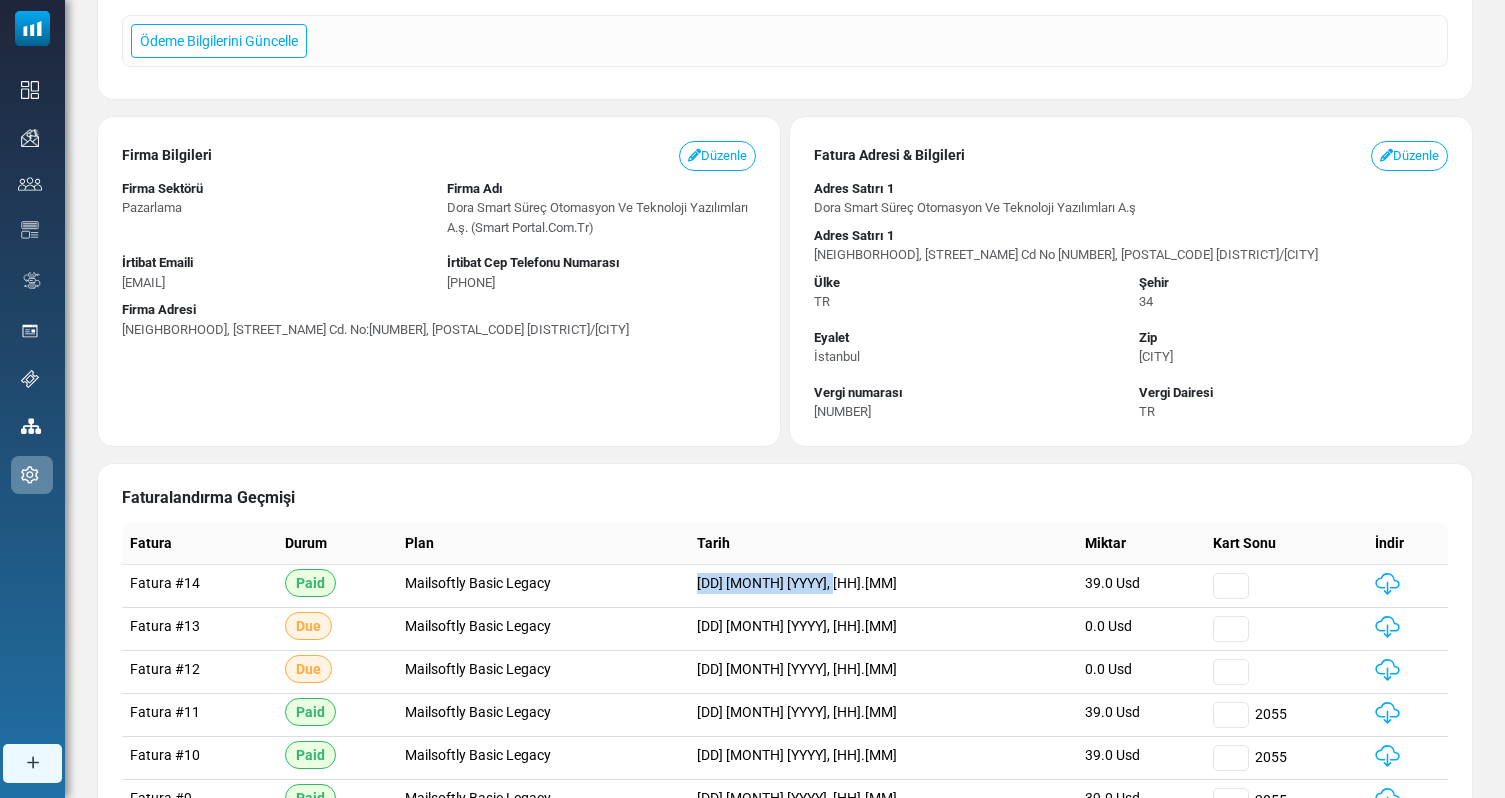 drag, startPoint x: 724, startPoint y: 581, endPoint x: 879, endPoint y: 586, distance: 155.08063 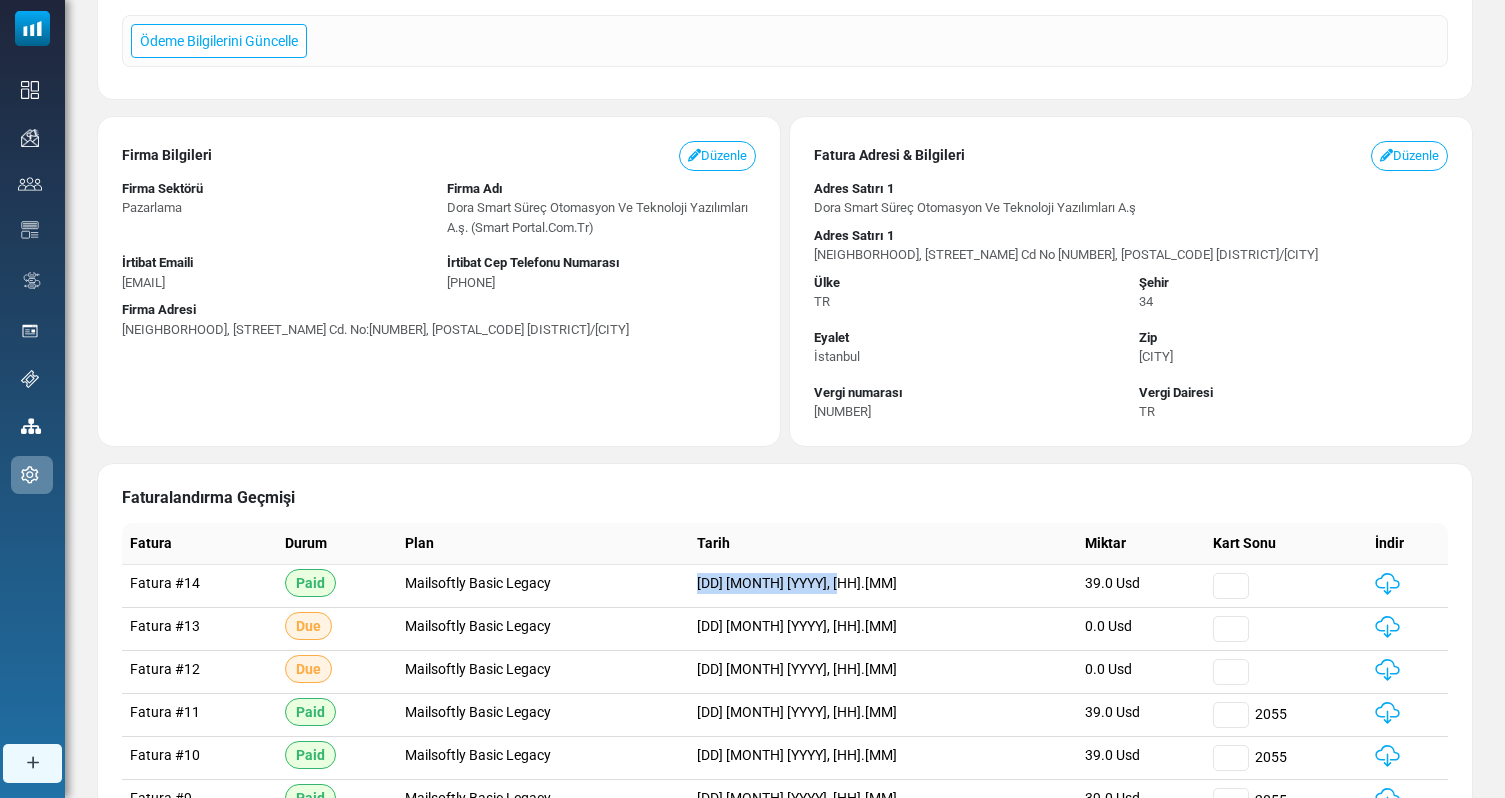 drag, startPoint x: 903, startPoint y: 586, endPoint x: 698, endPoint y: 573, distance: 205.41179 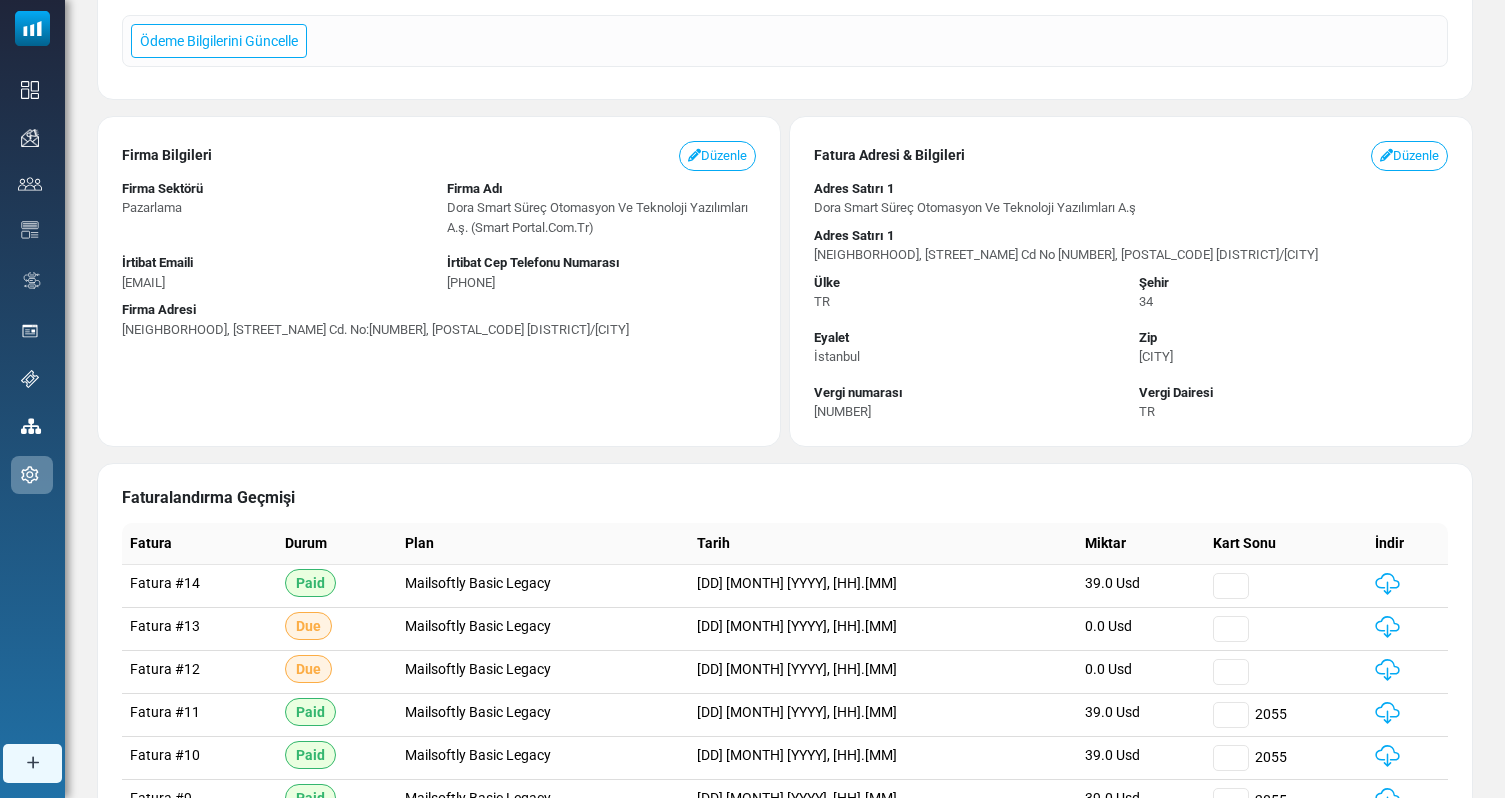click on "27 Temmuz 2025, 02.42" at bounding box center [883, 671] 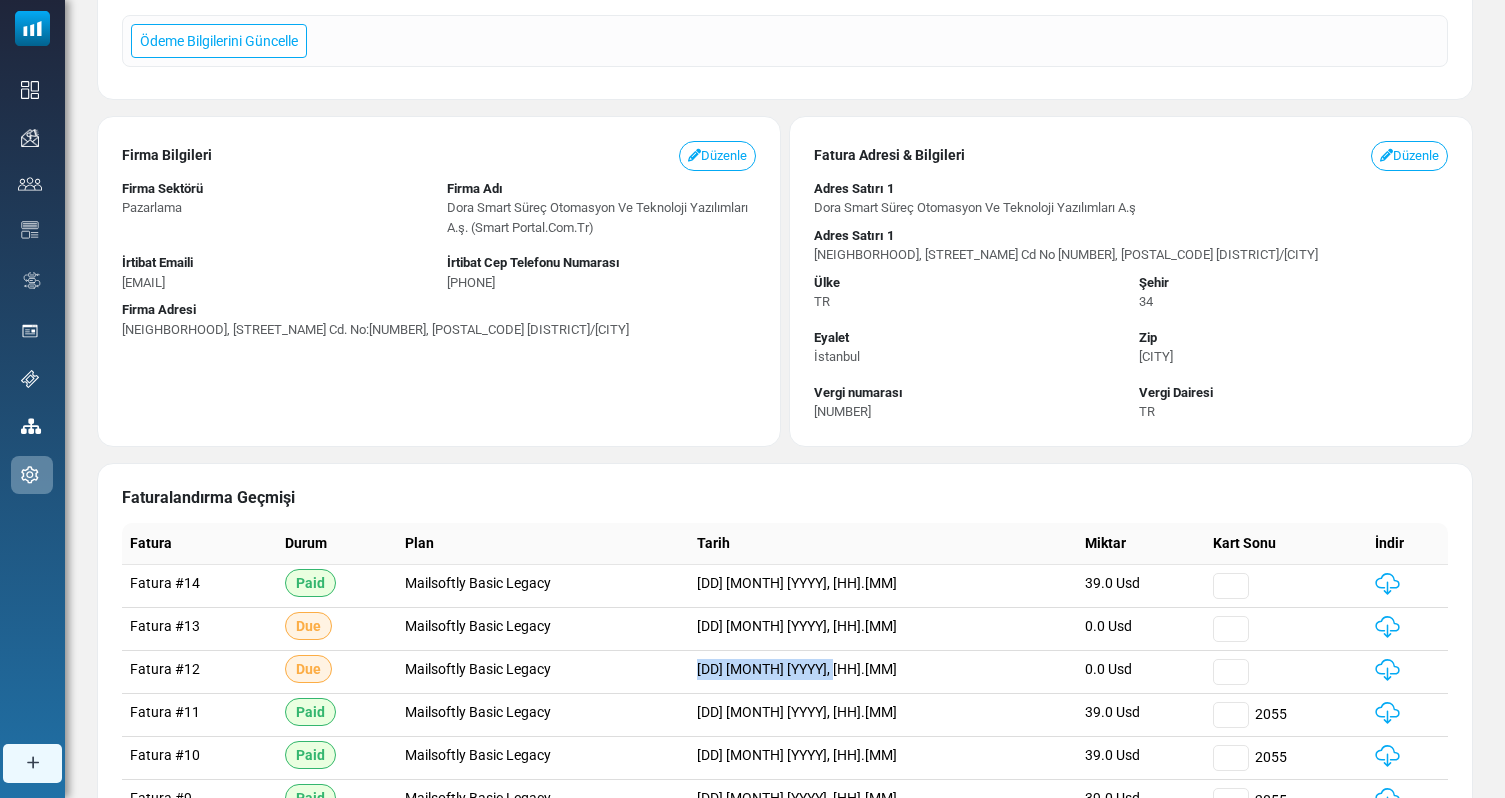 drag, startPoint x: 913, startPoint y: 677, endPoint x: 711, endPoint y: 674, distance: 202.02228 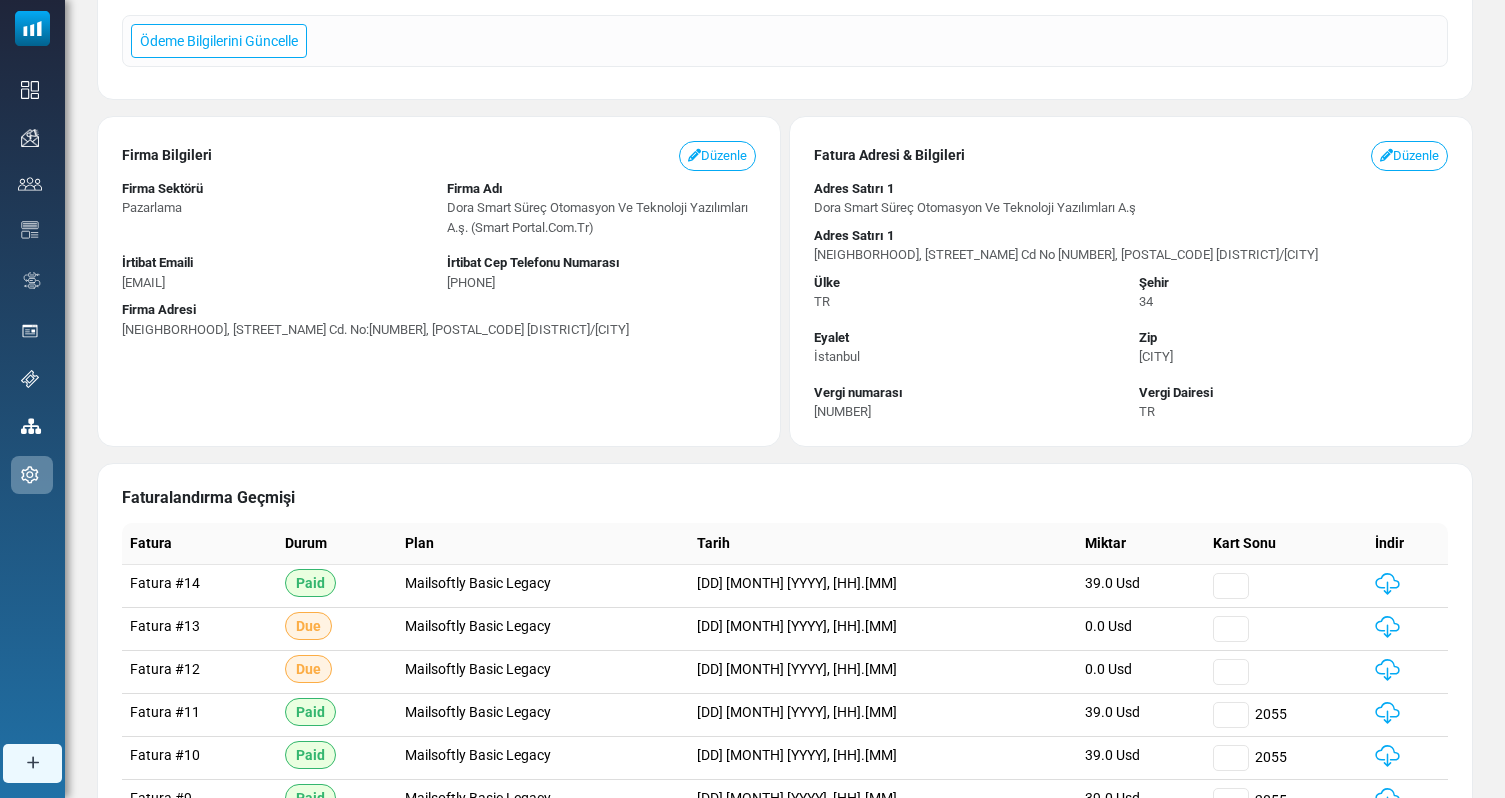 click at bounding box center [1387, 584] 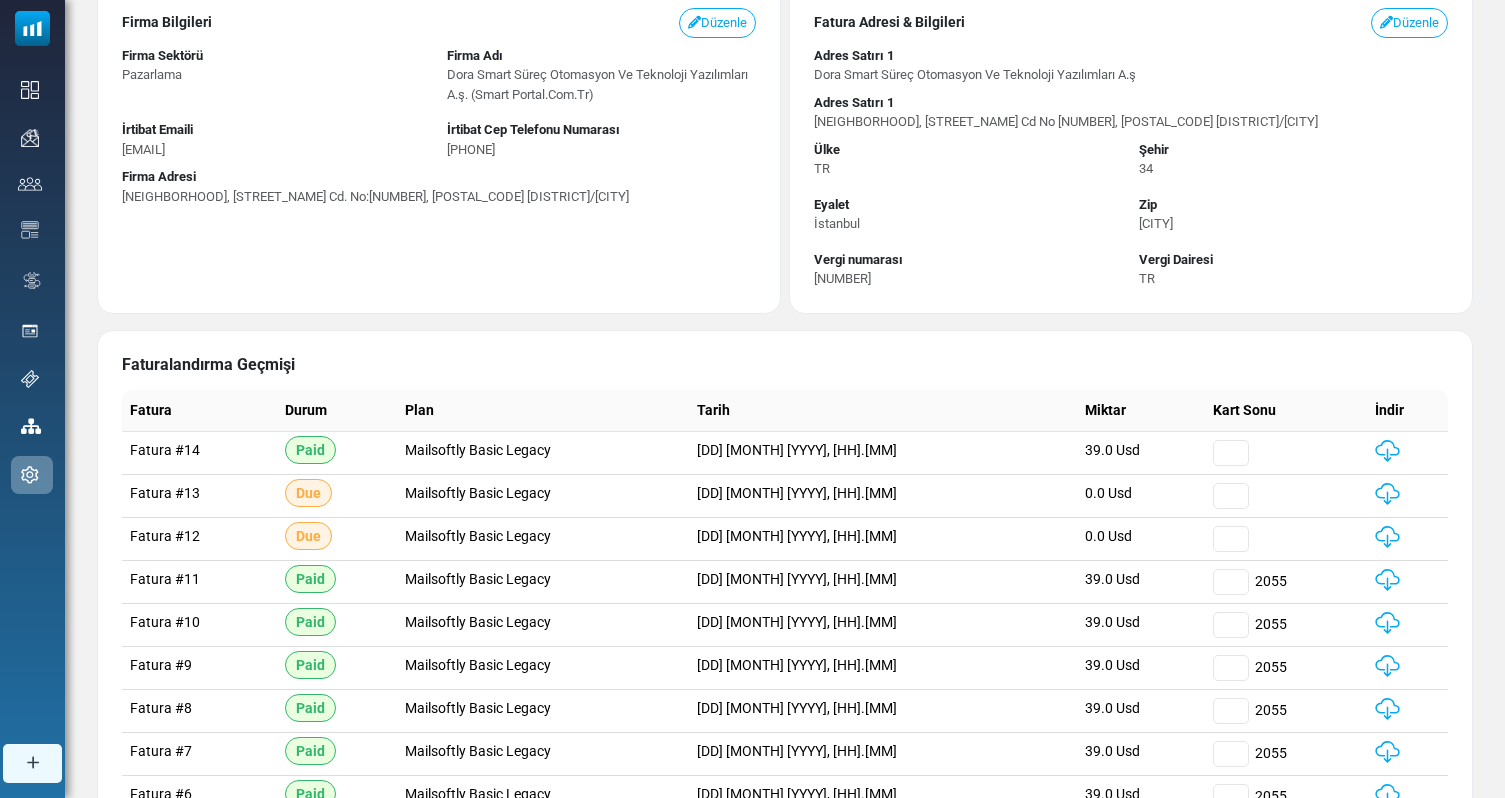 scroll, scrollTop: 345, scrollLeft: 0, axis: vertical 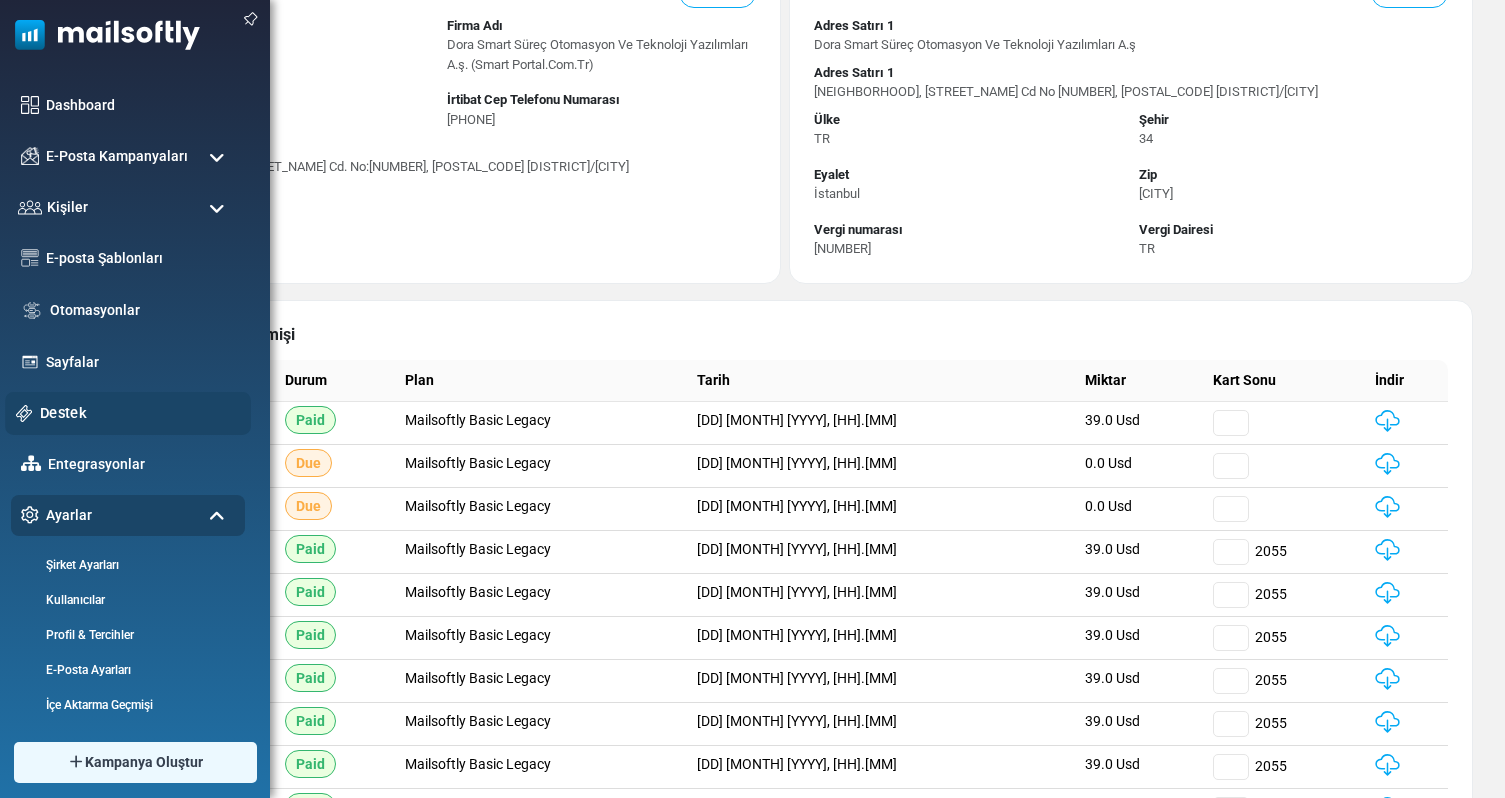 click on "Destek" at bounding box center [140, 413] 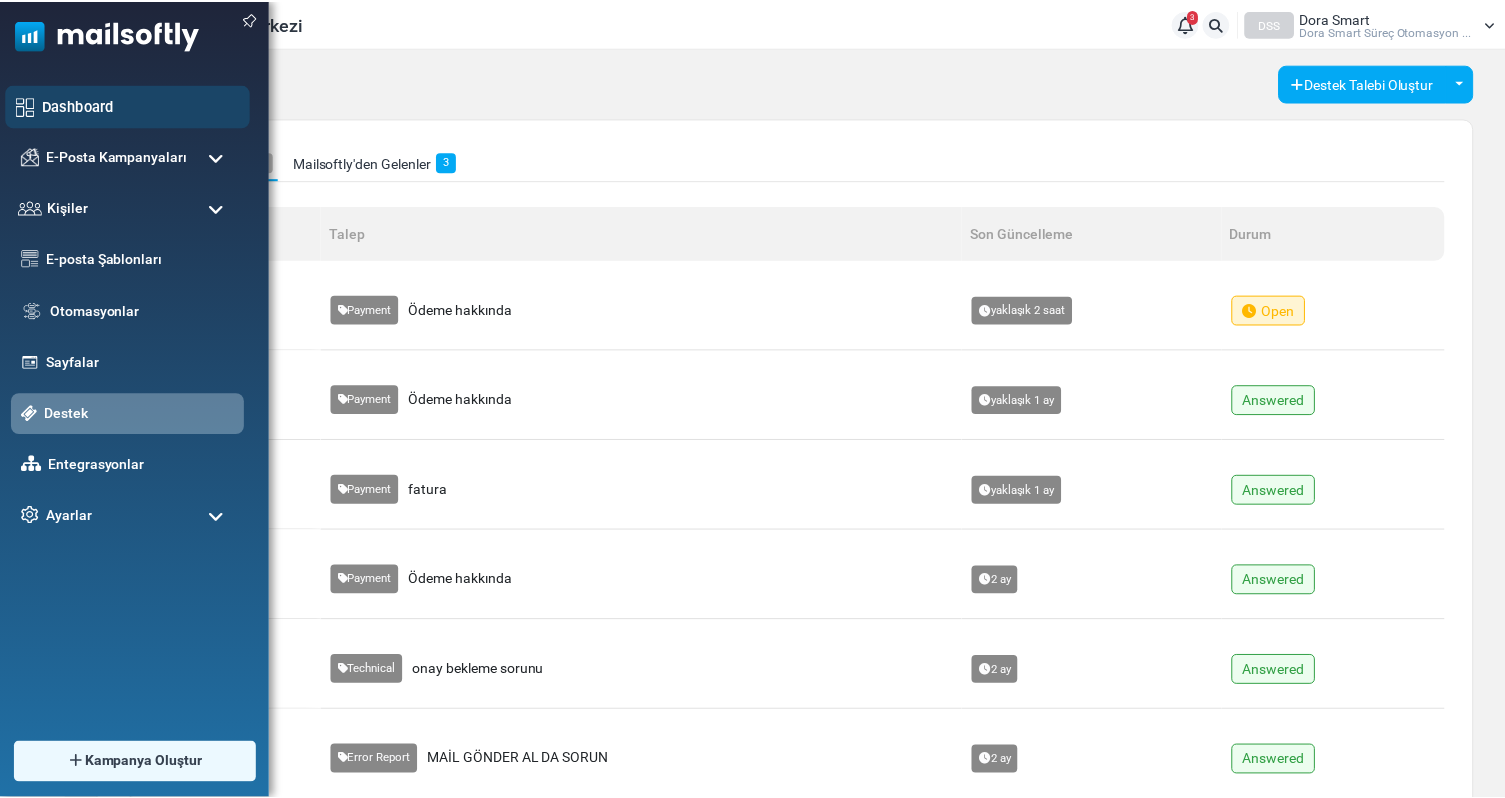 scroll, scrollTop: 0, scrollLeft: 0, axis: both 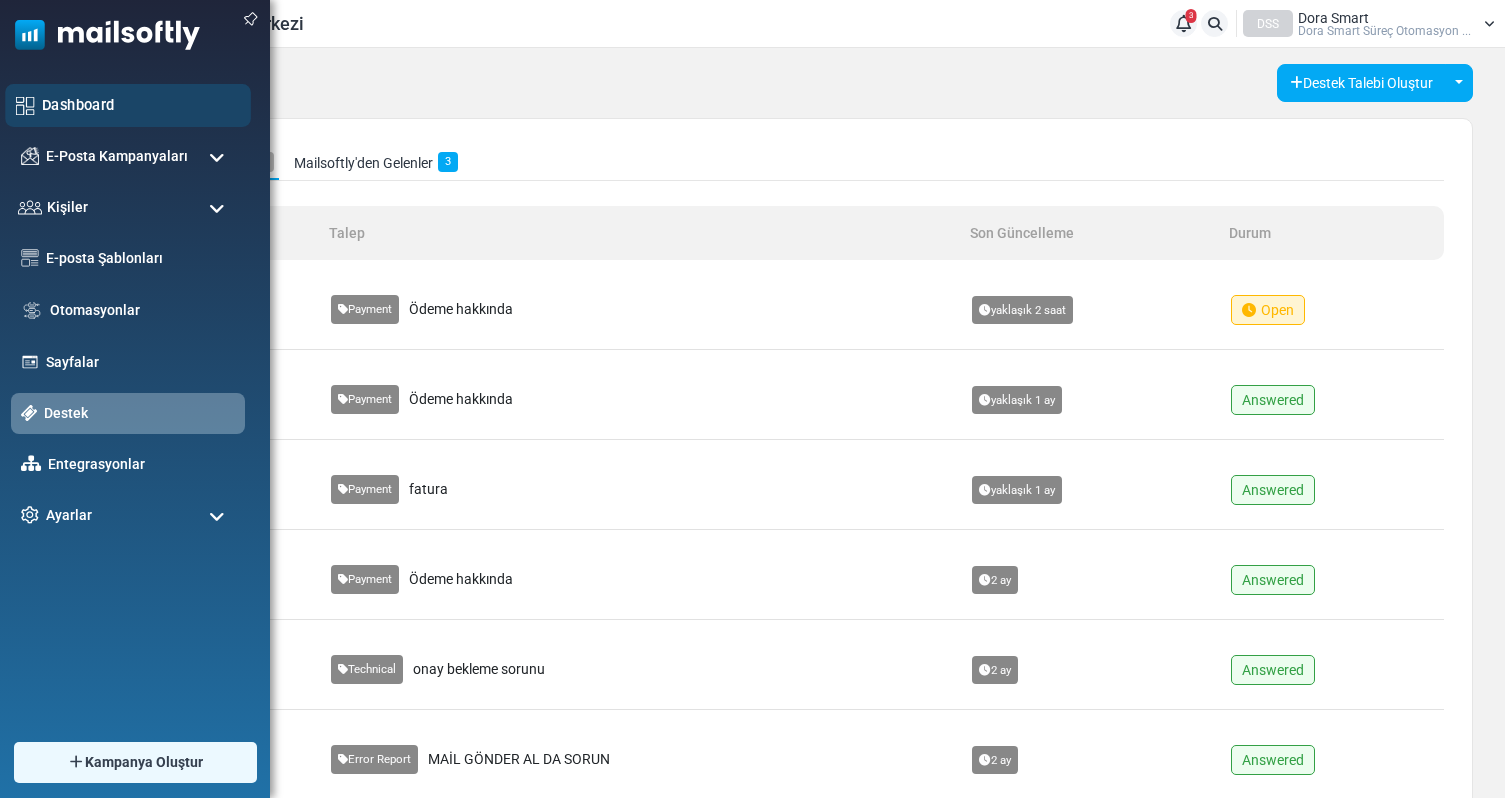 click on "Dashboard" at bounding box center [141, 105] 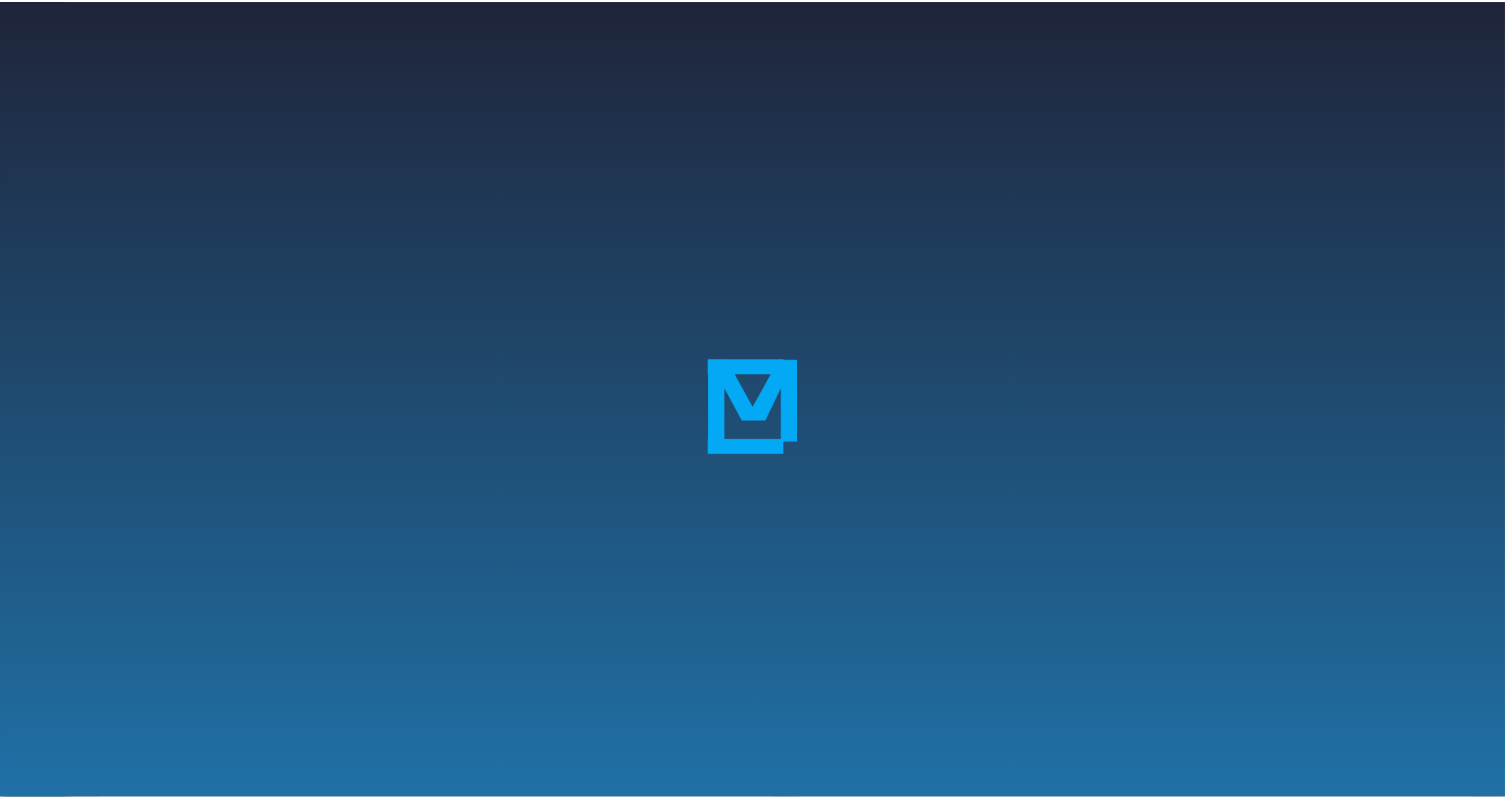 scroll, scrollTop: 0, scrollLeft: 0, axis: both 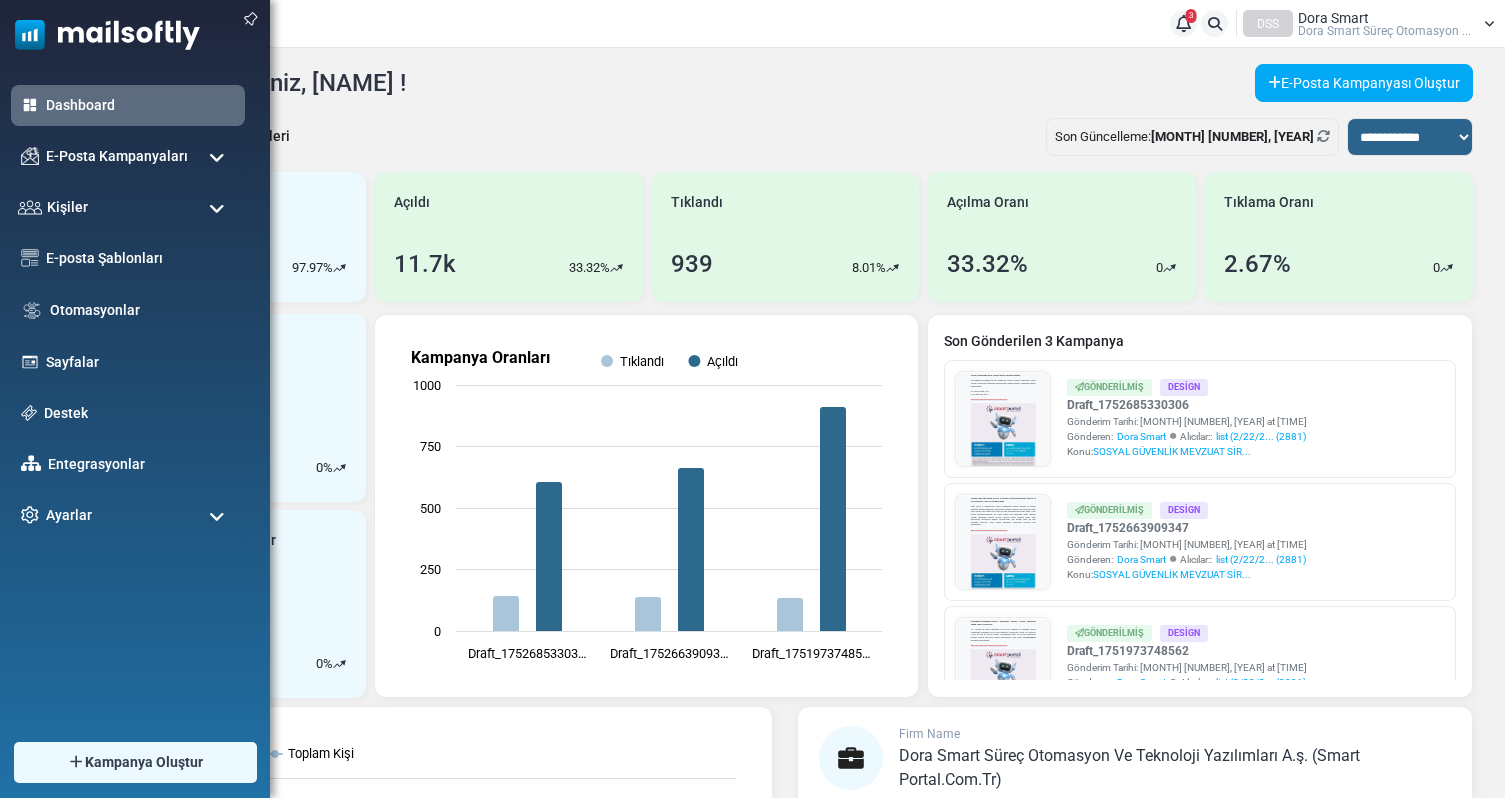 click on "Dashboard
E-Posta Kampanyaları
Kampanyalar
Gönderici İtibarı
Kişiler
Kişiler
Kişi Listeleri
Suppression Listesi
Aboneler
Abonelikten Çıkanlar
Formlar
Kişi Alanları
Etiketler
E-posta Şablonları
Destek" at bounding box center (130, 310) 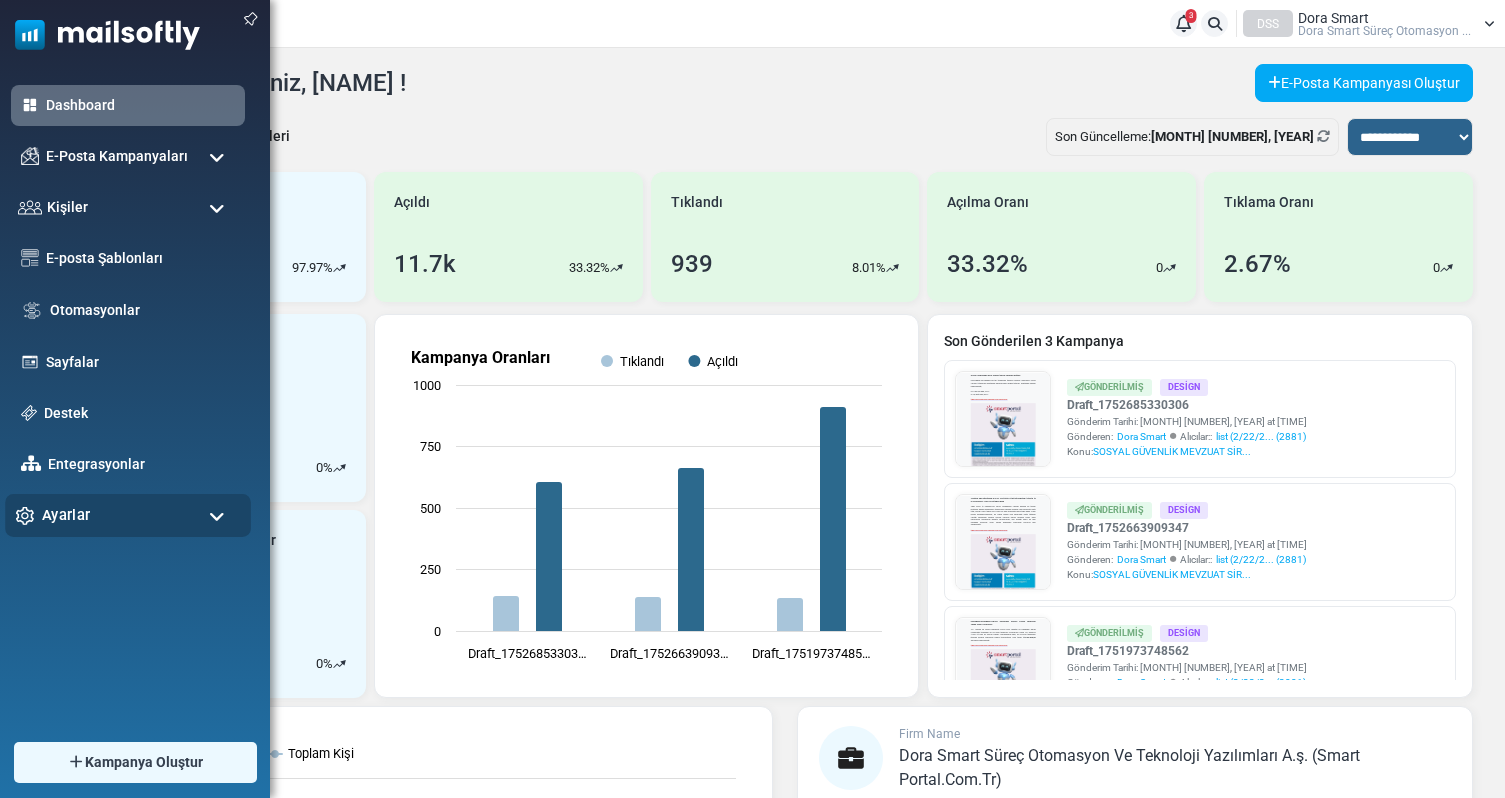 click on "Ayarlar" at bounding box center [128, 515] 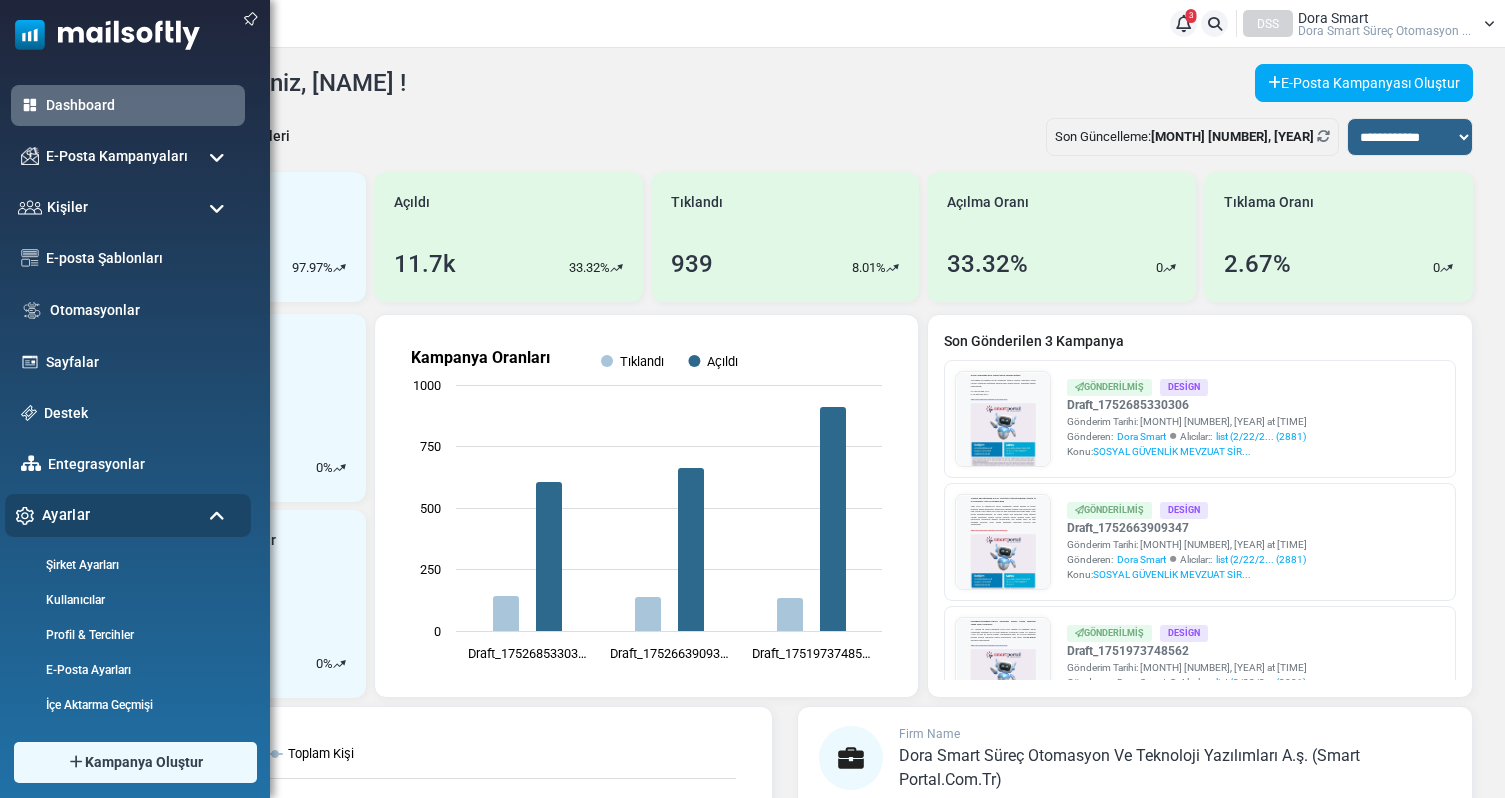 scroll, scrollTop: 72, scrollLeft: 0, axis: vertical 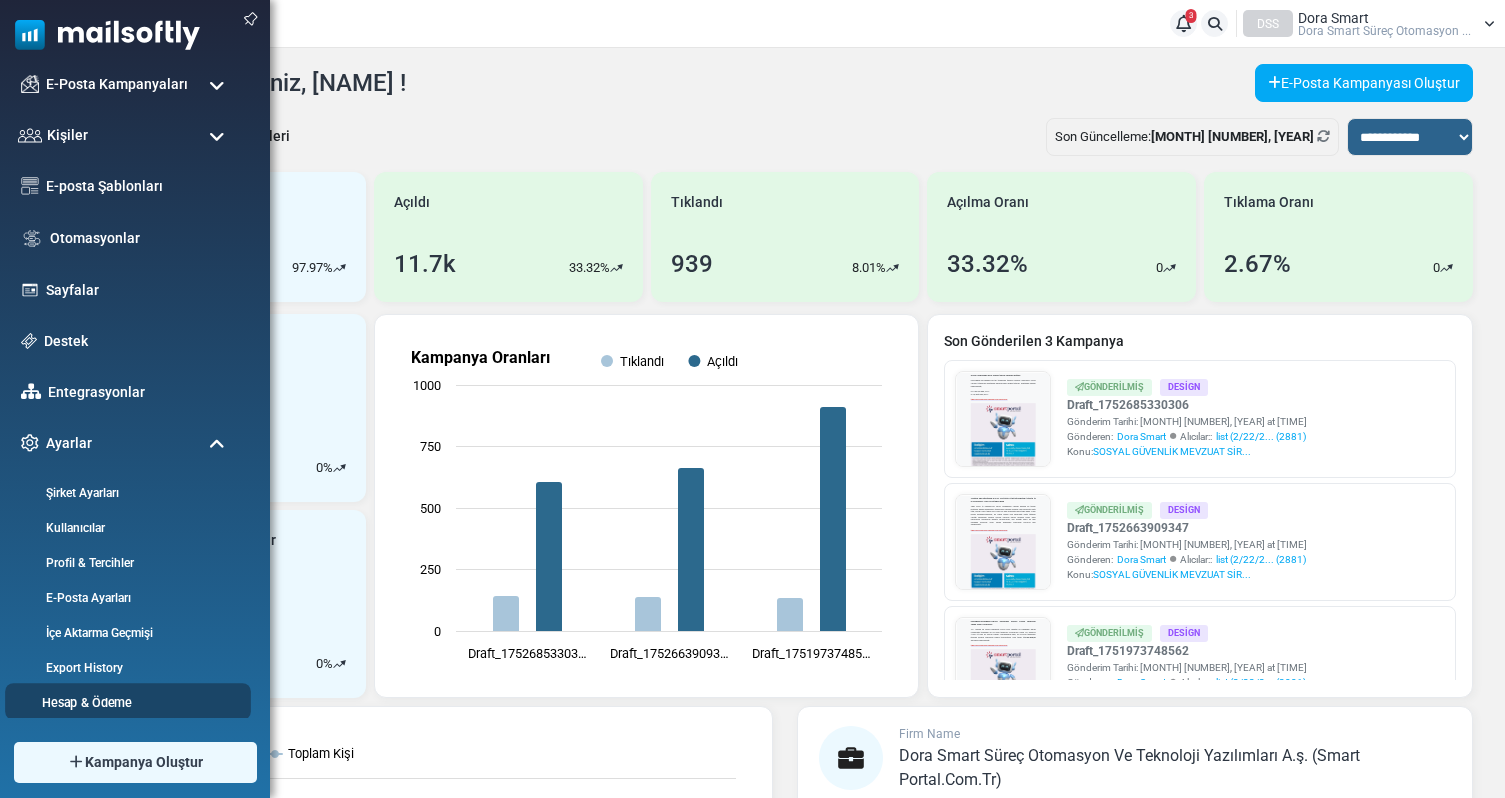 click on "Hesap & Ödeme" at bounding box center (125, 702) 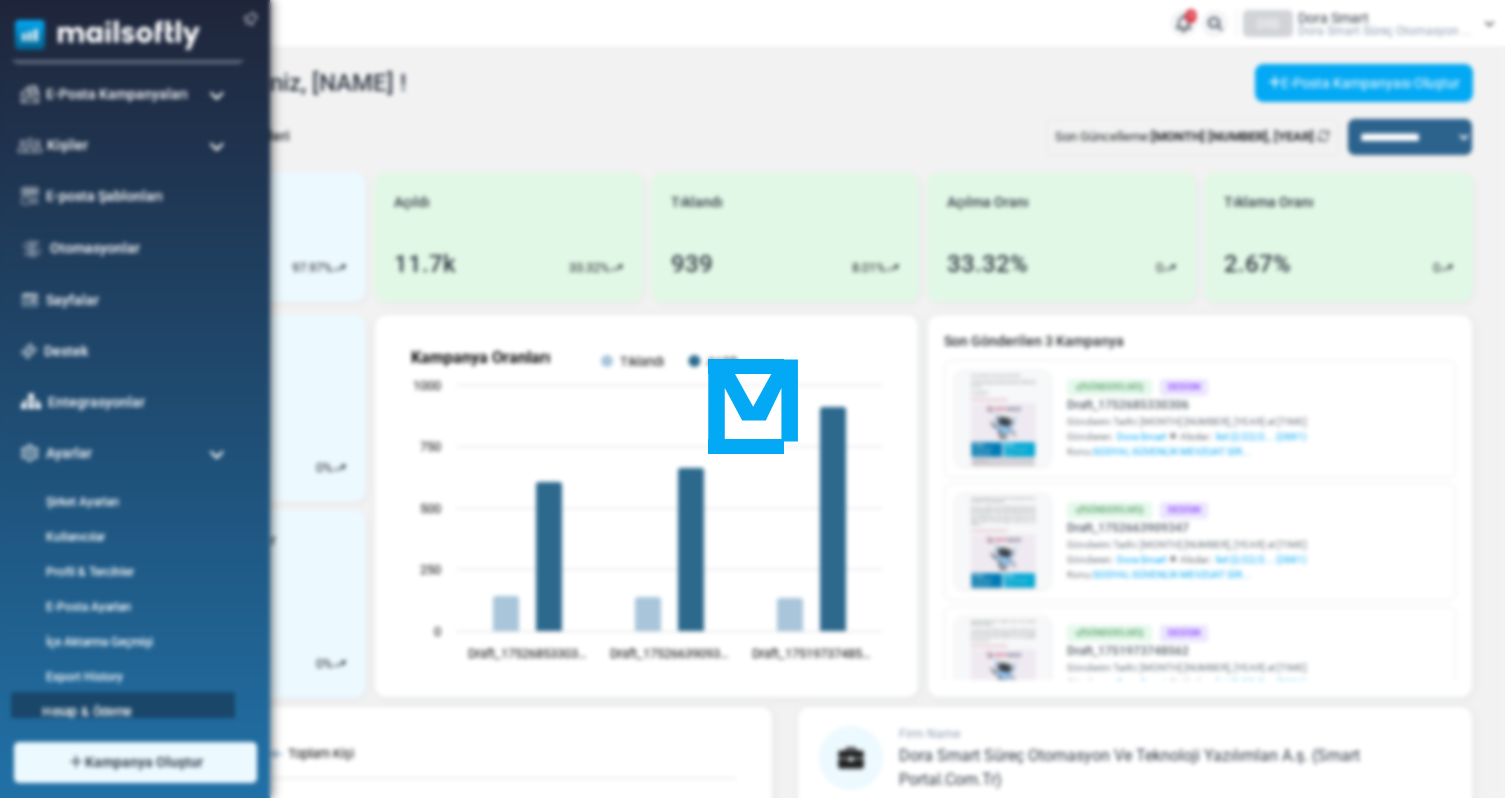 scroll, scrollTop: 0, scrollLeft: 0, axis: both 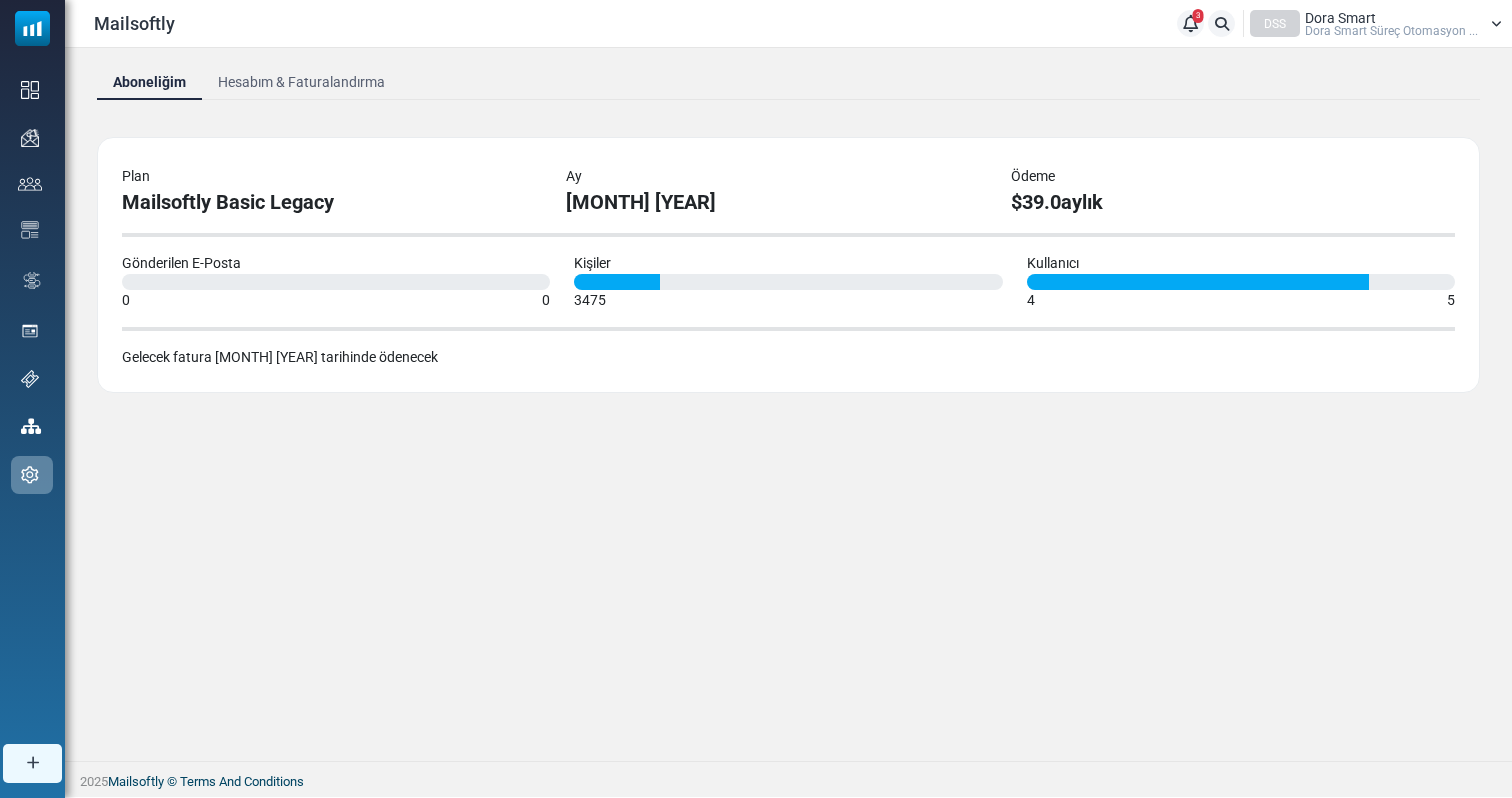 click on "Hesabım & Faturalandırma" at bounding box center [301, 82] 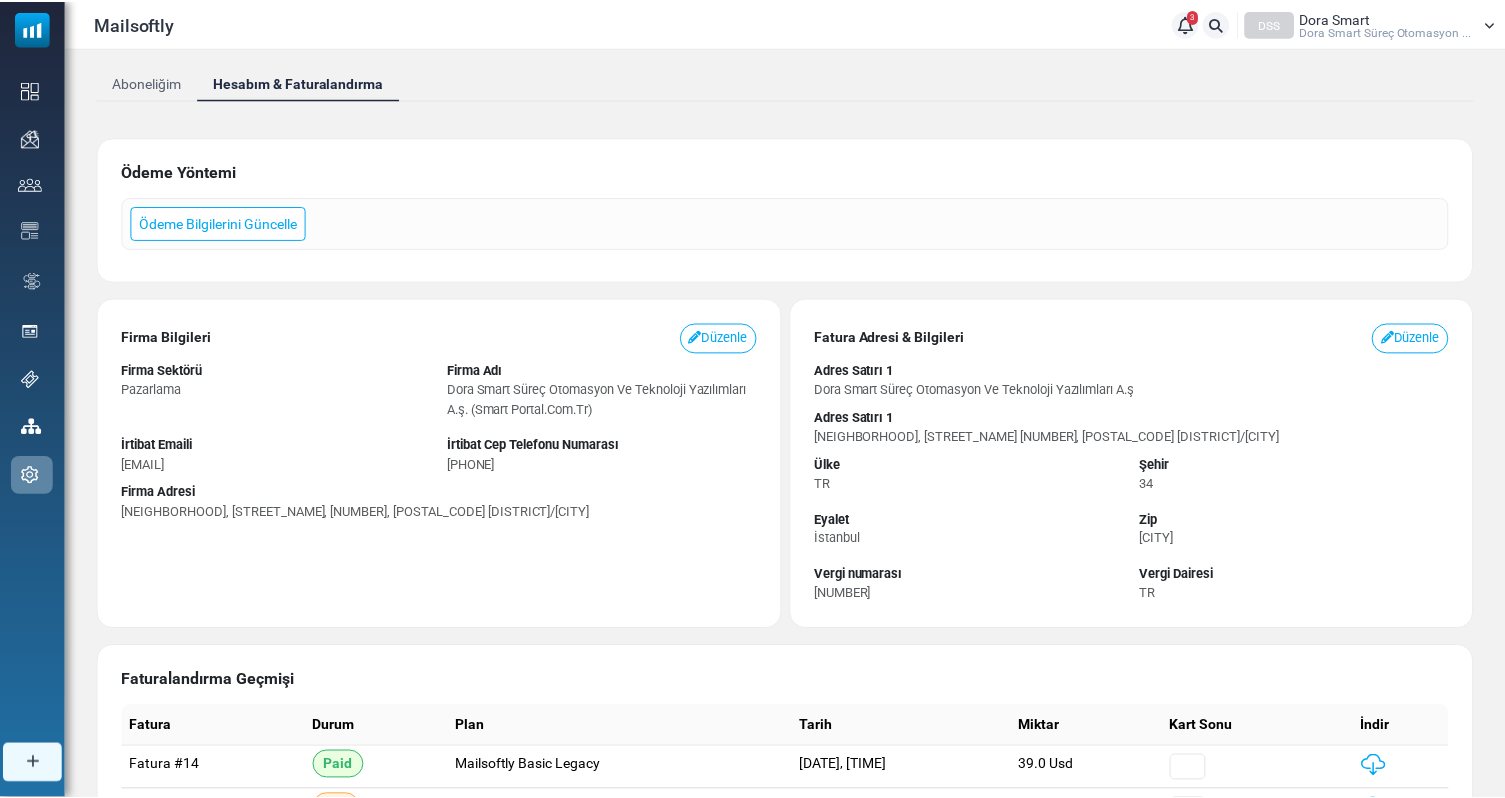 scroll, scrollTop: 0, scrollLeft: 0, axis: both 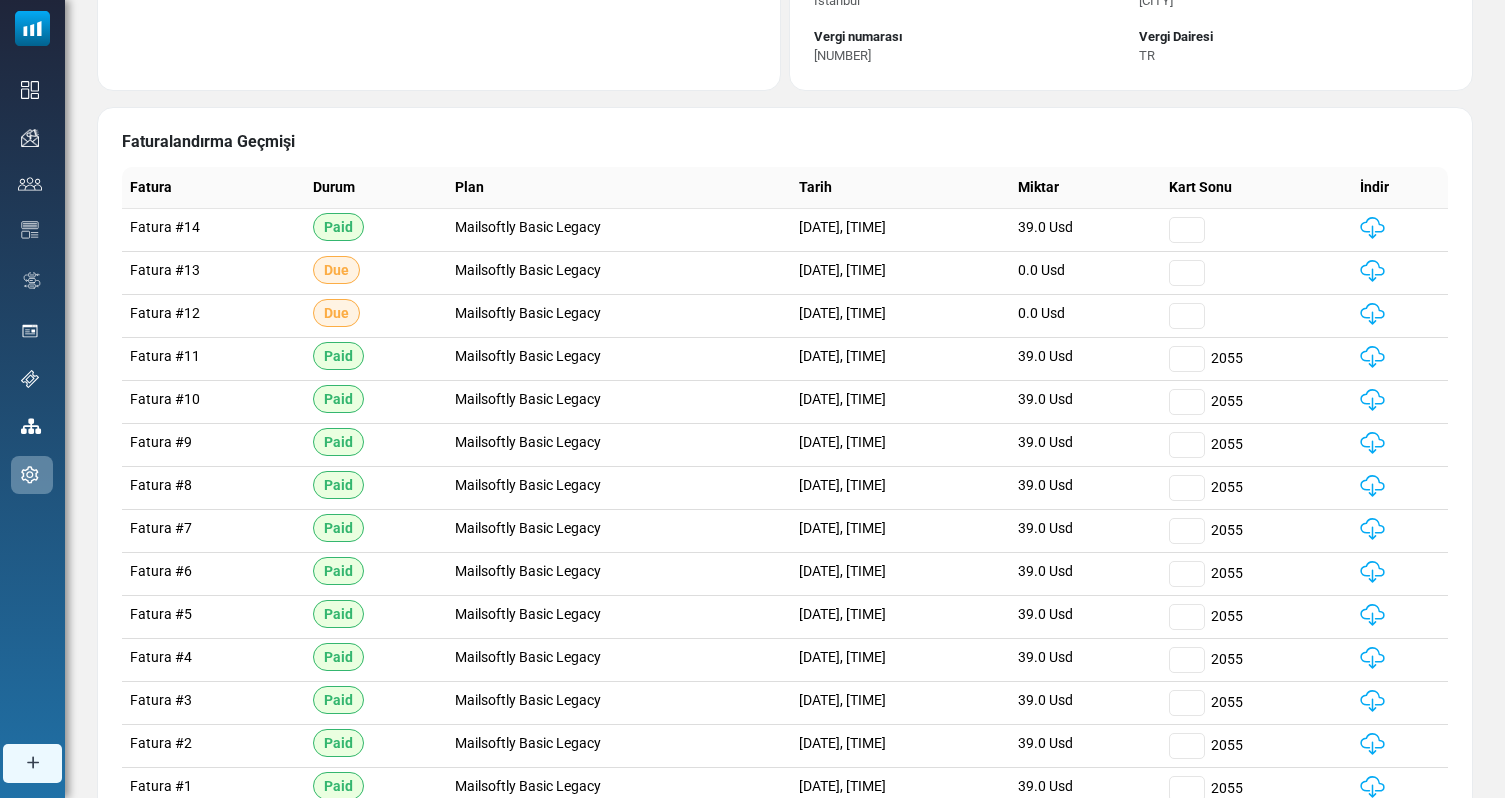 click at bounding box center (1372, 357) 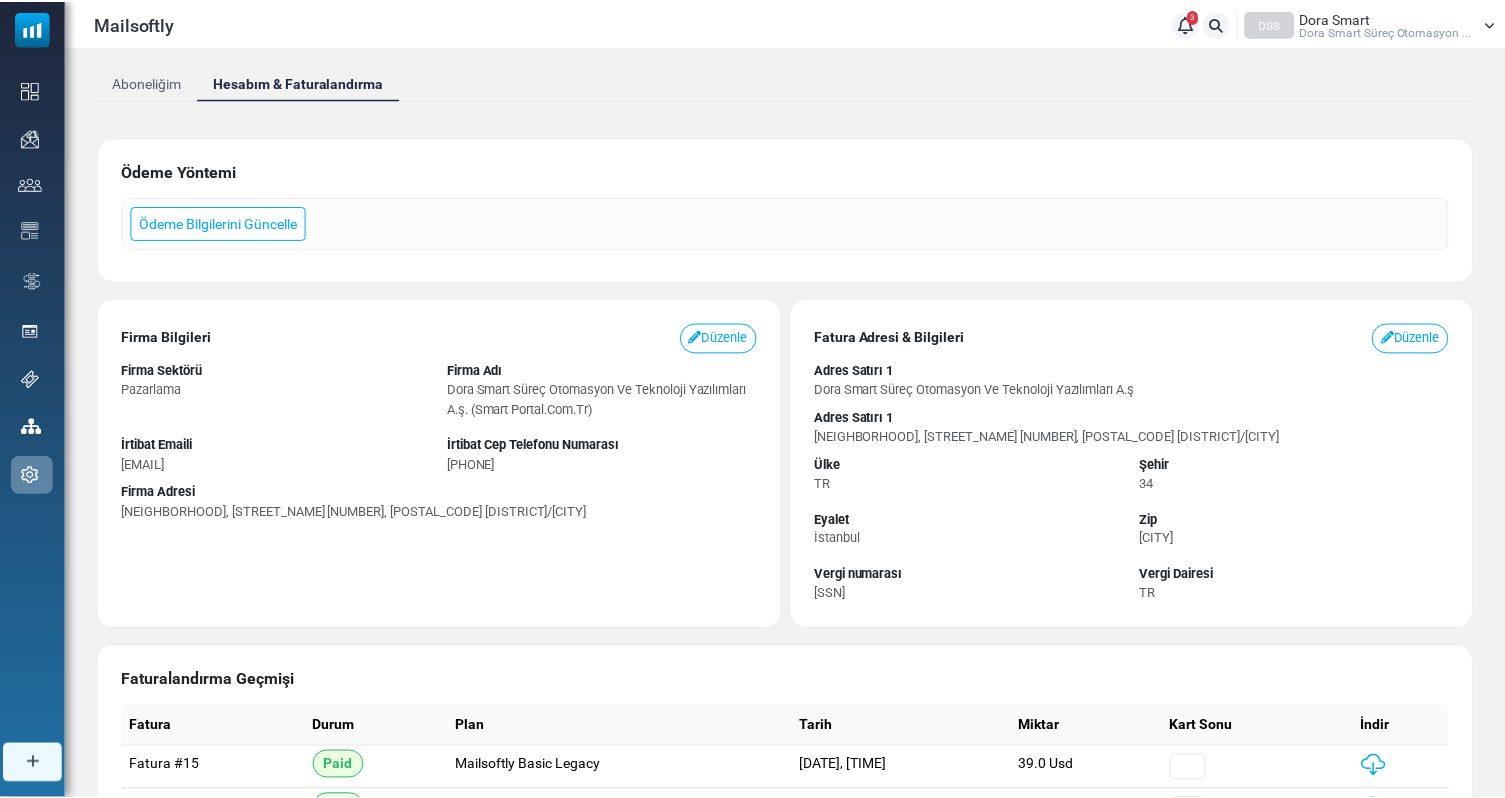 scroll, scrollTop: 538, scrollLeft: 0, axis: vertical 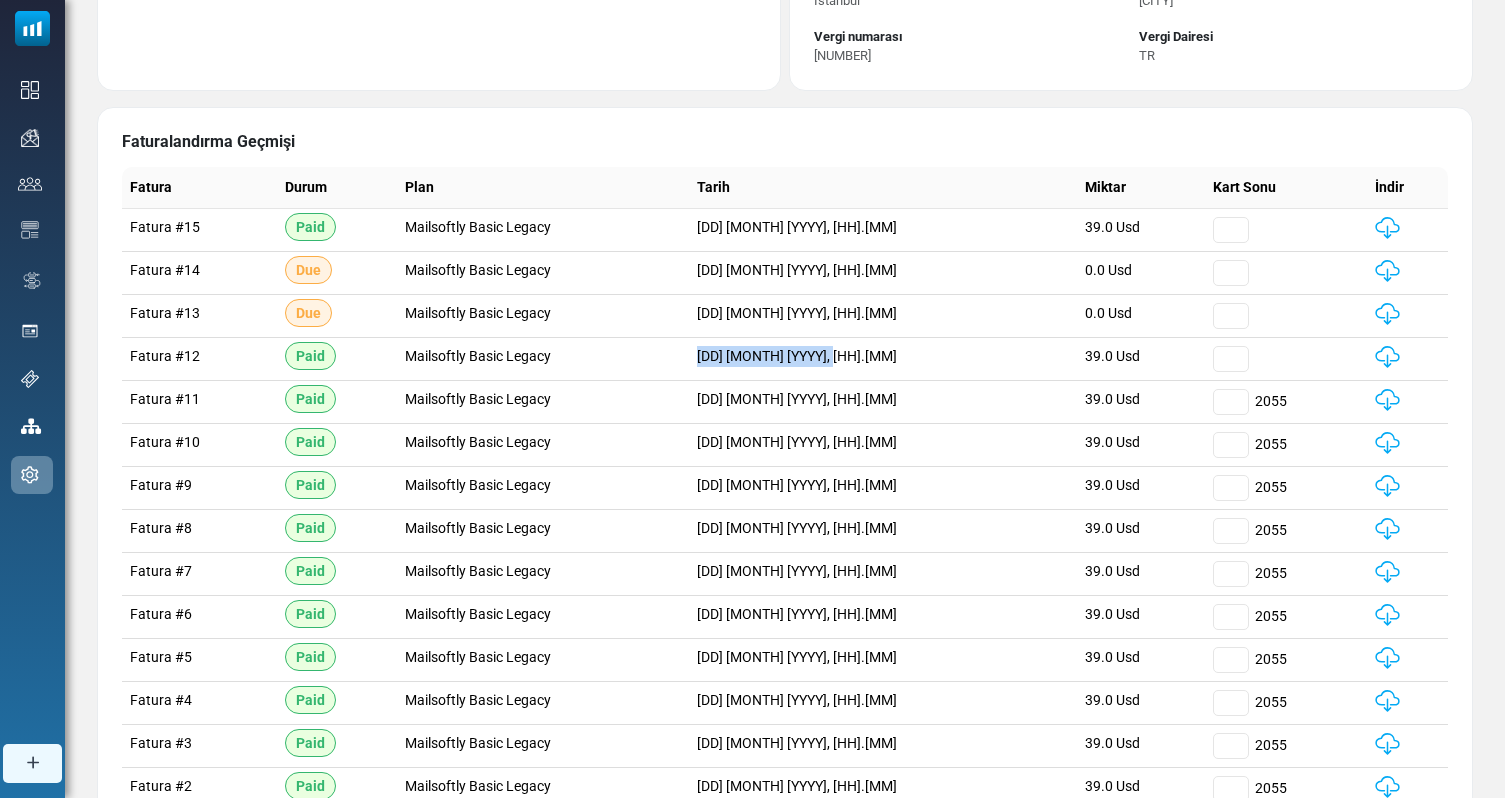 drag, startPoint x: 908, startPoint y: 364, endPoint x: 709, endPoint y: 364, distance: 199 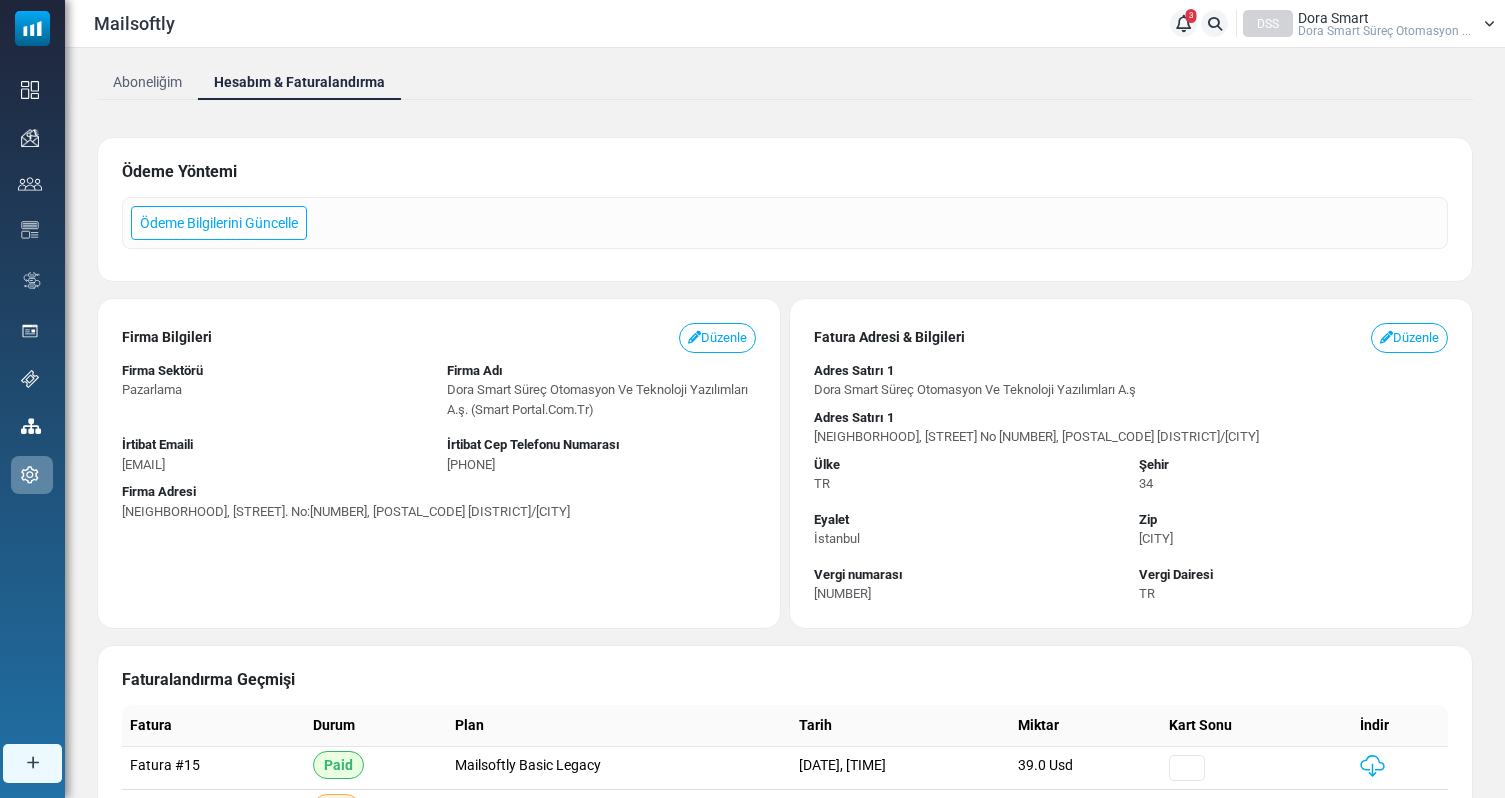 scroll, scrollTop: 538, scrollLeft: 0, axis: vertical 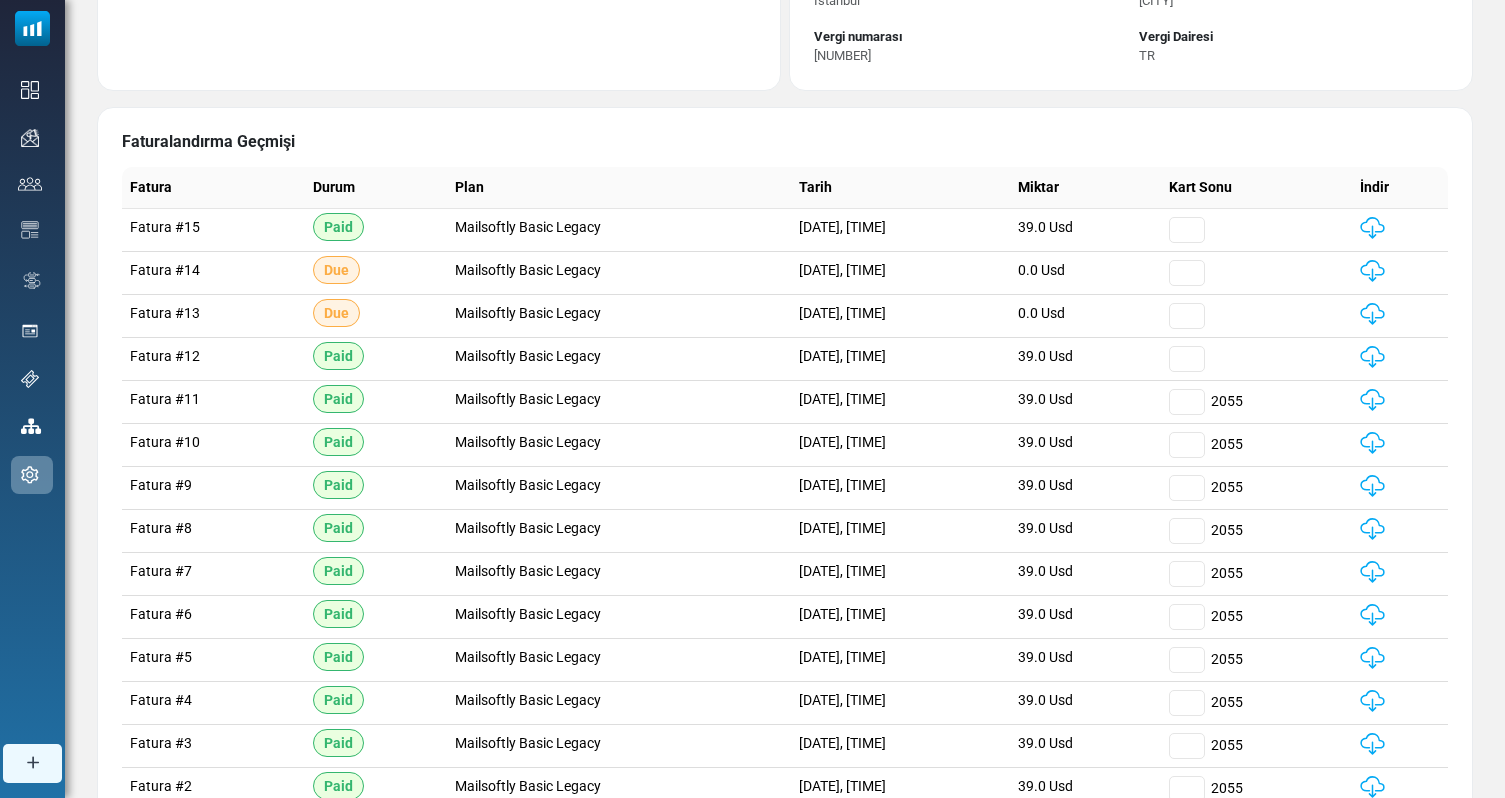 drag, startPoint x: 907, startPoint y: 360, endPoint x: 710, endPoint y: 360, distance: 197 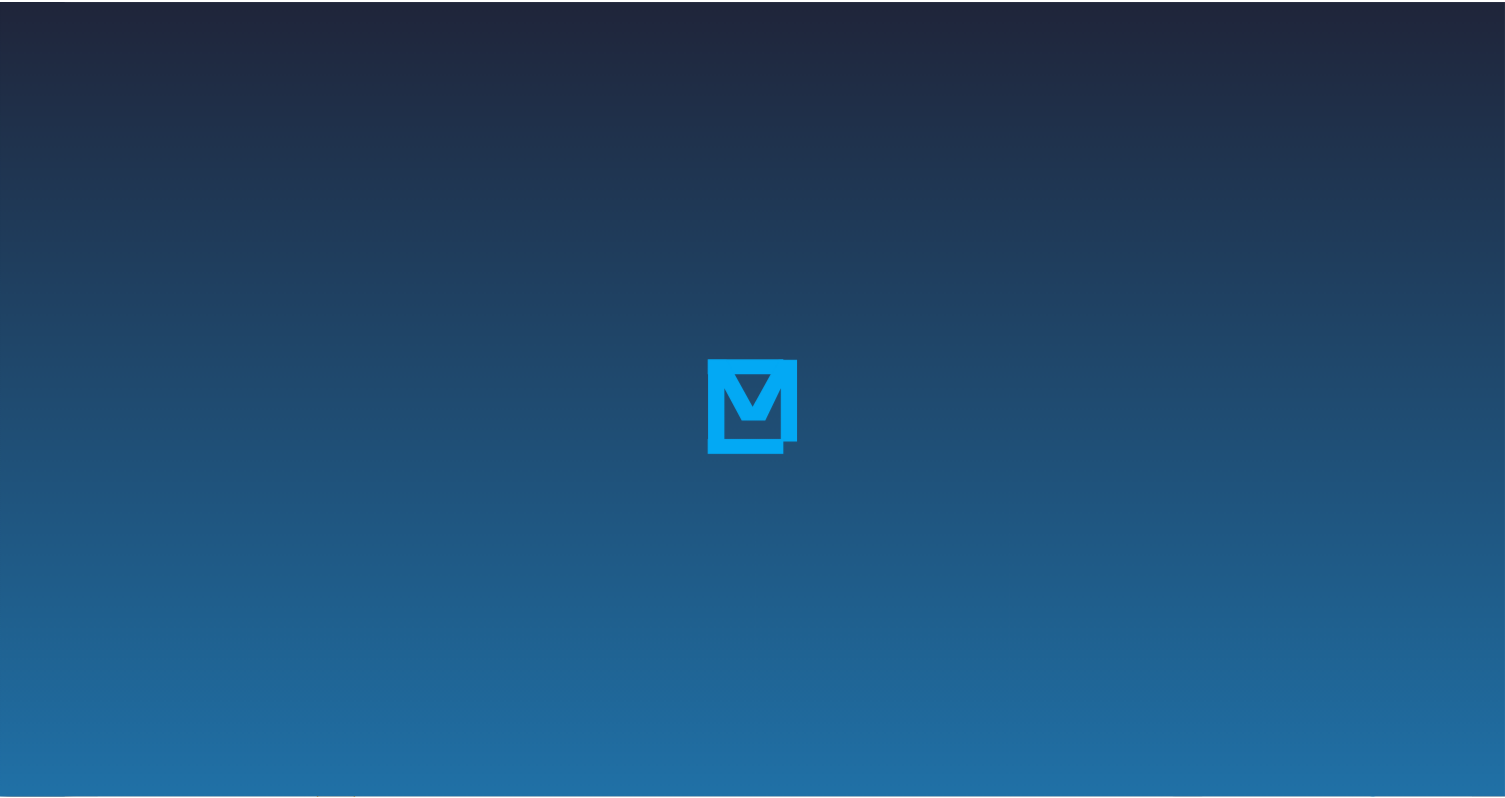 scroll, scrollTop: 538, scrollLeft: 0, axis: vertical 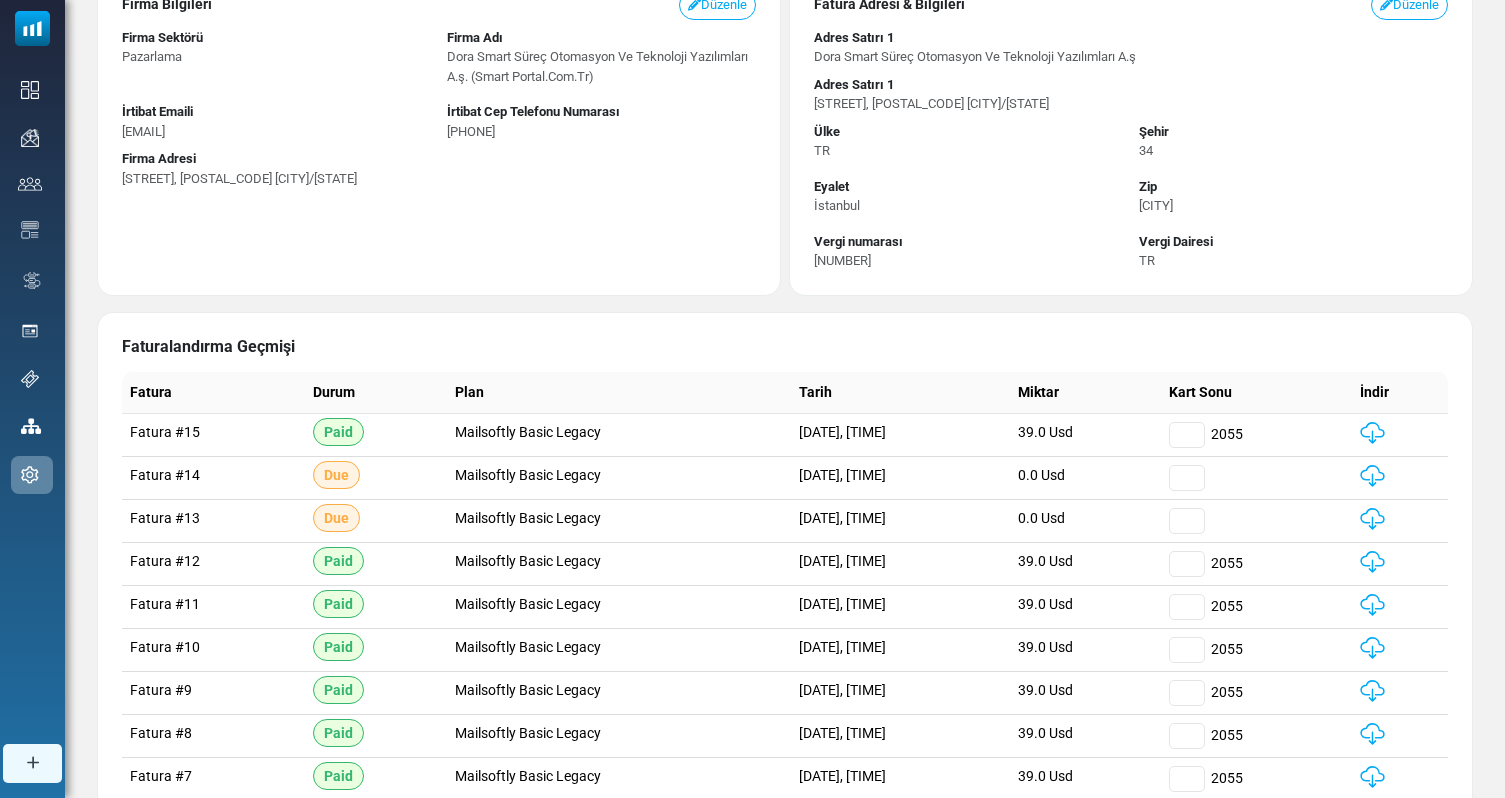 click at bounding box center [1372, 562] 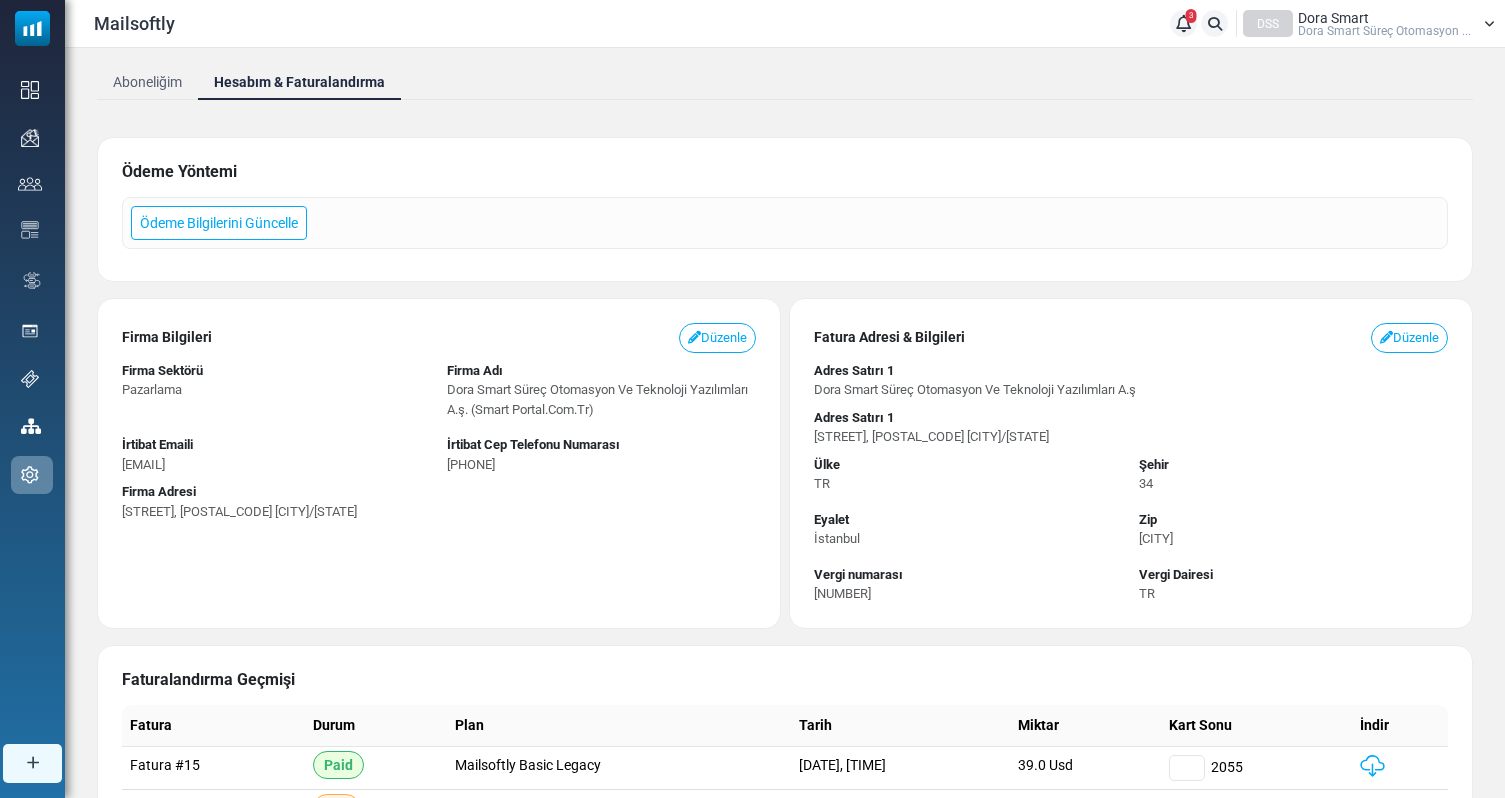 click on "Aboneliğim
Hesabım & Faturalandırma
Ödeme Yöntemi
Ödeme Bilgilerini Güncelle
Firma Bilgileri
Düzenle
Firma Sektörü
Pazarlama
Firma Adı
Dora Smart Süreç Otomasyon Ve Teknoloji Yazılımları A.ş. (Smart Portal.Com.Tr)
İrtibat Emaili
emre.gumus@ddo.com.tr
İrtibat Cep Telefonu Numarası
+90 538 024 69 22
Firma Adresi
İçerenköy, Huzur Hoca Cd. No:57, 34758 Ataşehir/İstanbul
Fatura Adresi & Bilgileri" at bounding box center (785, 756) 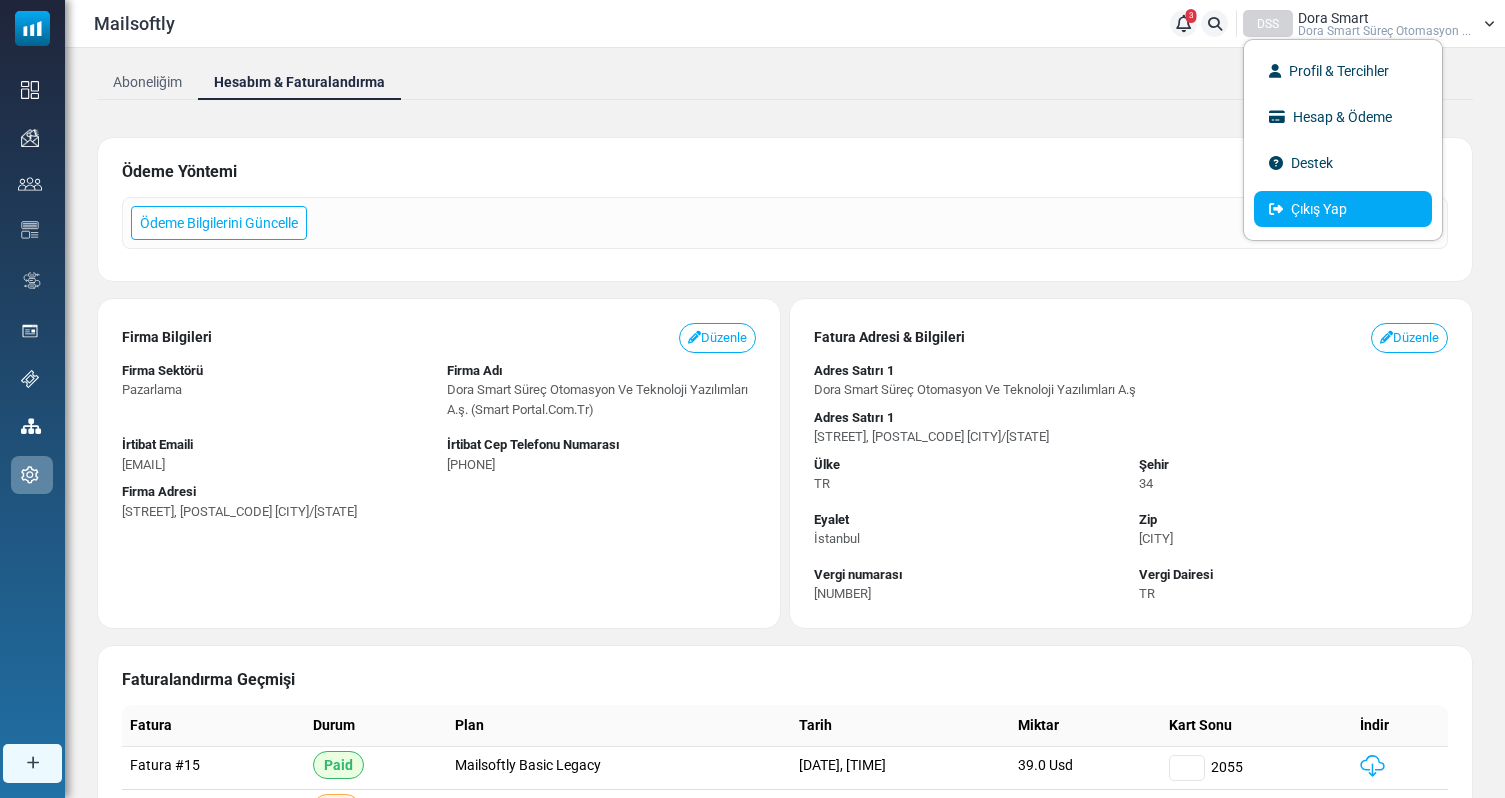 click on "Çıkış Yap" at bounding box center (1343, 209) 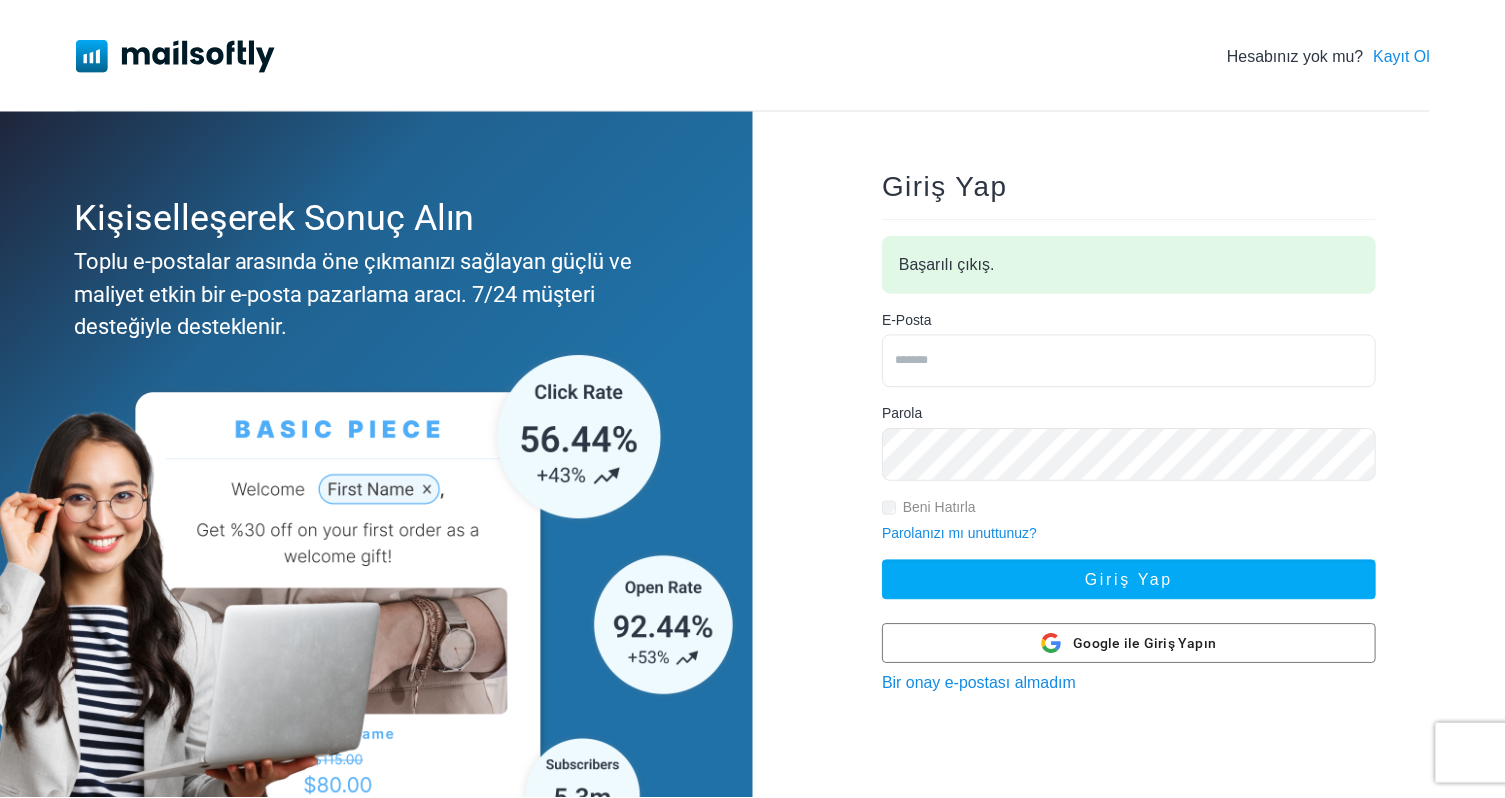 scroll, scrollTop: 0, scrollLeft: 0, axis: both 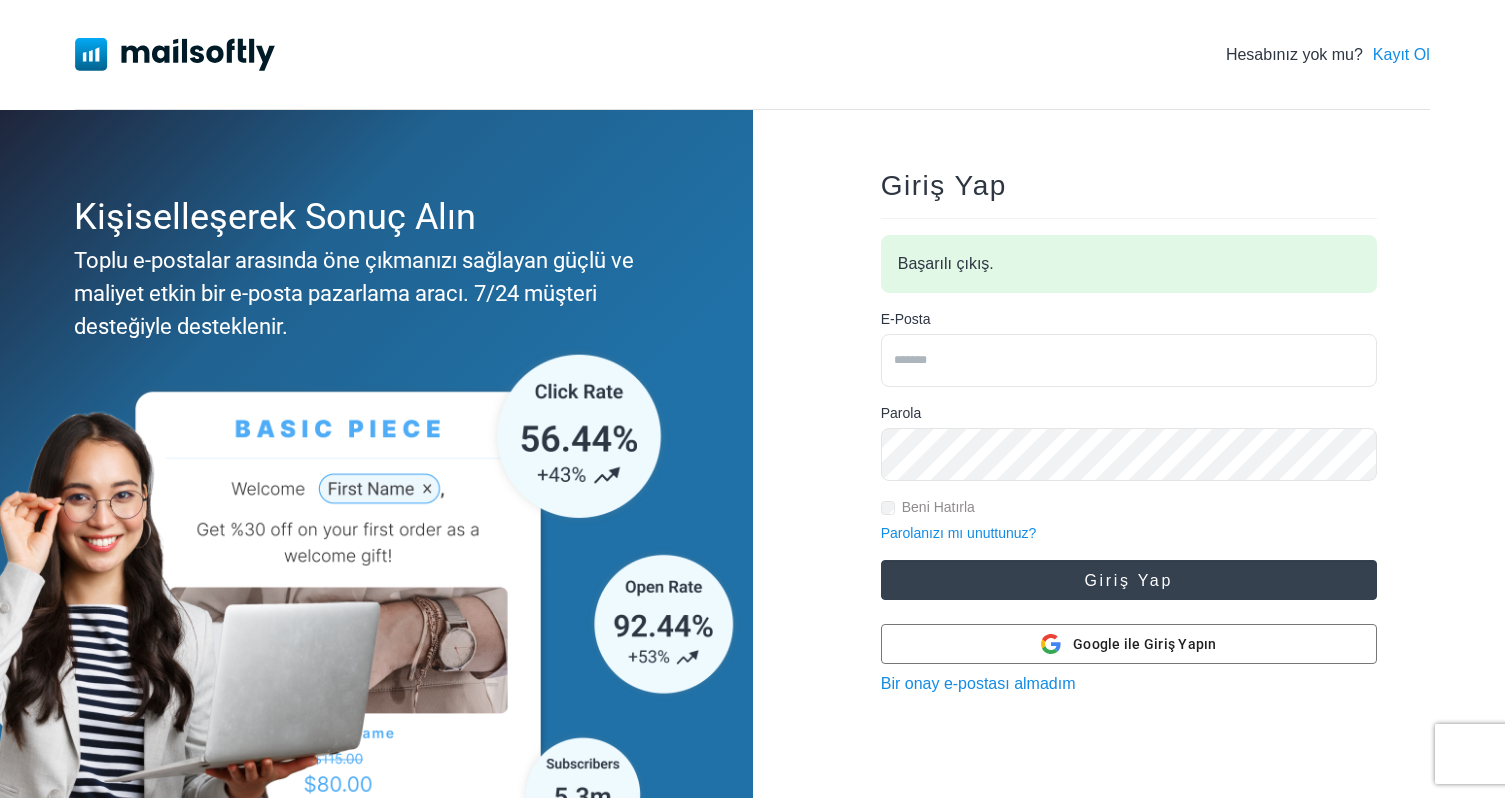 type on "**********" 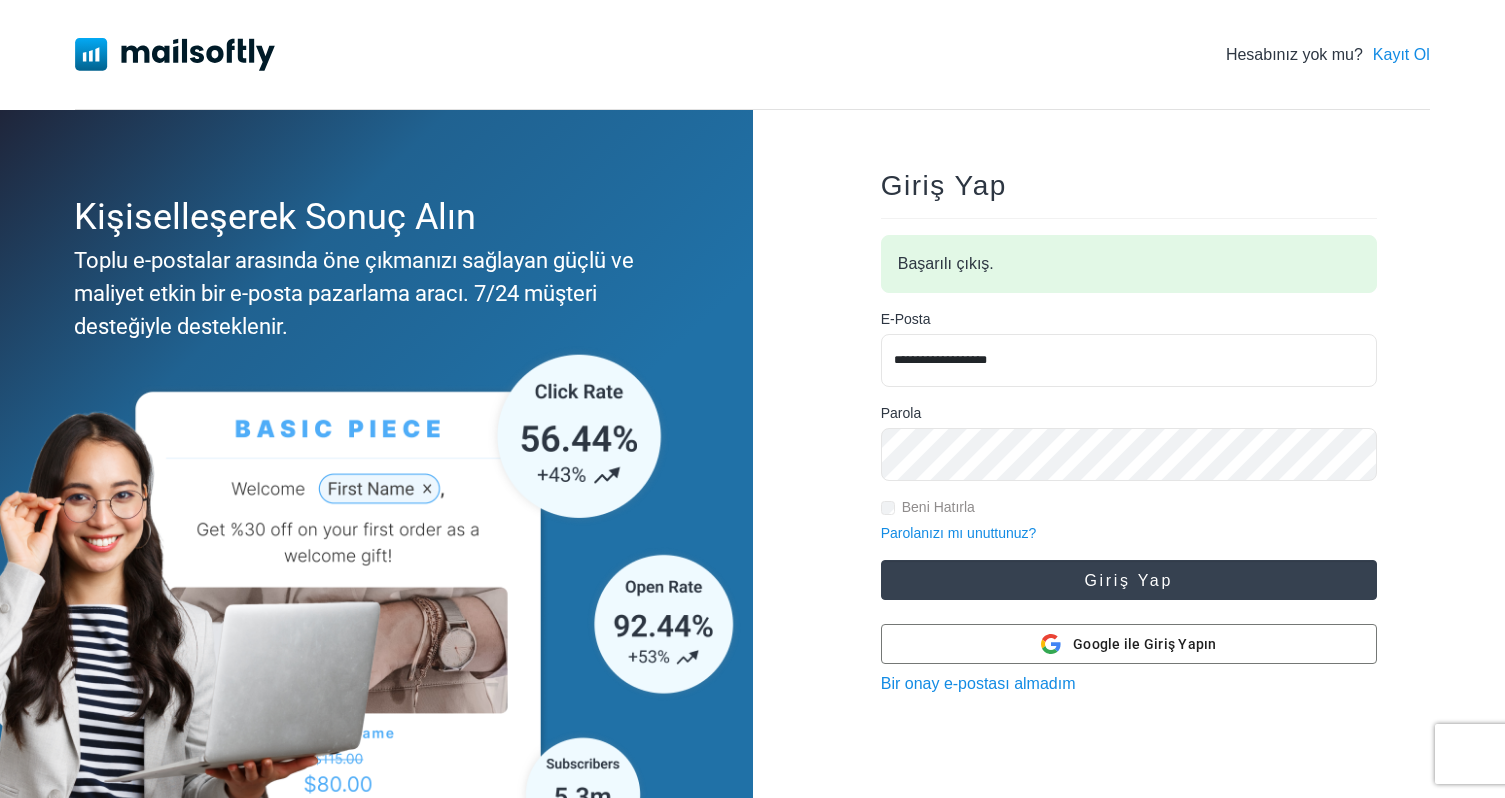 click on "Giriş Yap" at bounding box center [1129, 580] 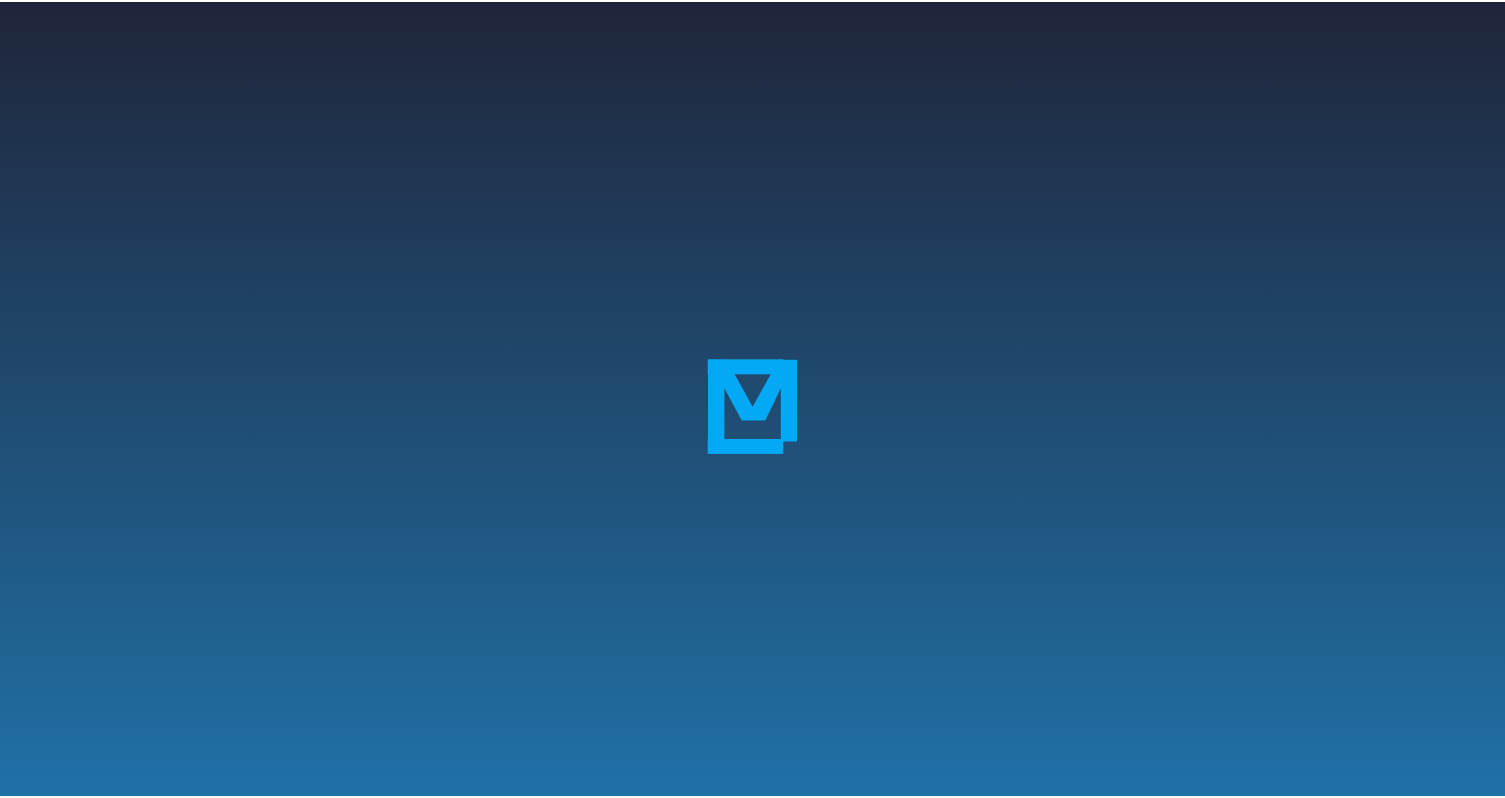 scroll, scrollTop: 0, scrollLeft: 0, axis: both 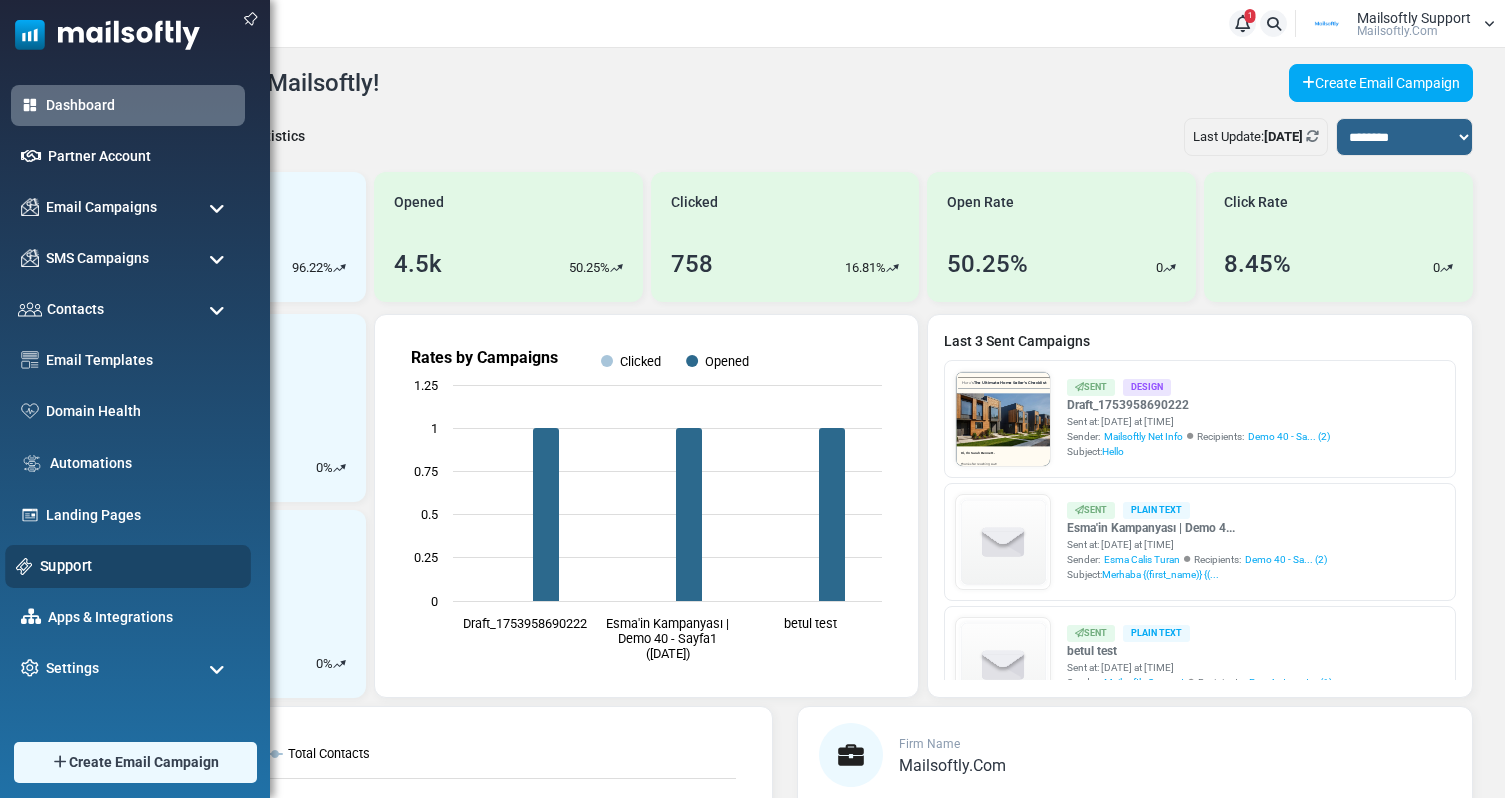 click on "Support" at bounding box center [140, 566] 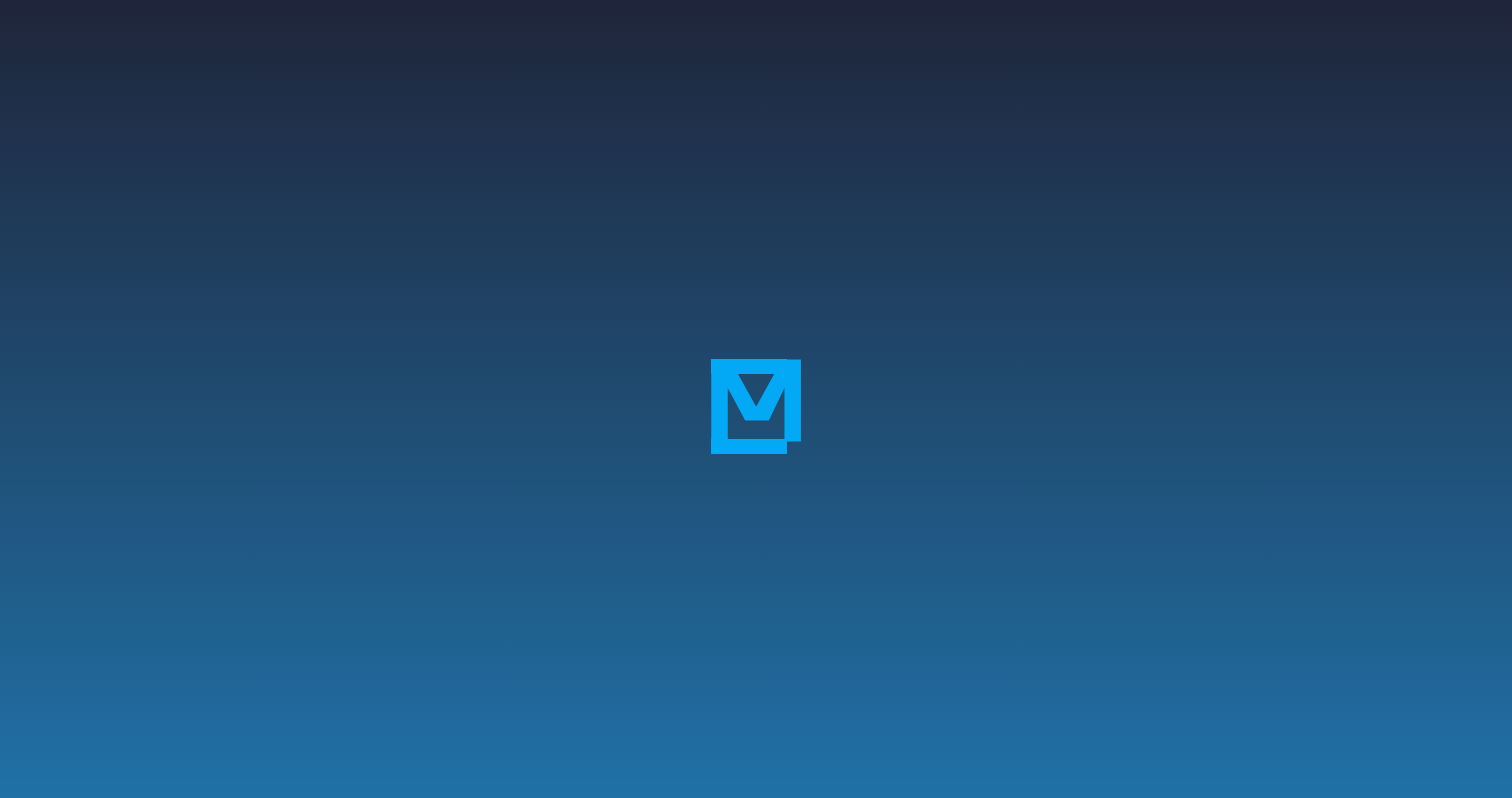 scroll, scrollTop: 0, scrollLeft: 0, axis: both 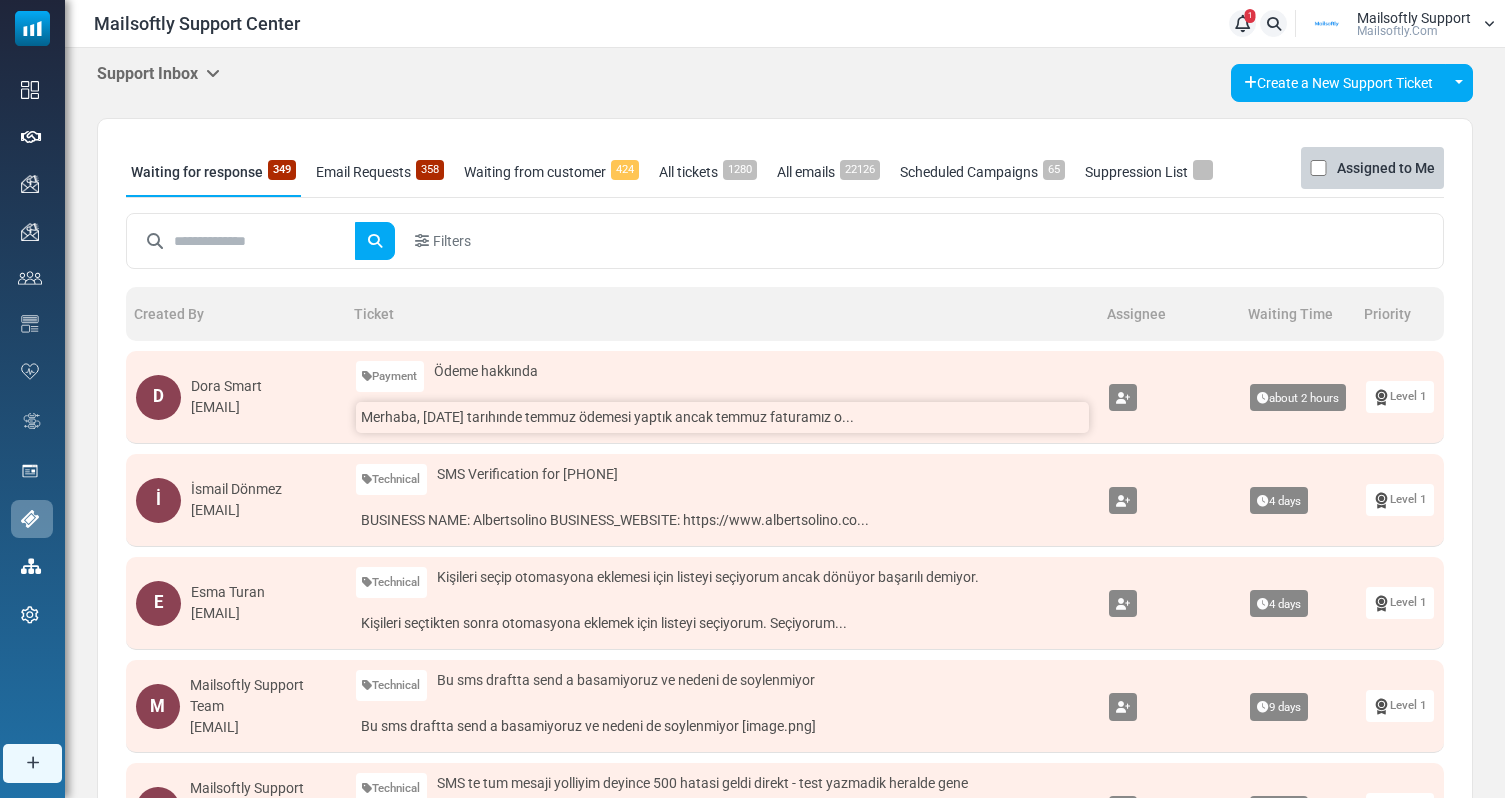 click on "Merhaba,
[DATE] tarıhınde temmuz ödemesi yaptık ancak temmuz faturamız o..." at bounding box center [723, 417] 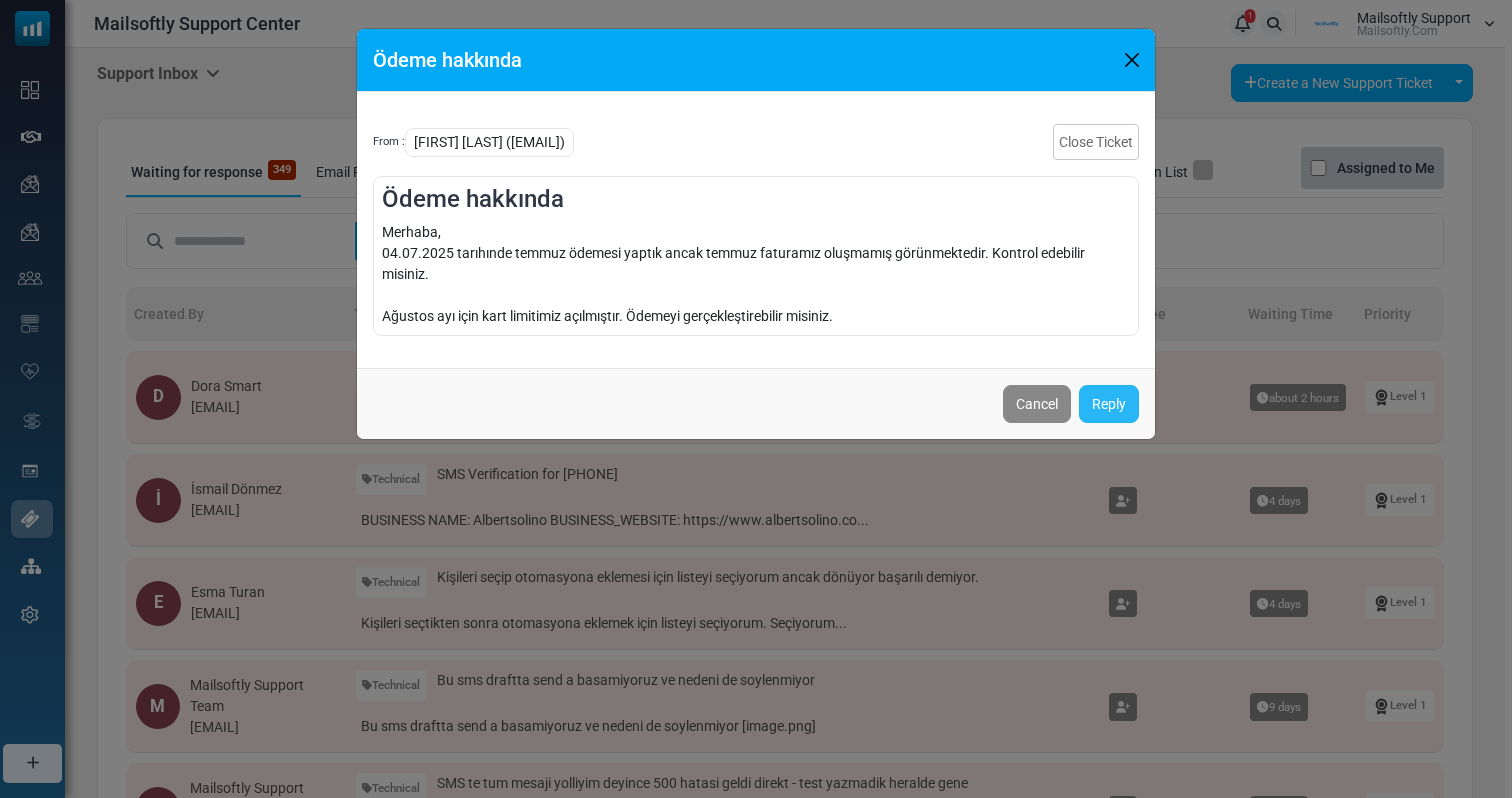 click on "Reply" at bounding box center (1109, 404) 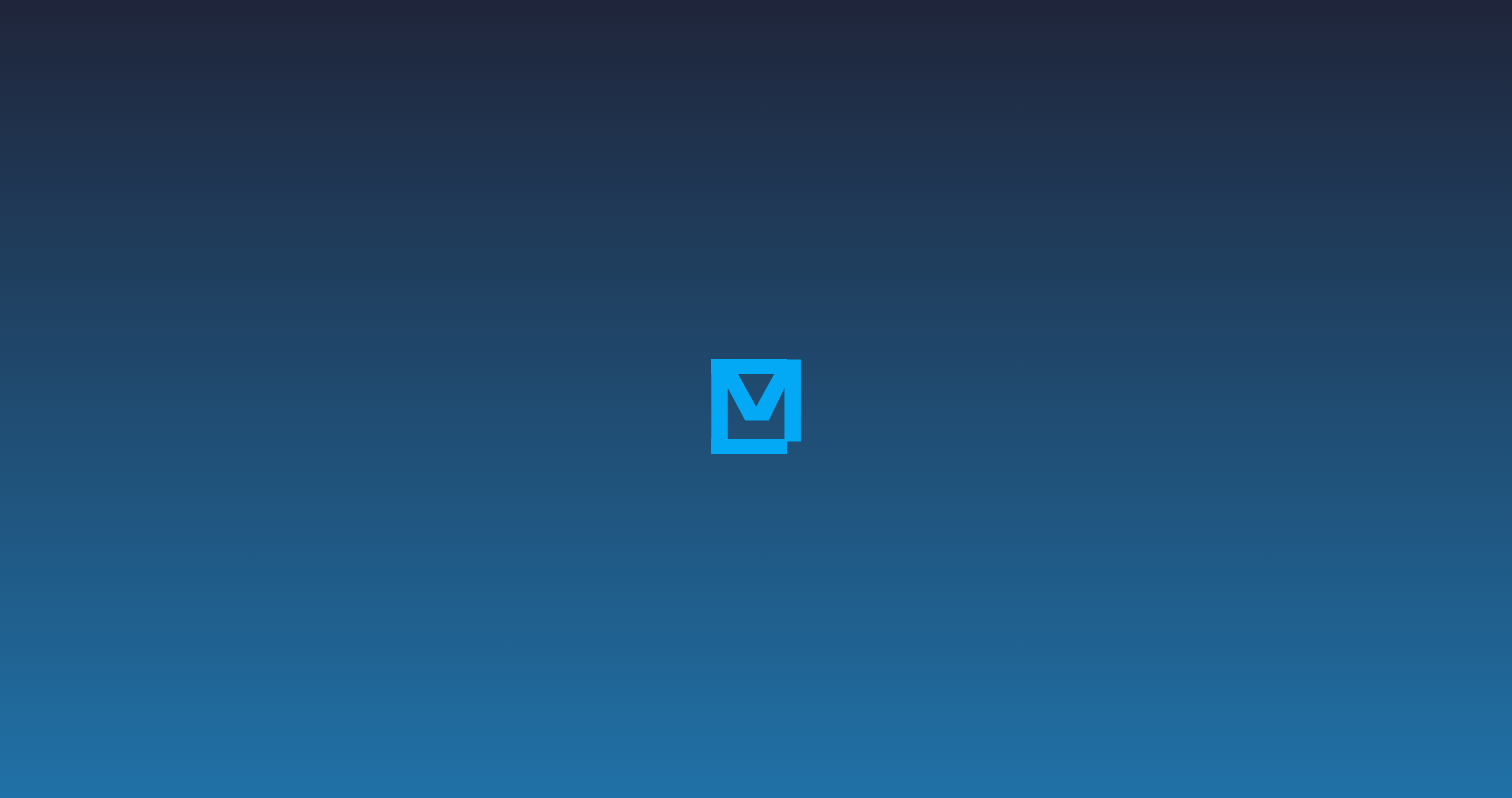 scroll, scrollTop: 0, scrollLeft: 0, axis: both 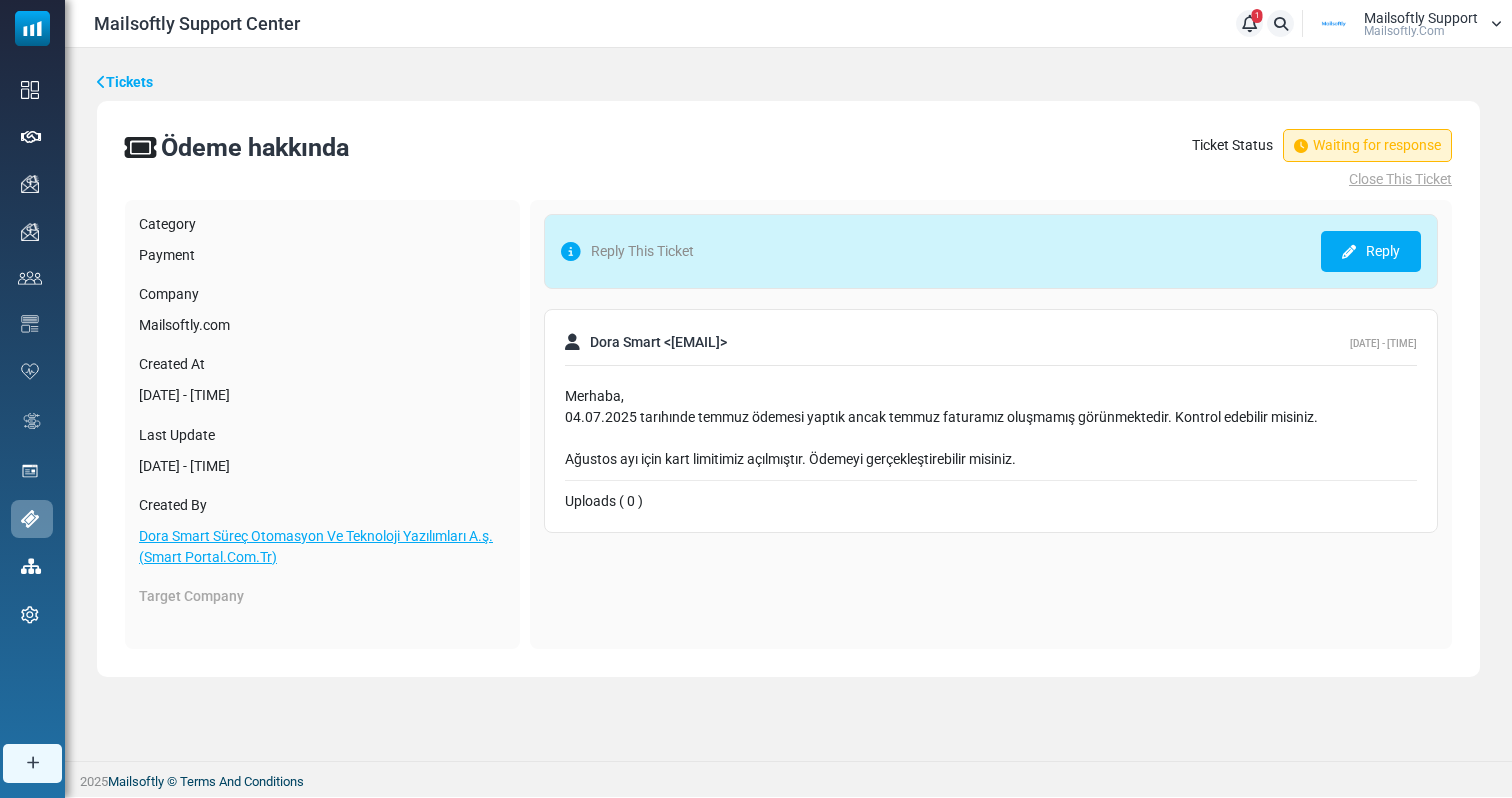 click on "Reply" at bounding box center [1371, 251] 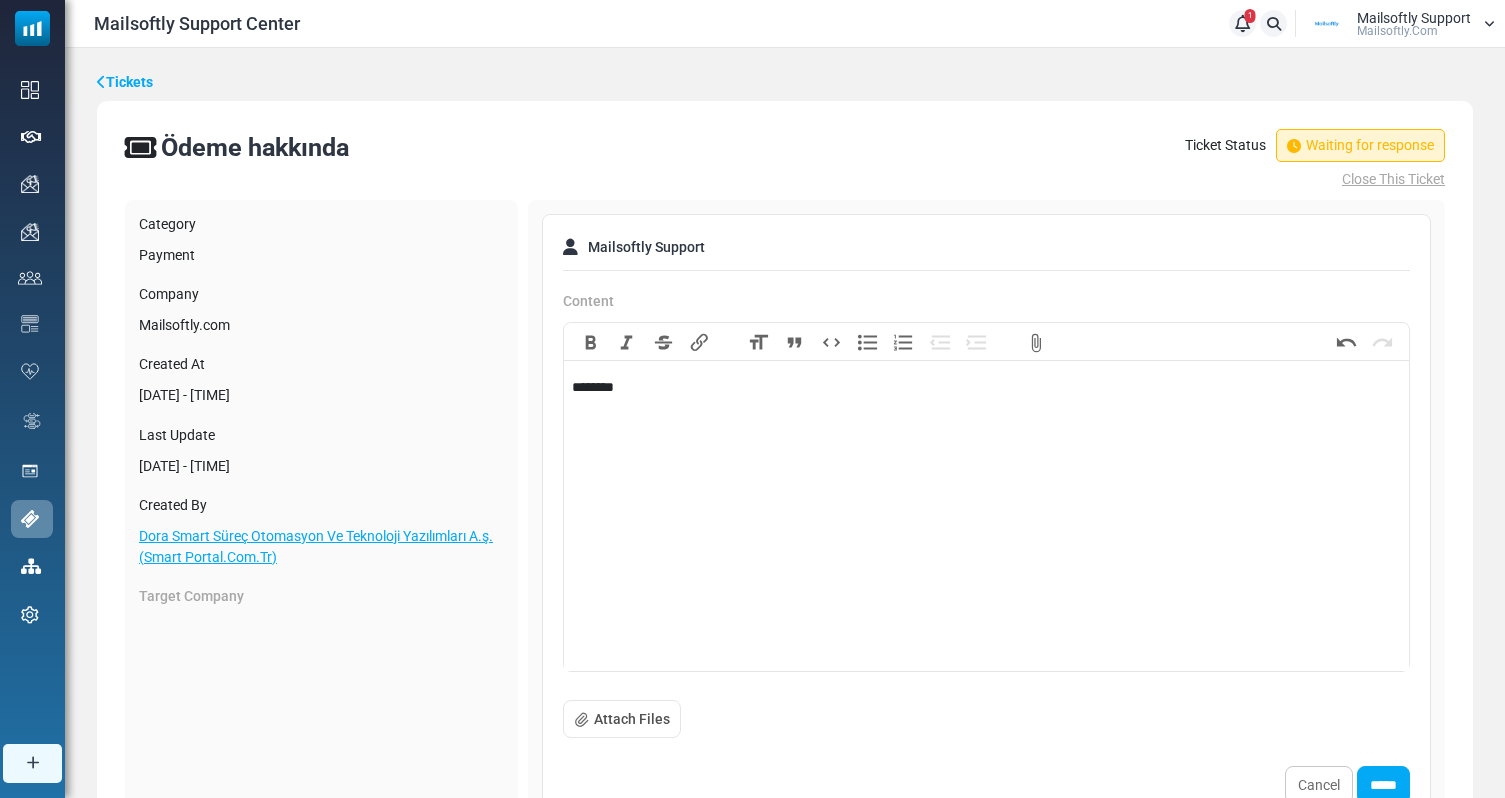 click on "********" at bounding box center [986, 408] 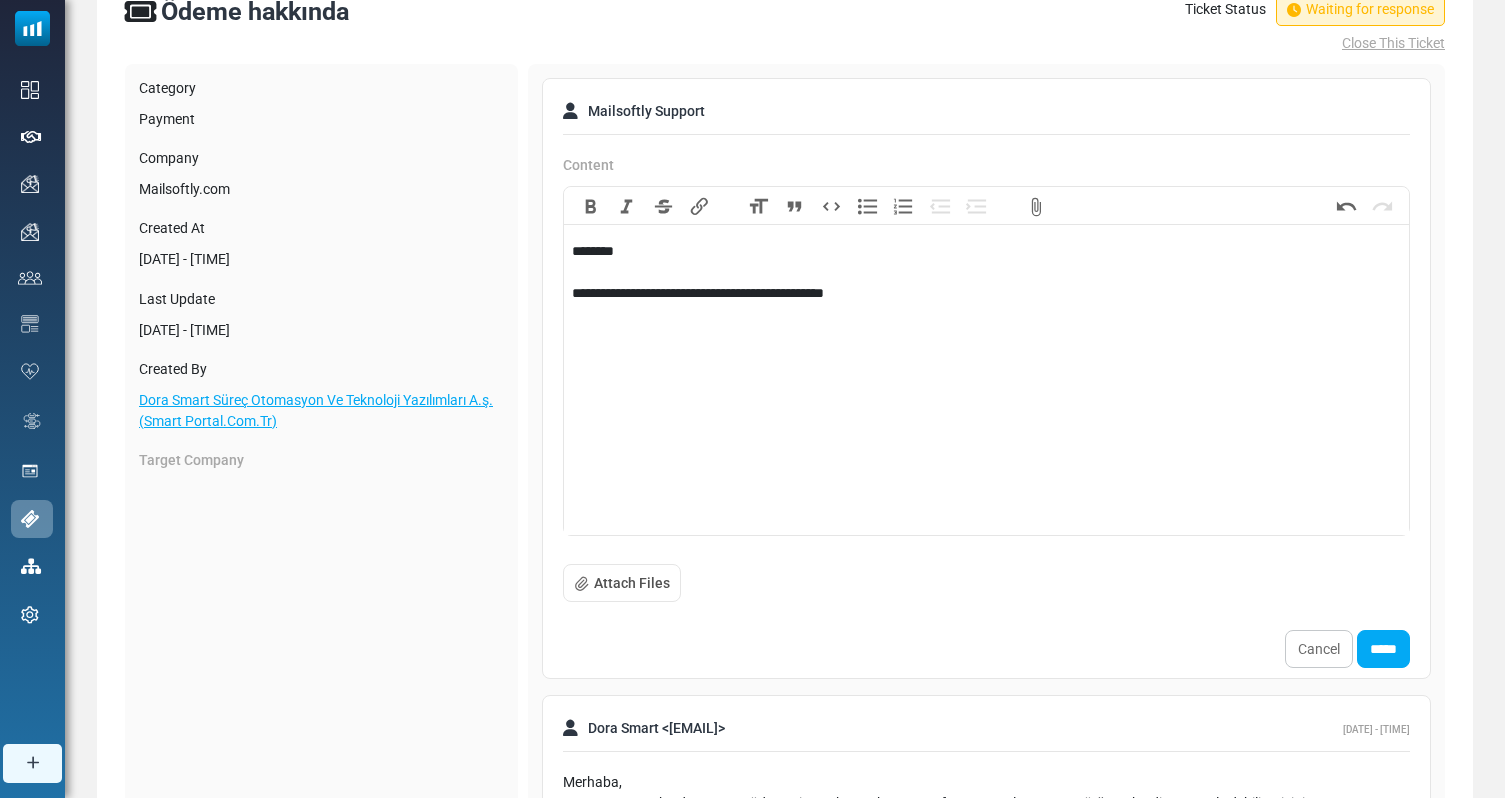 scroll, scrollTop: 134, scrollLeft: 0, axis: vertical 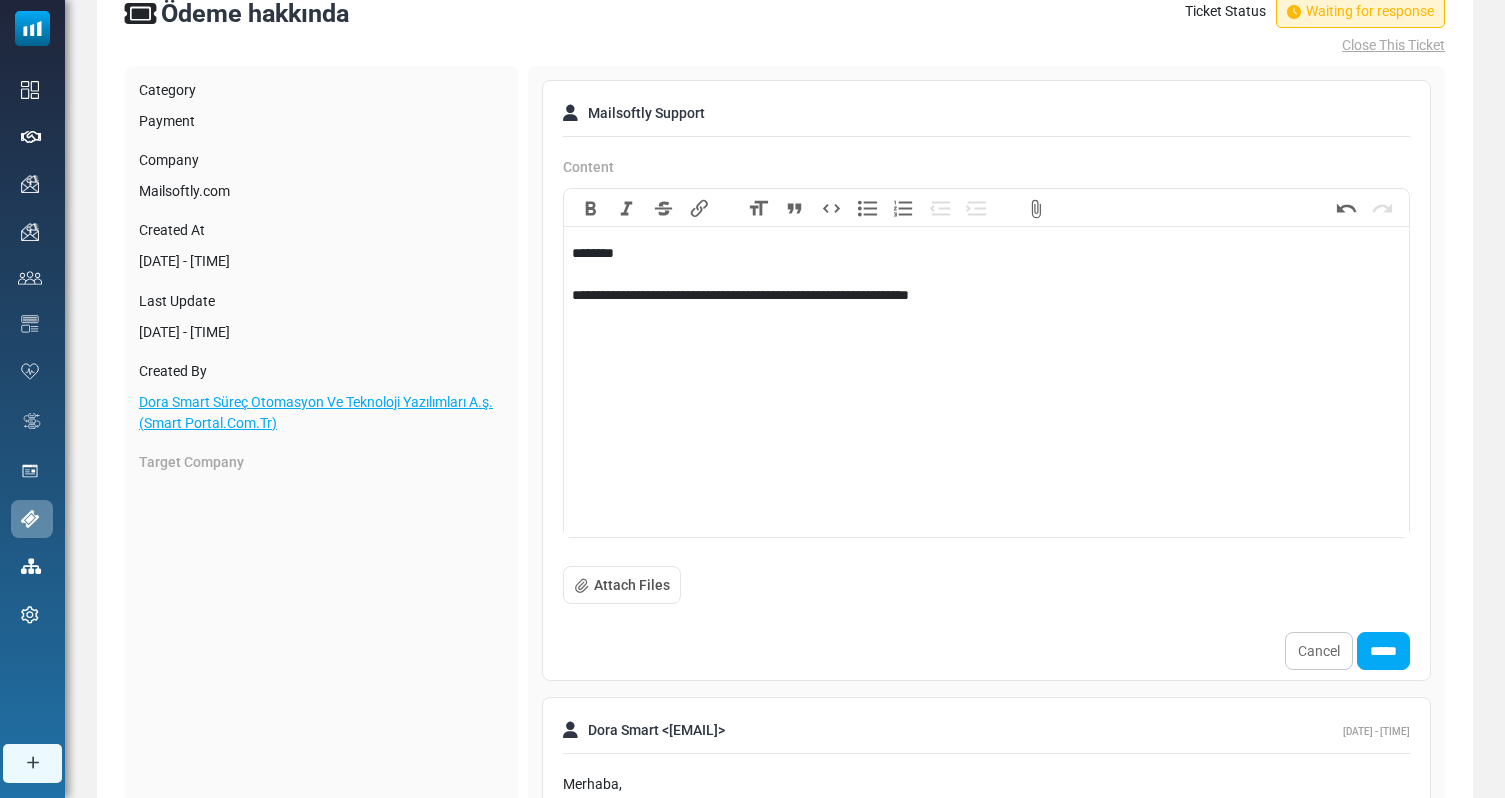 click on "**********" at bounding box center (986, 274) 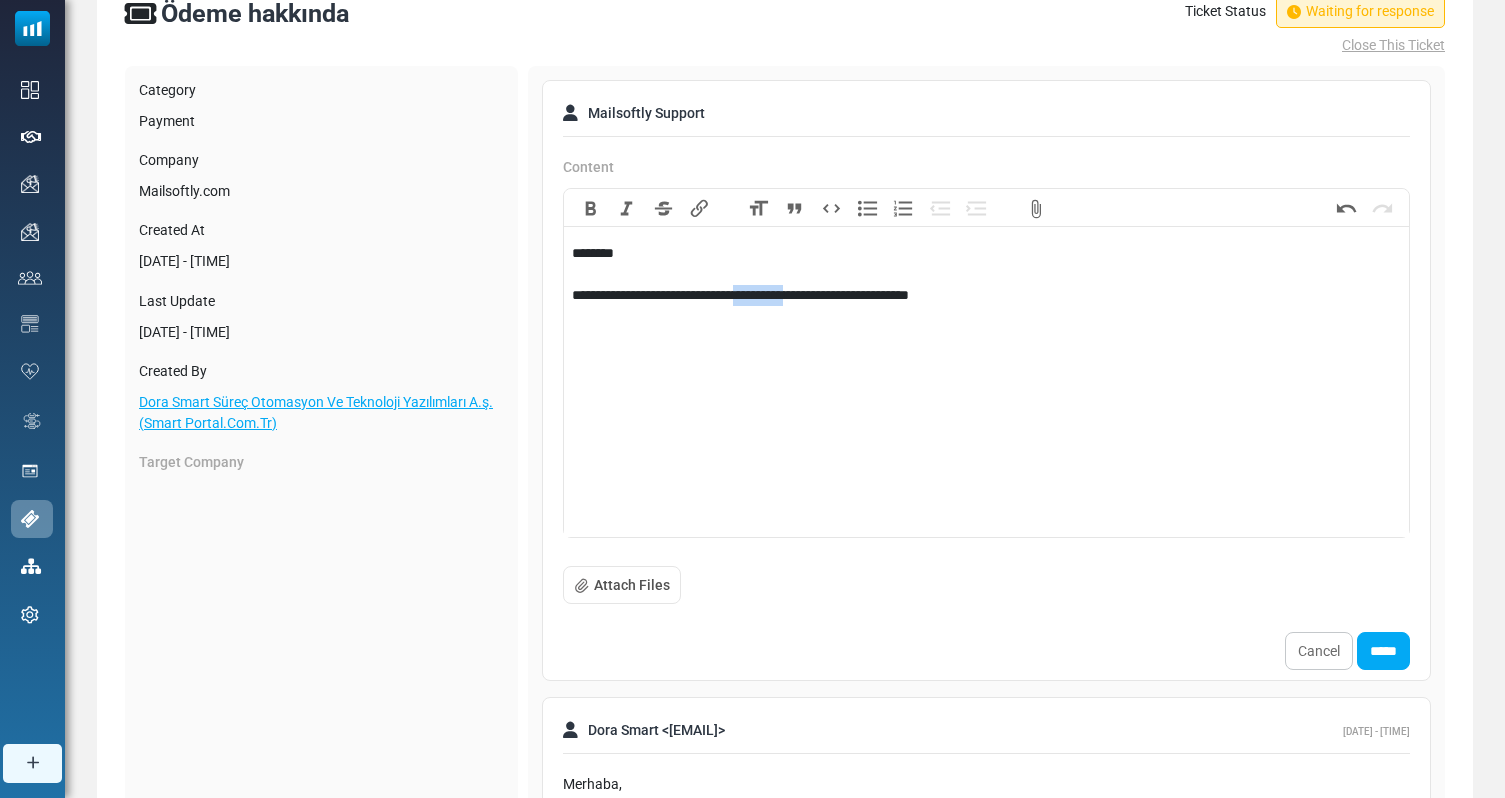 click on "**********" at bounding box center (986, 274) 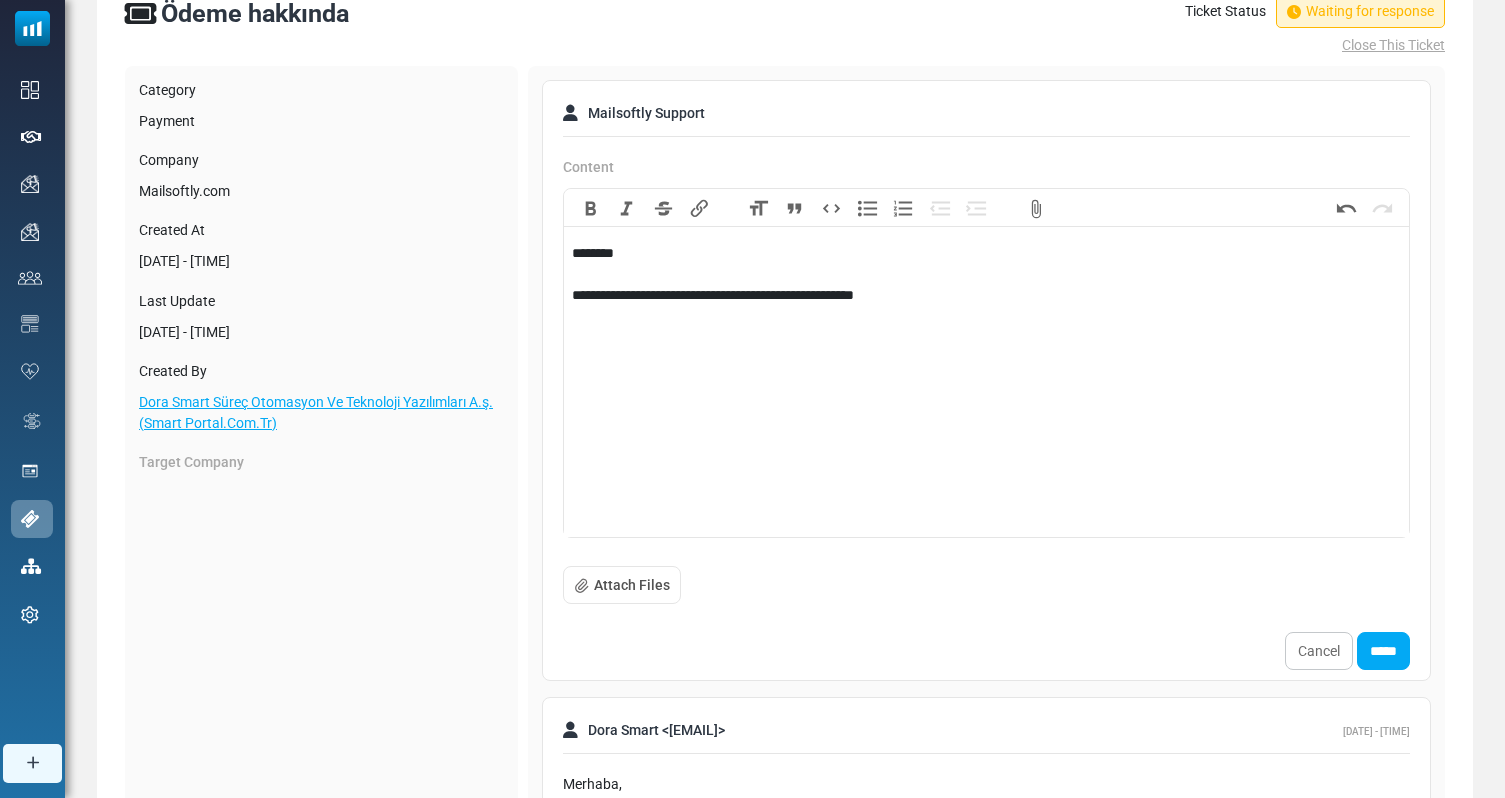 click on "**********" at bounding box center (986, 274) 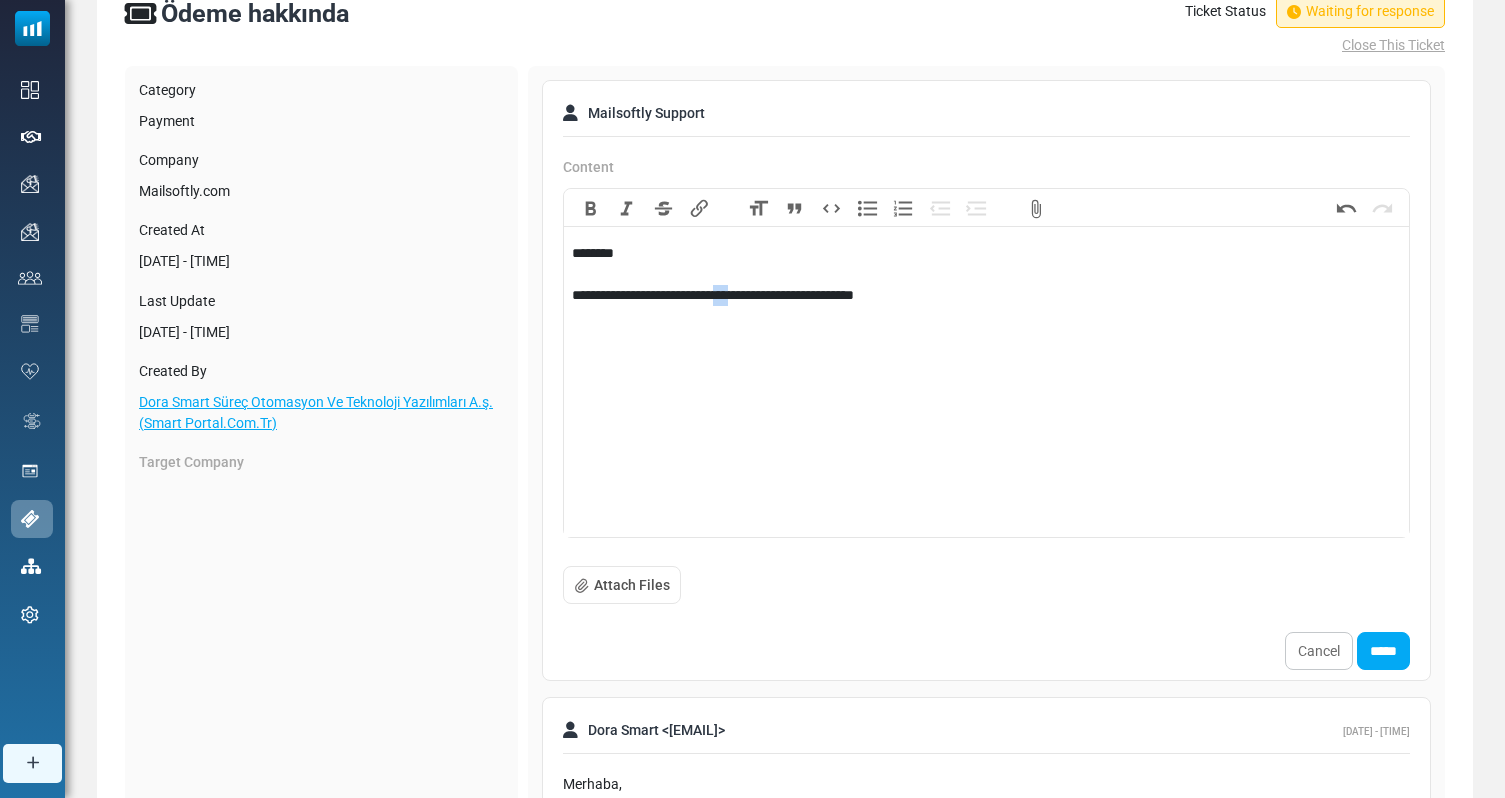 click on "**********" at bounding box center (986, 274) 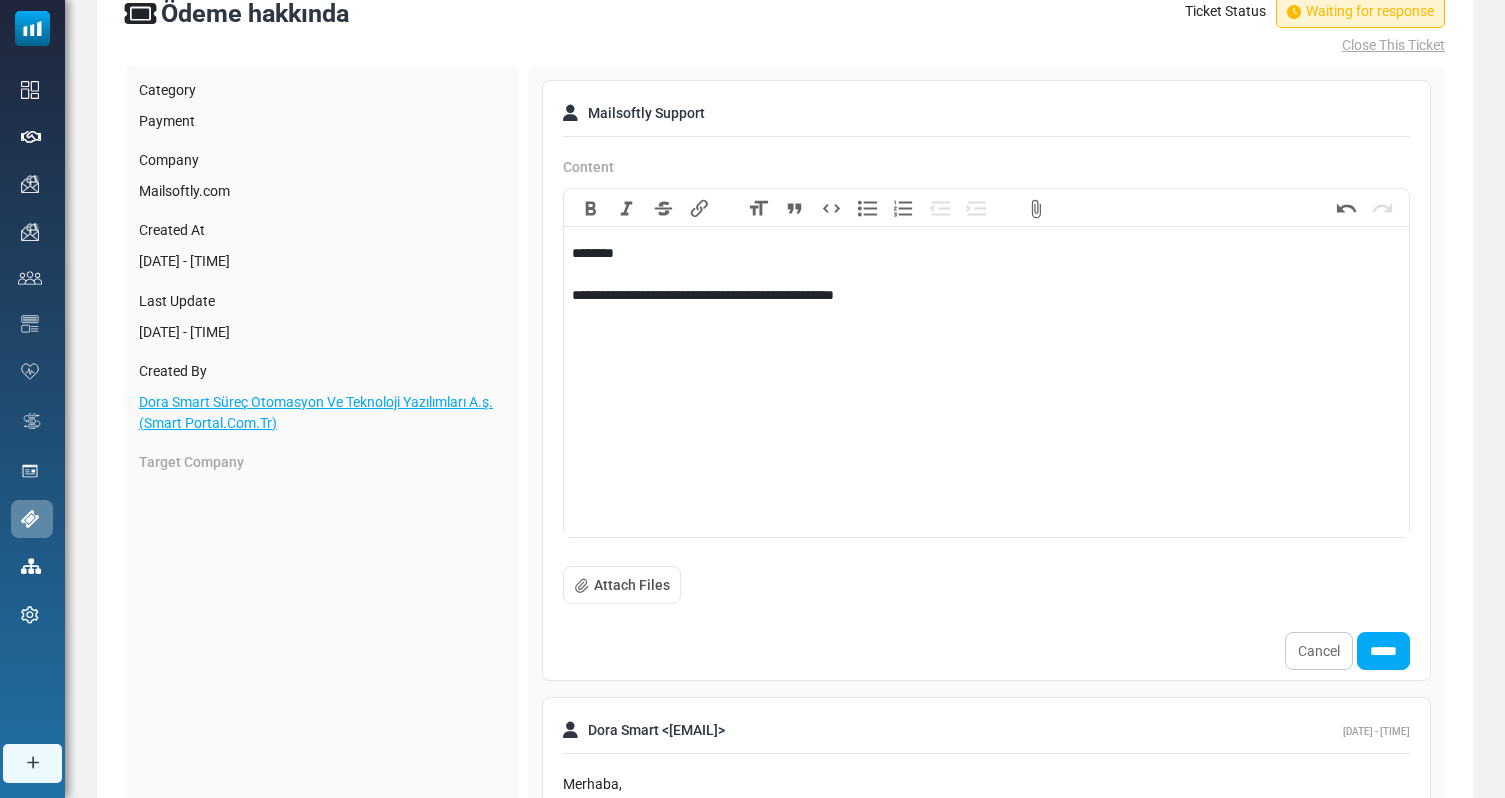 click on "**********" at bounding box center [986, 274] 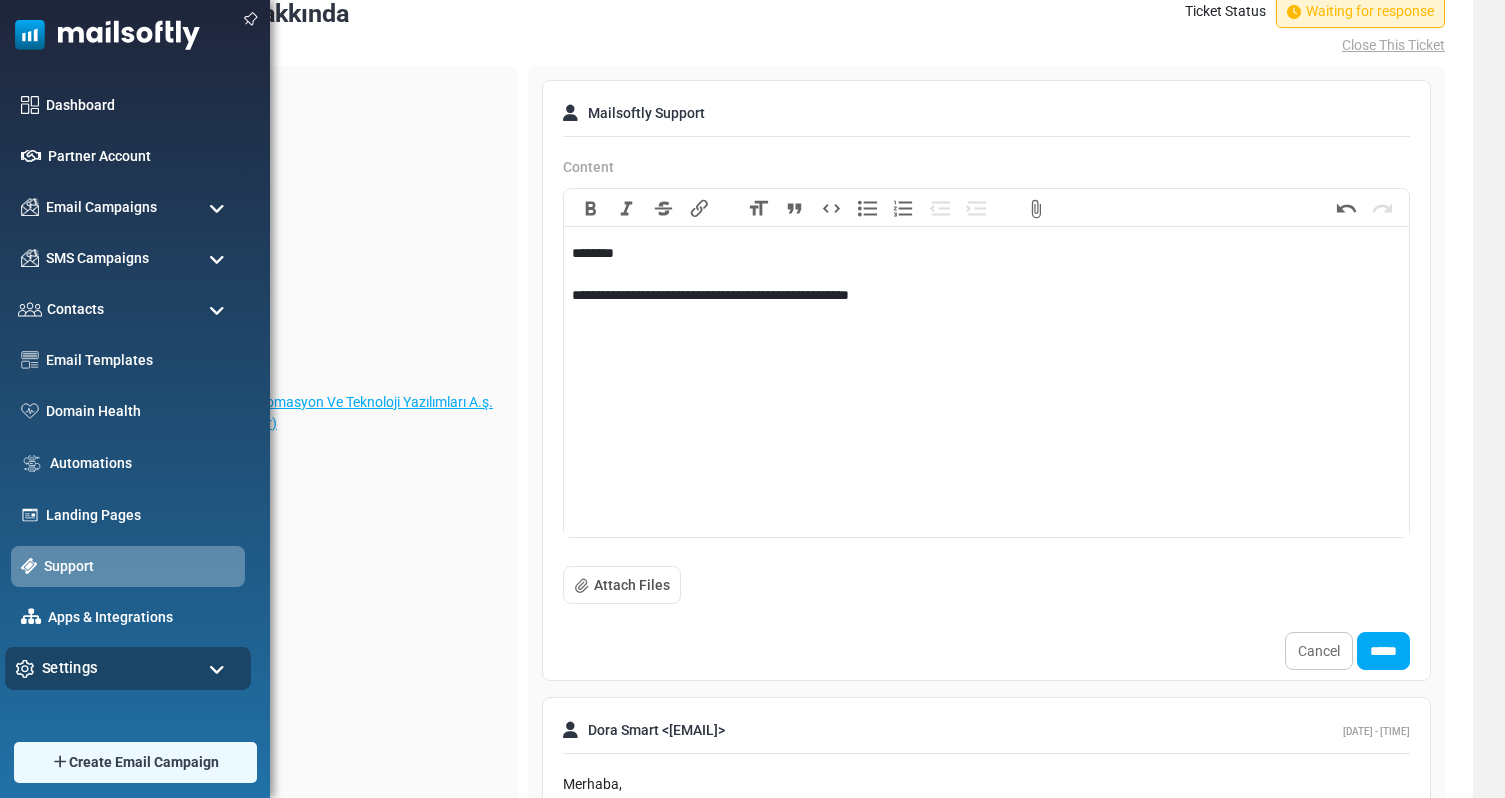 click on "Settings" at bounding box center (70, 668) 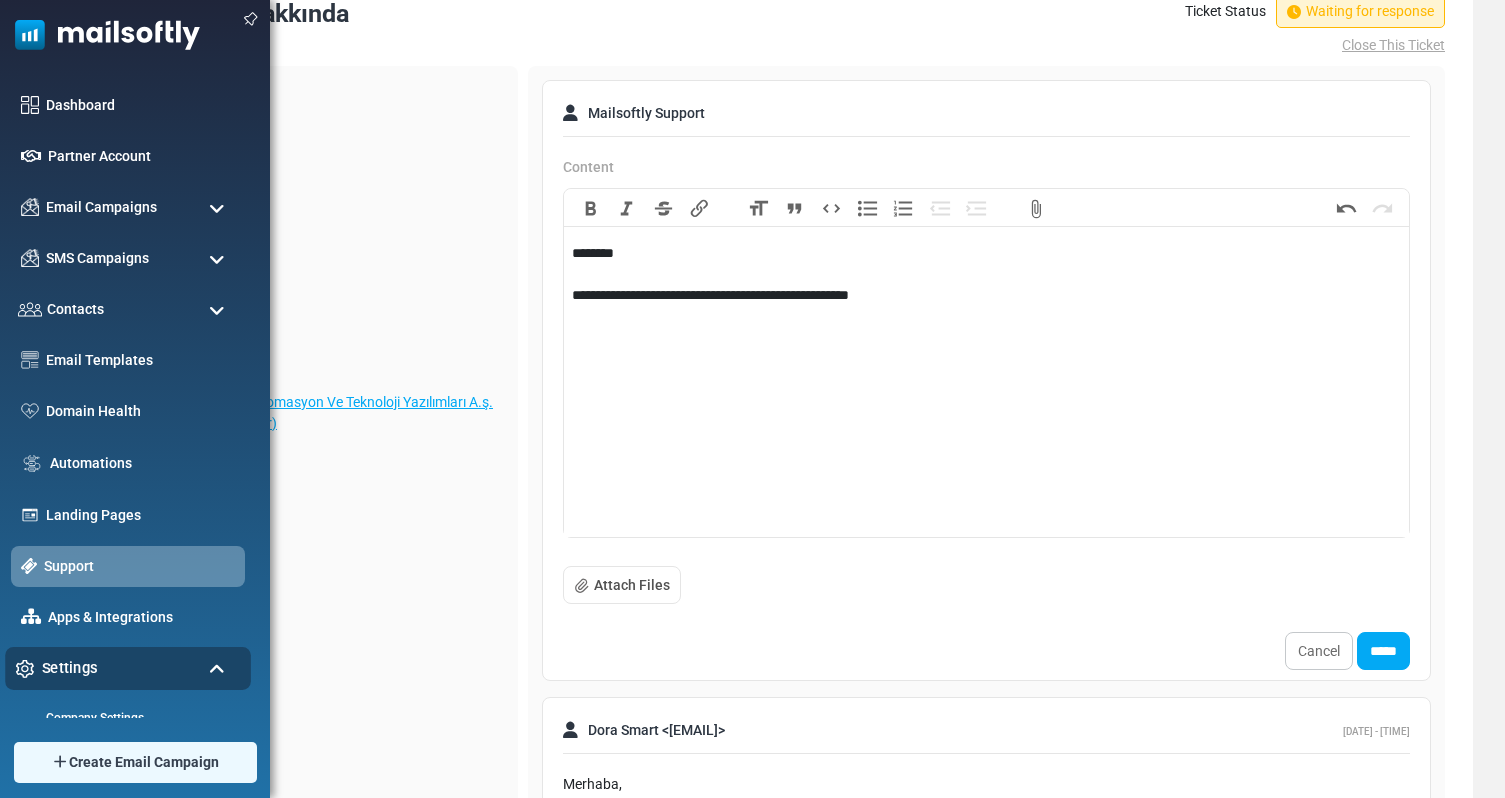 scroll, scrollTop: 225, scrollLeft: 0, axis: vertical 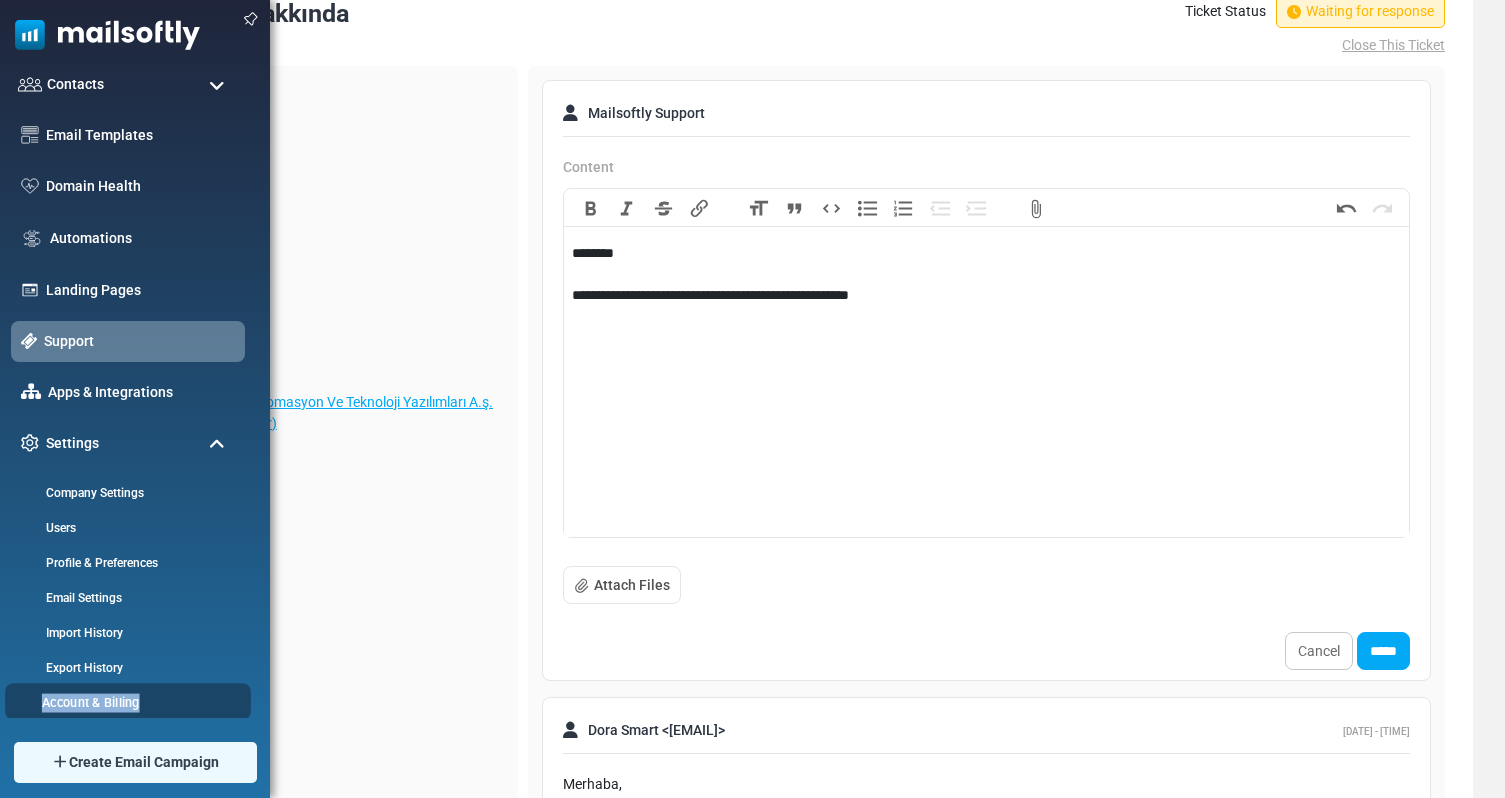 copy on "Account & Billing" 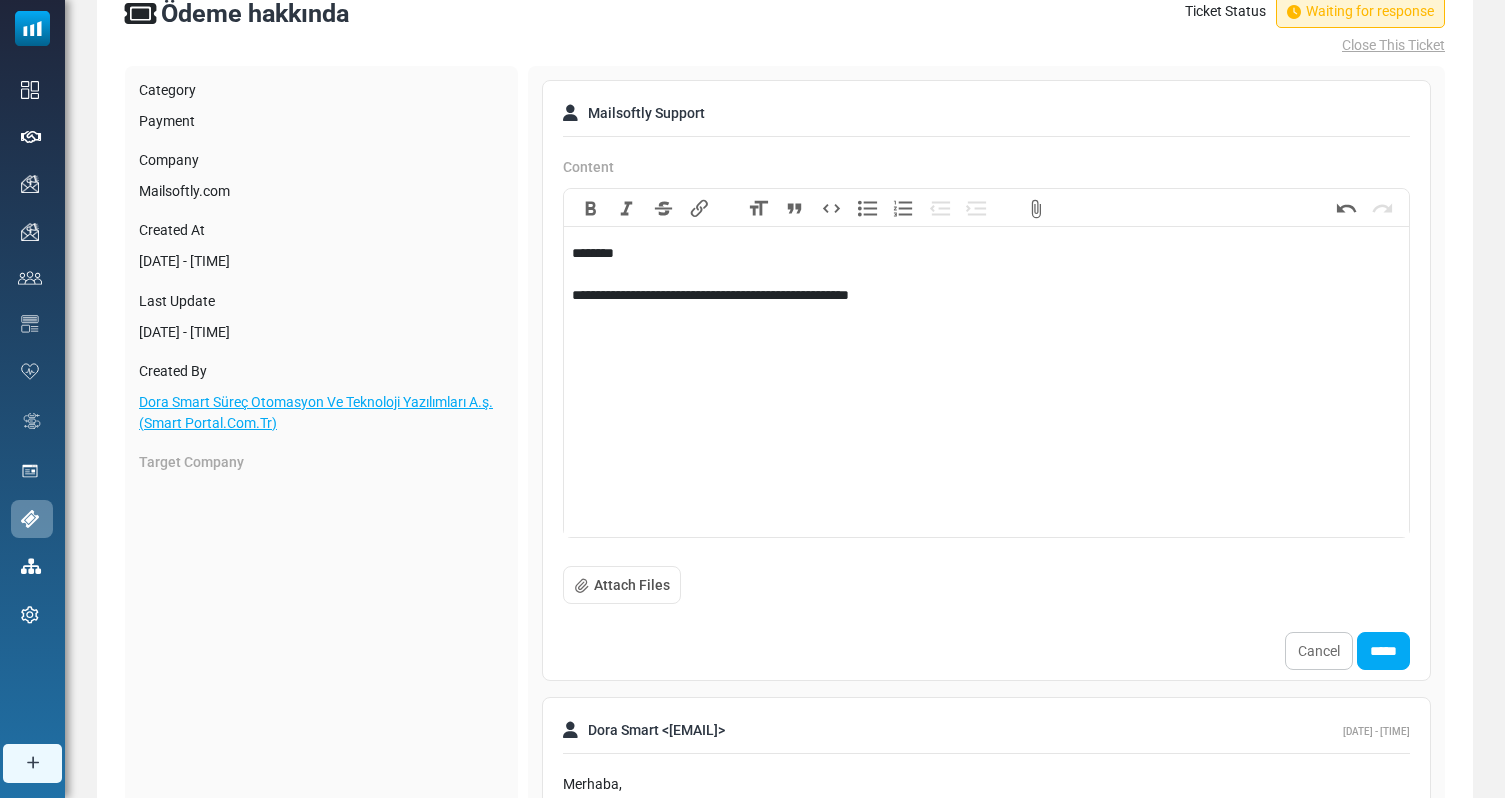 scroll, scrollTop: 0, scrollLeft: 0, axis: both 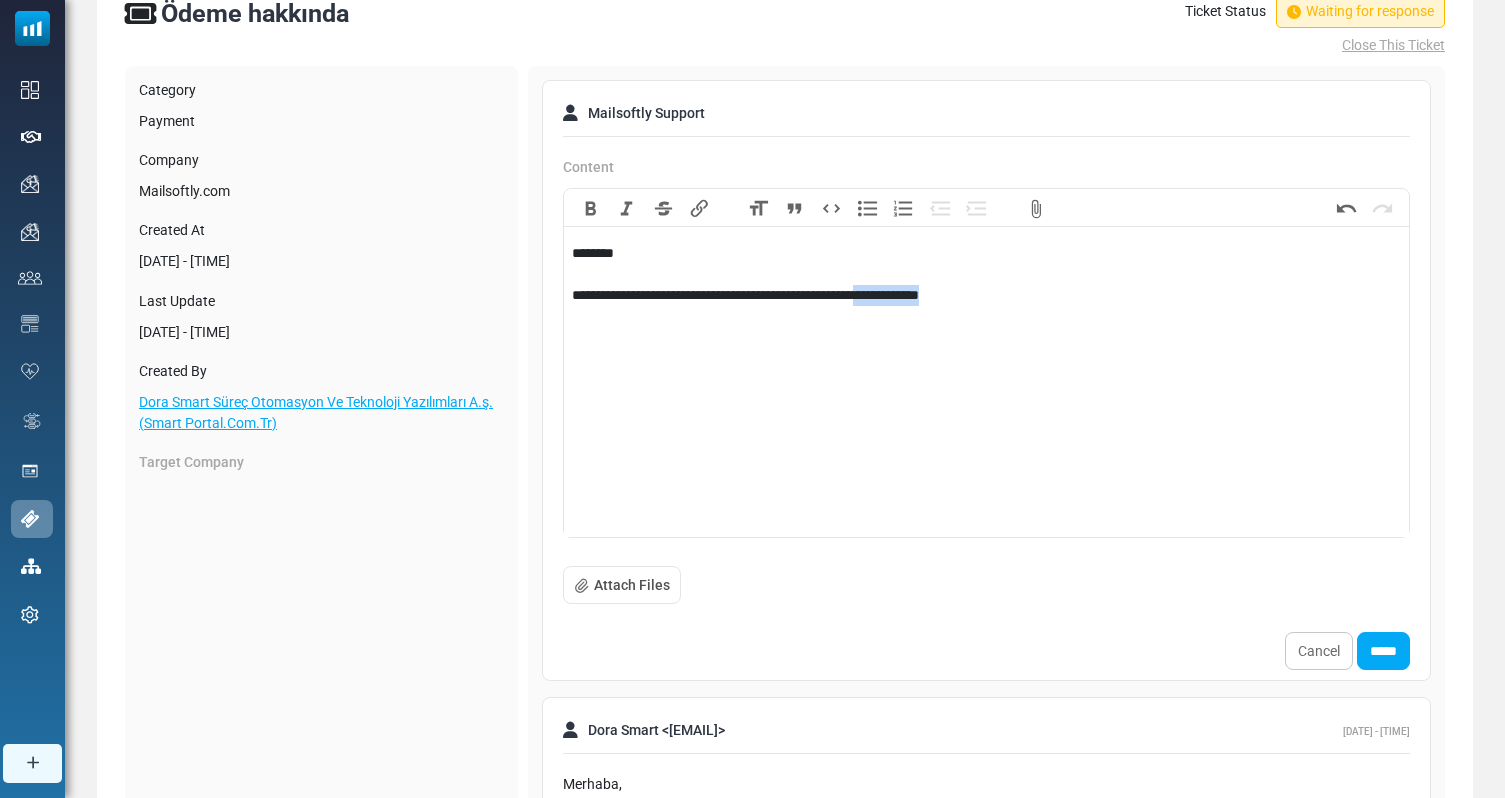 drag, startPoint x: 1039, startPoint y: 294, endPoint x: 932, endPoint y: 295, distance: 107.00467 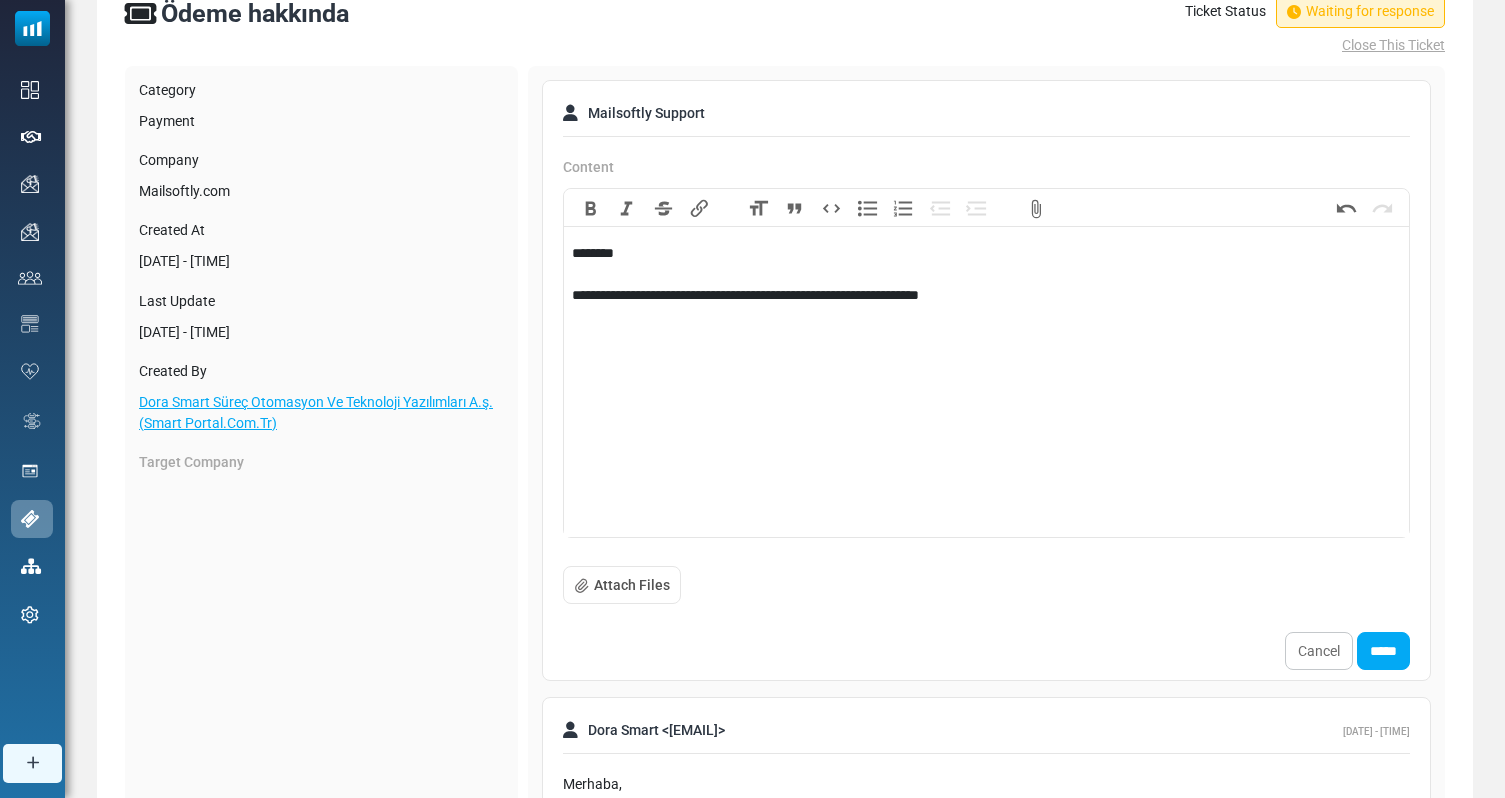 click on "Heading" at bounding box center [758, 208] 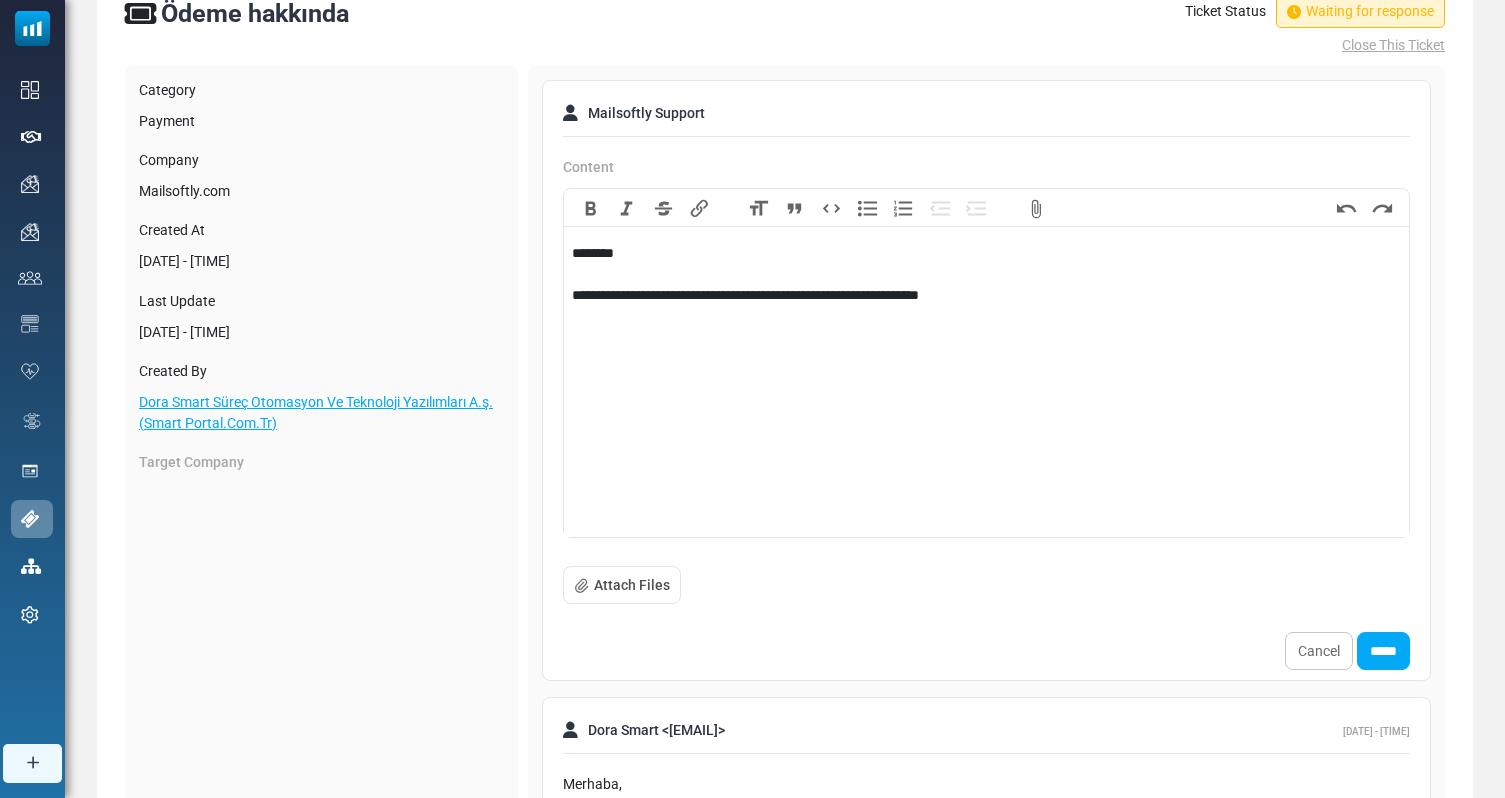 type on "**********" 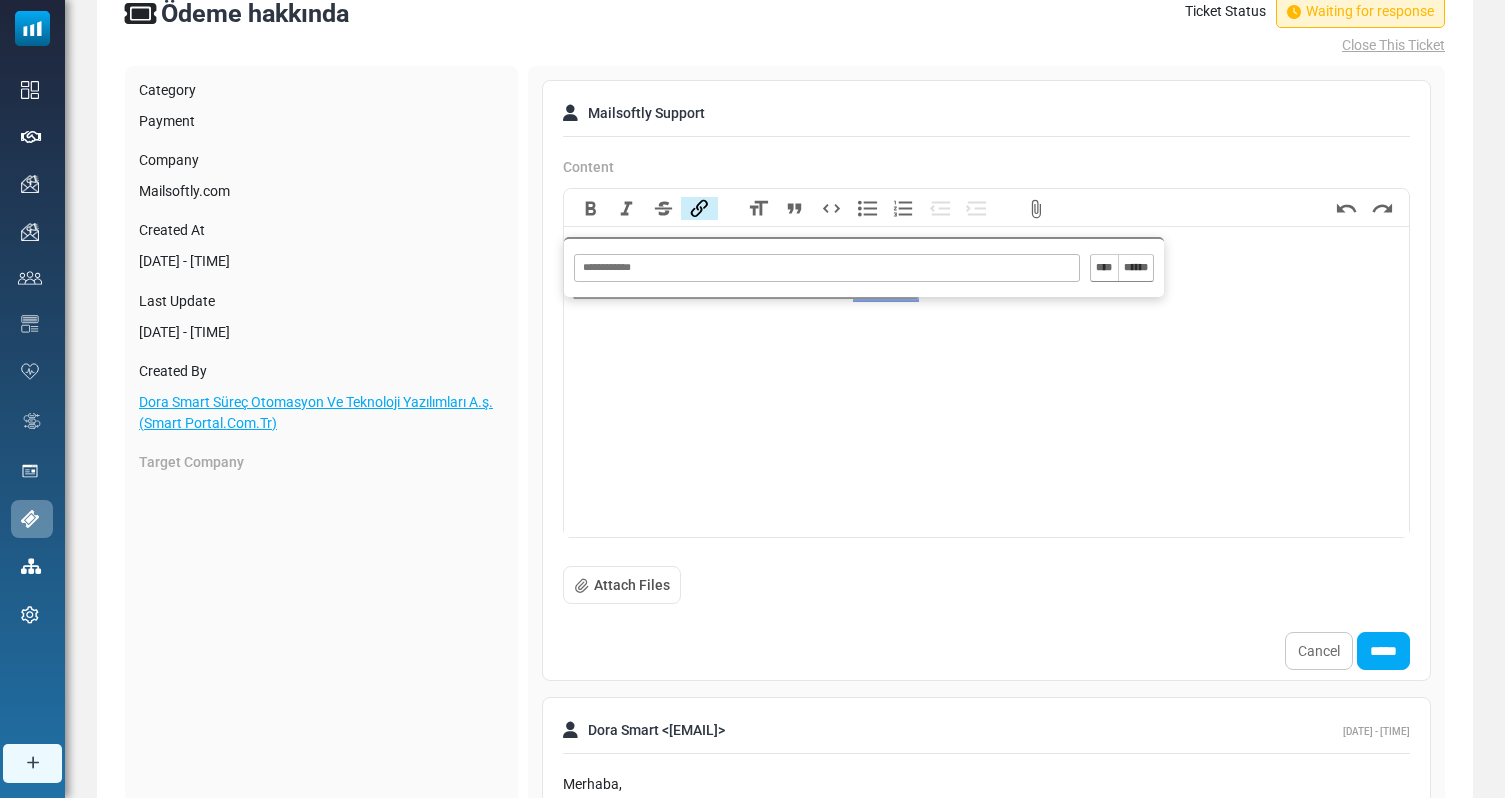 paste on "**********" 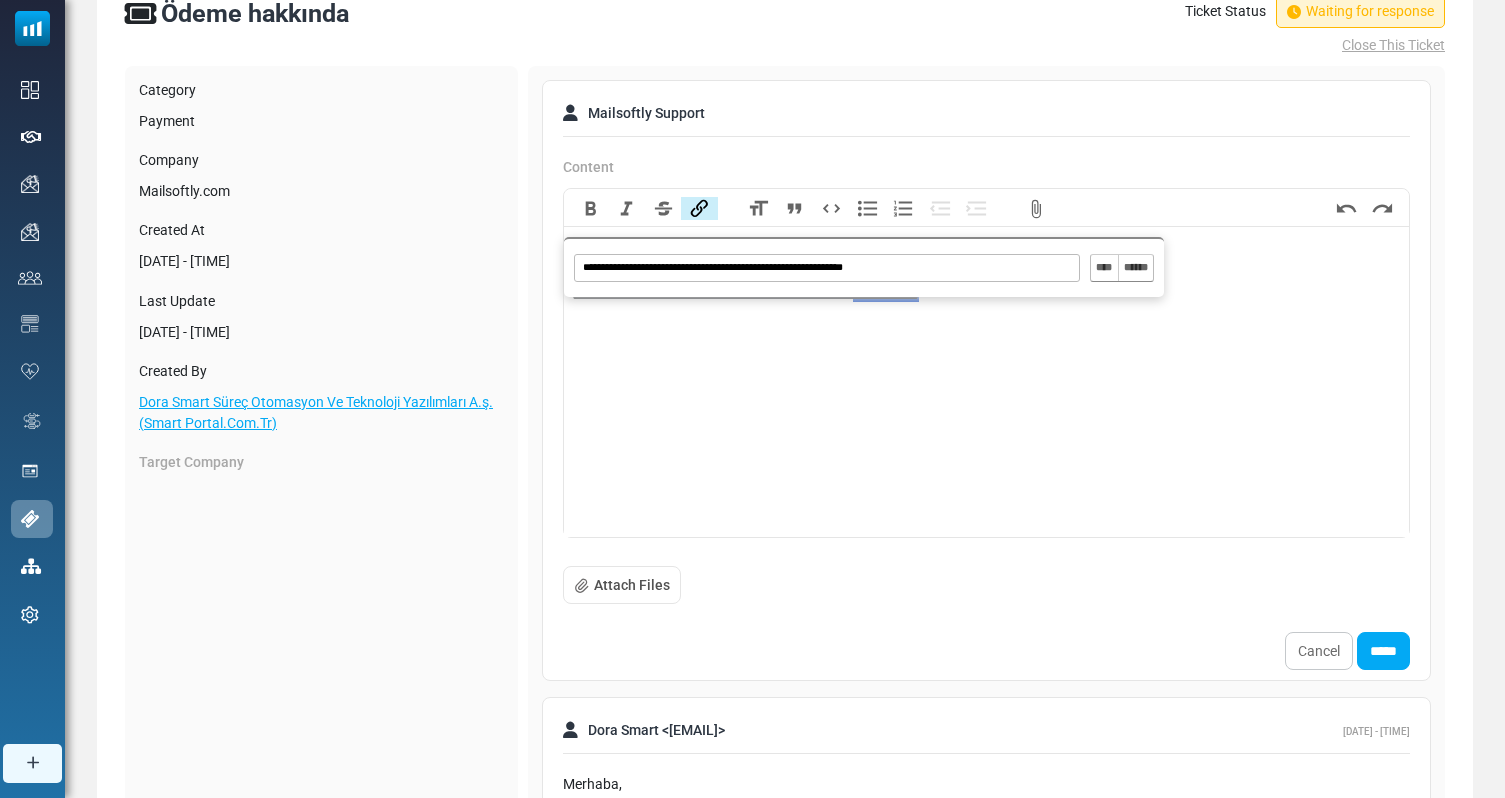 type on "**********" 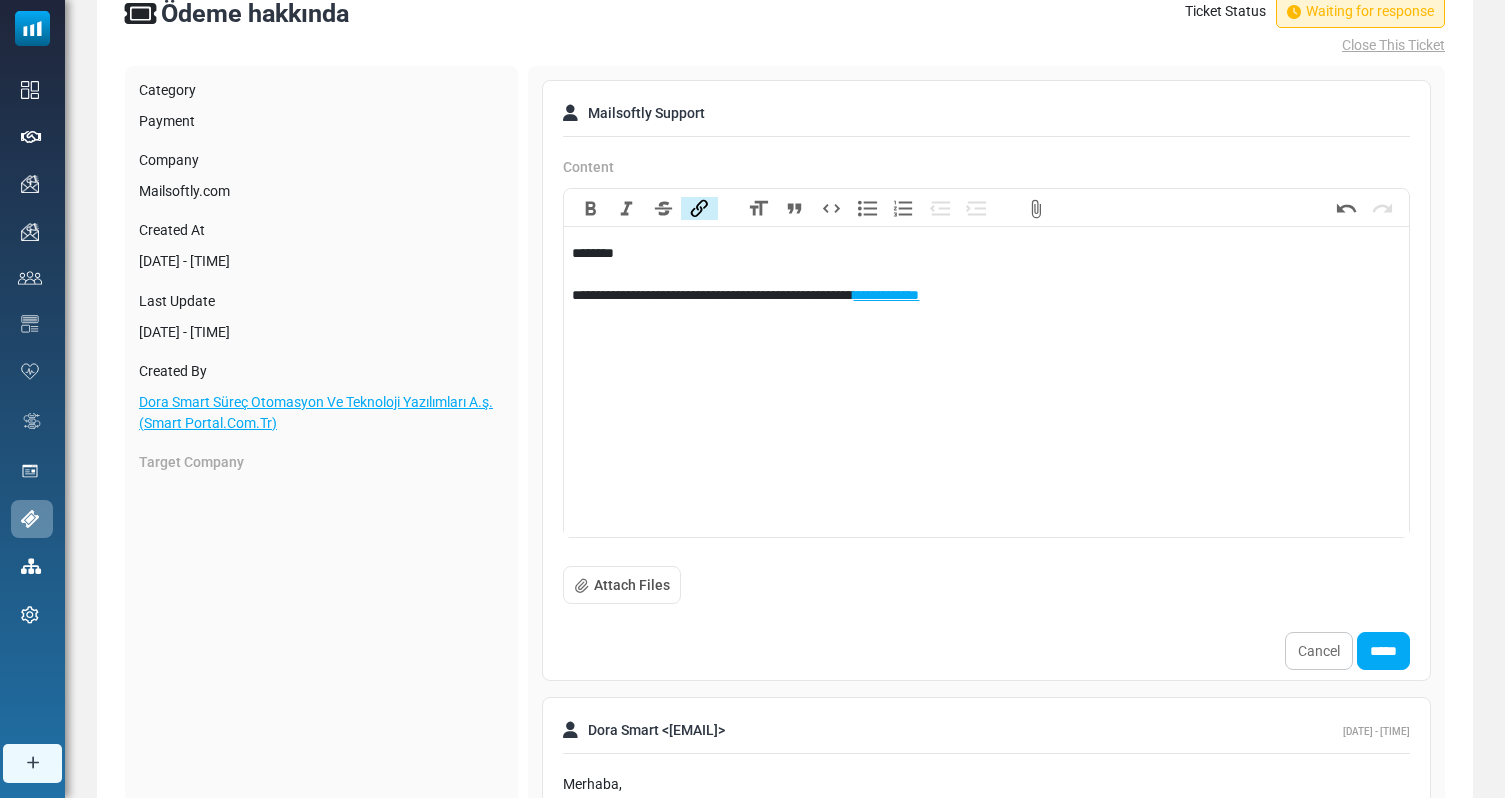 click on "**********" at bounding box center (986, 387) 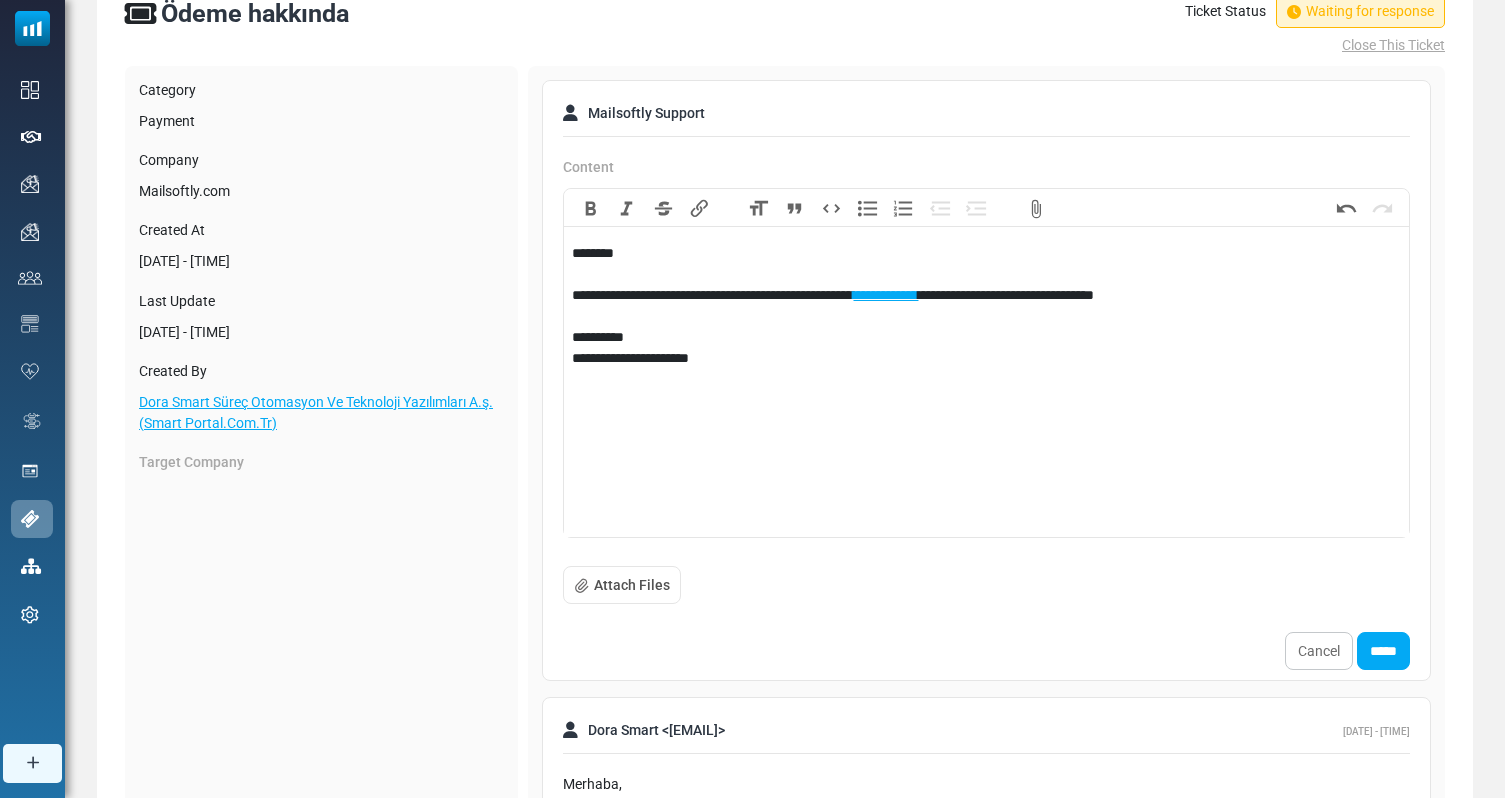 type on "**********" 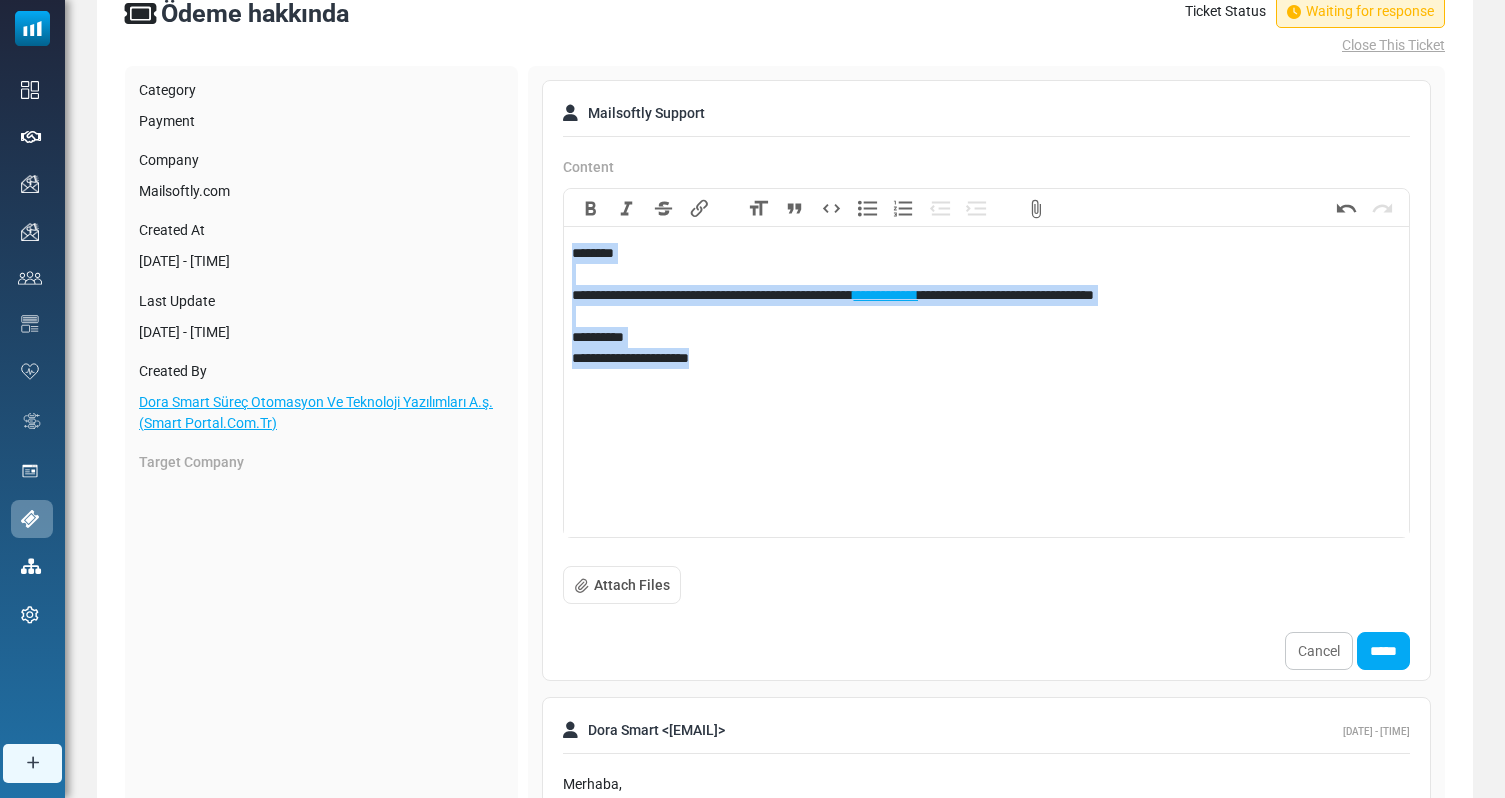 copy on "**********" 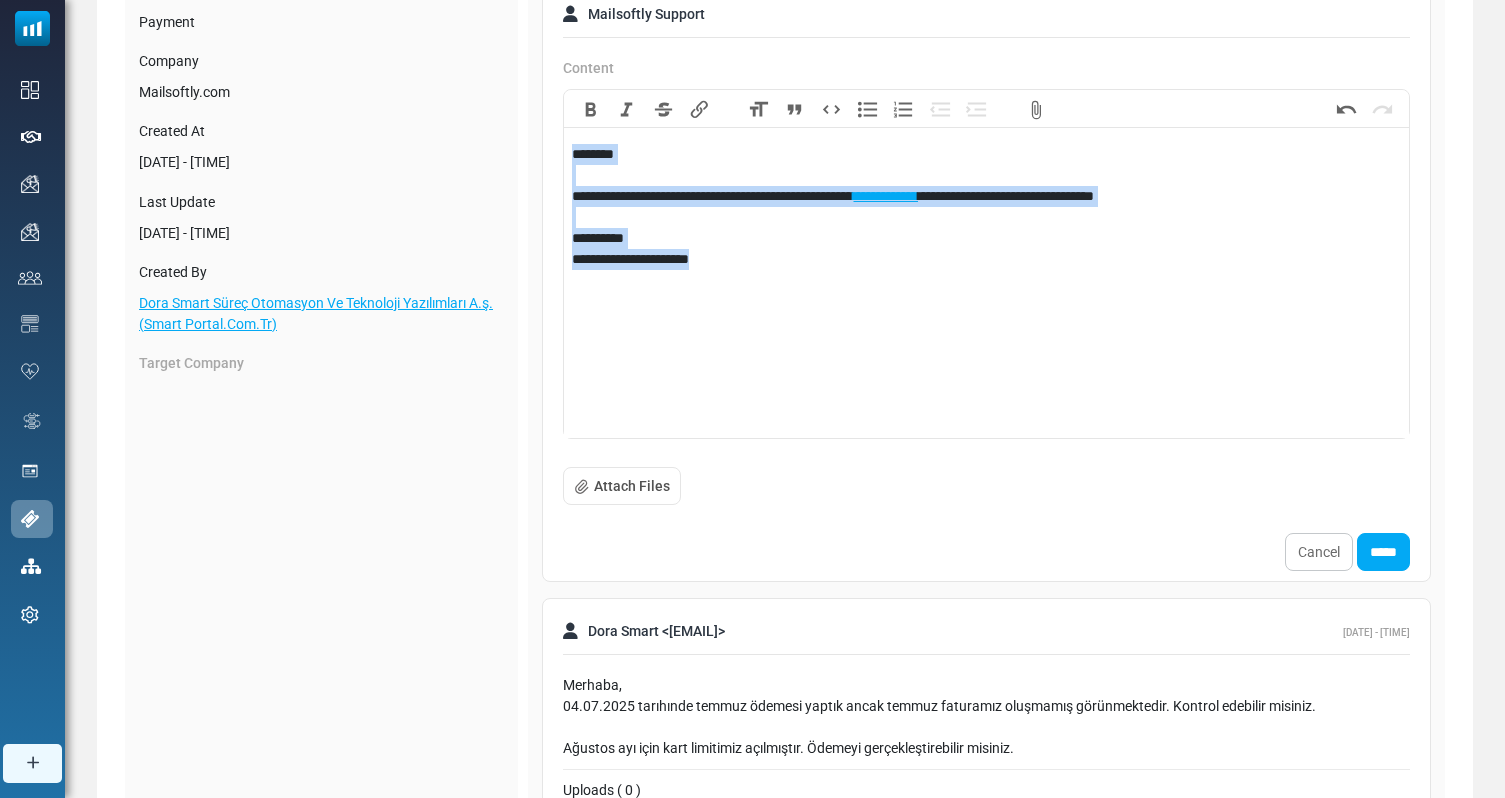 scroll, scrollTop: 231, scrollLeft: 0, axis: vertical 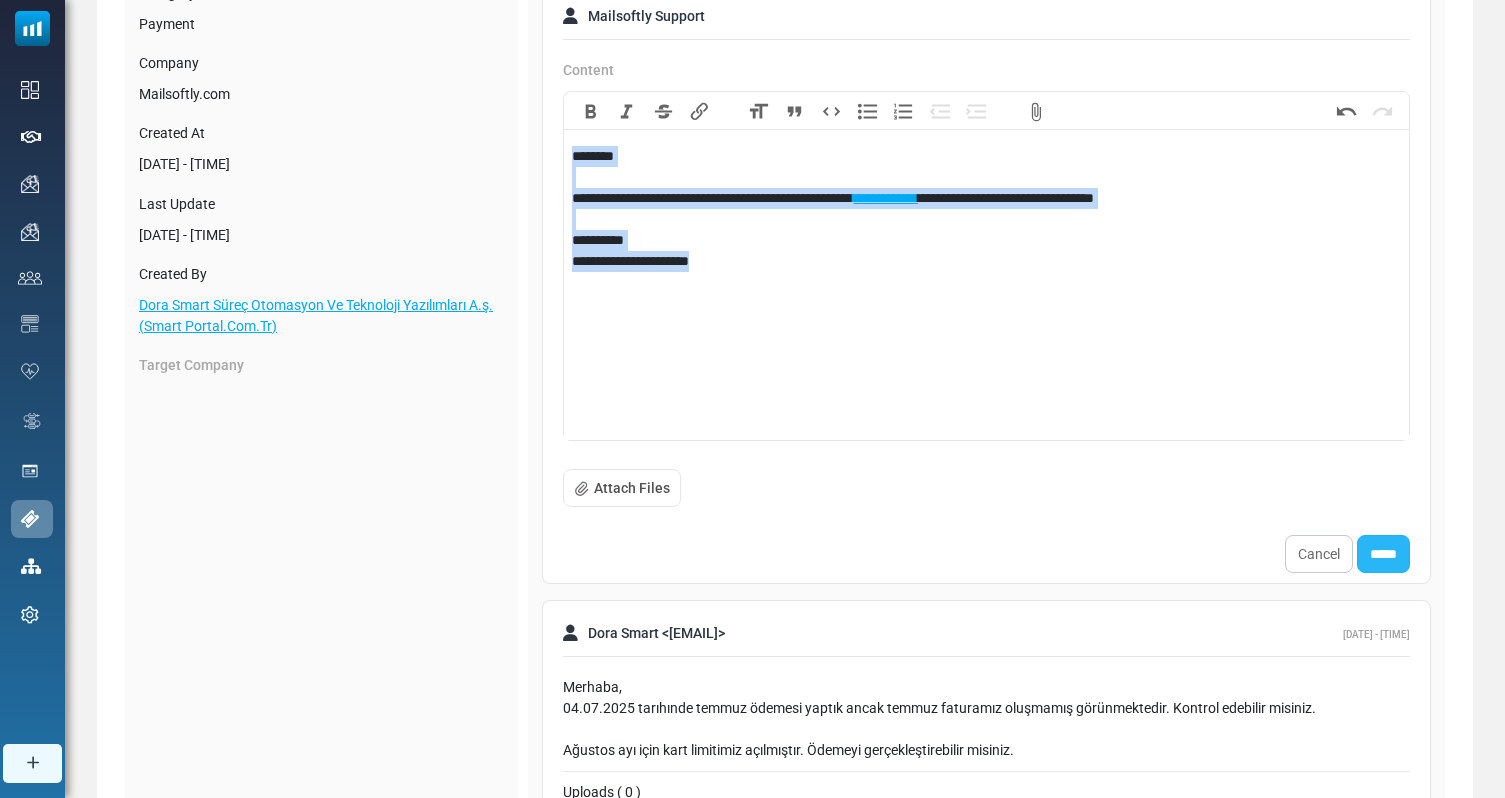 click on "*****" at bounding box center [1383, 554] 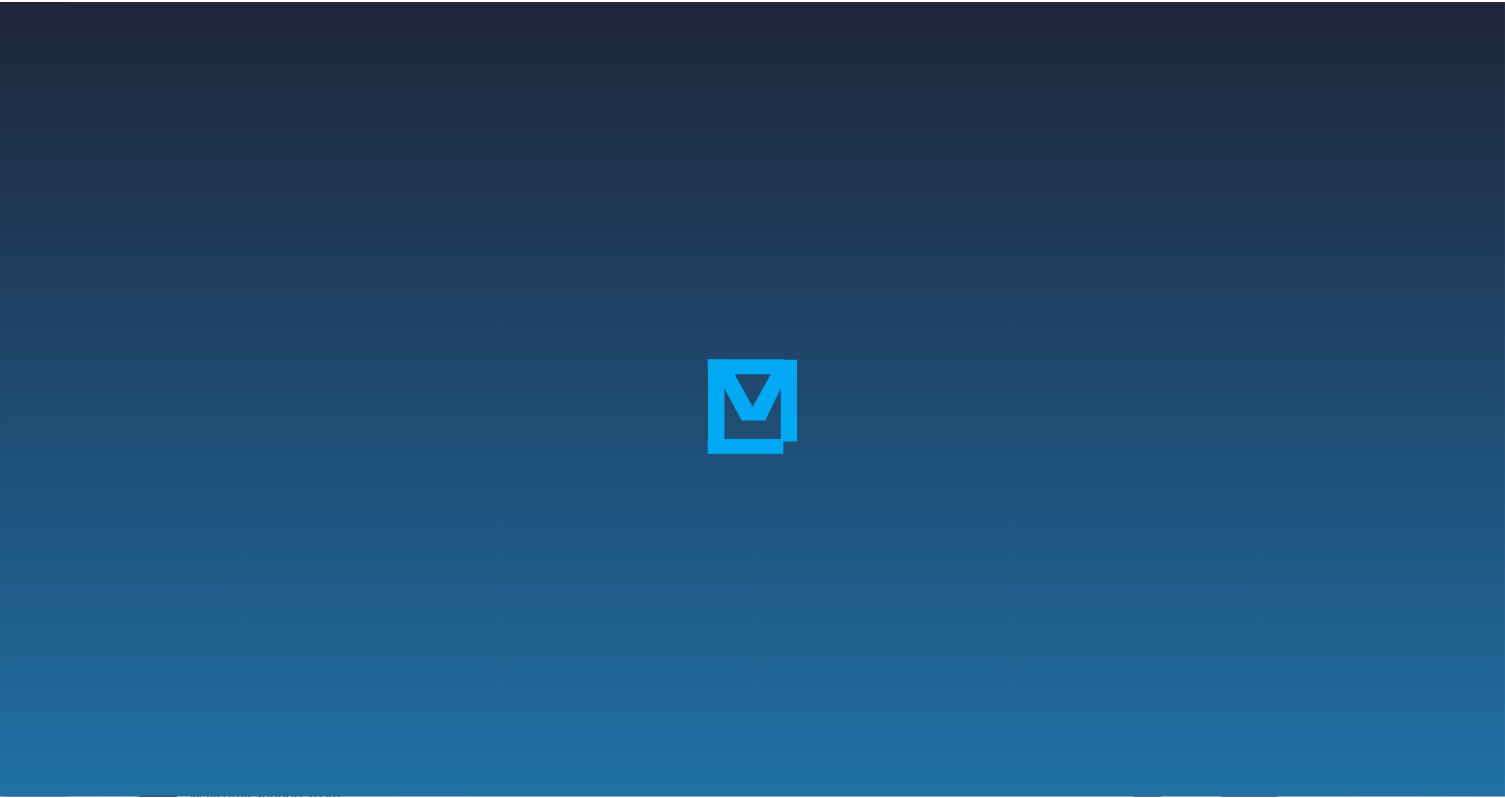 scroll, scrollTop: 0, scrollLeft: 0, axis: both 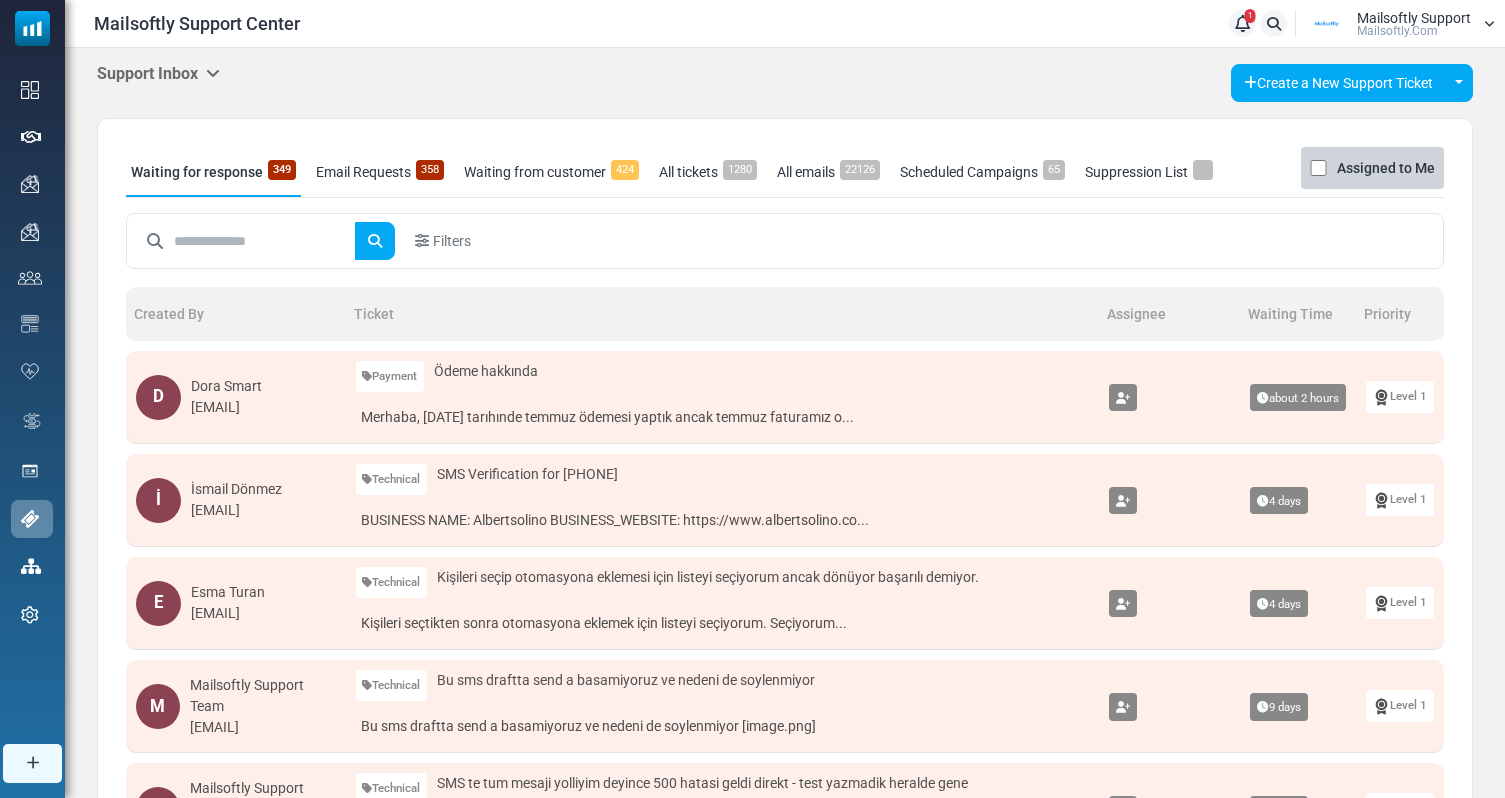 click on "Support Inbox
Support Inbox
User Dashboard
Control Panel
App Announcements
Identities
Create a New Support Ticket
Toggle Dropdown
Create Notification Ticket
Create Support Ticket
Send Message" at bounding box center [785, 83] 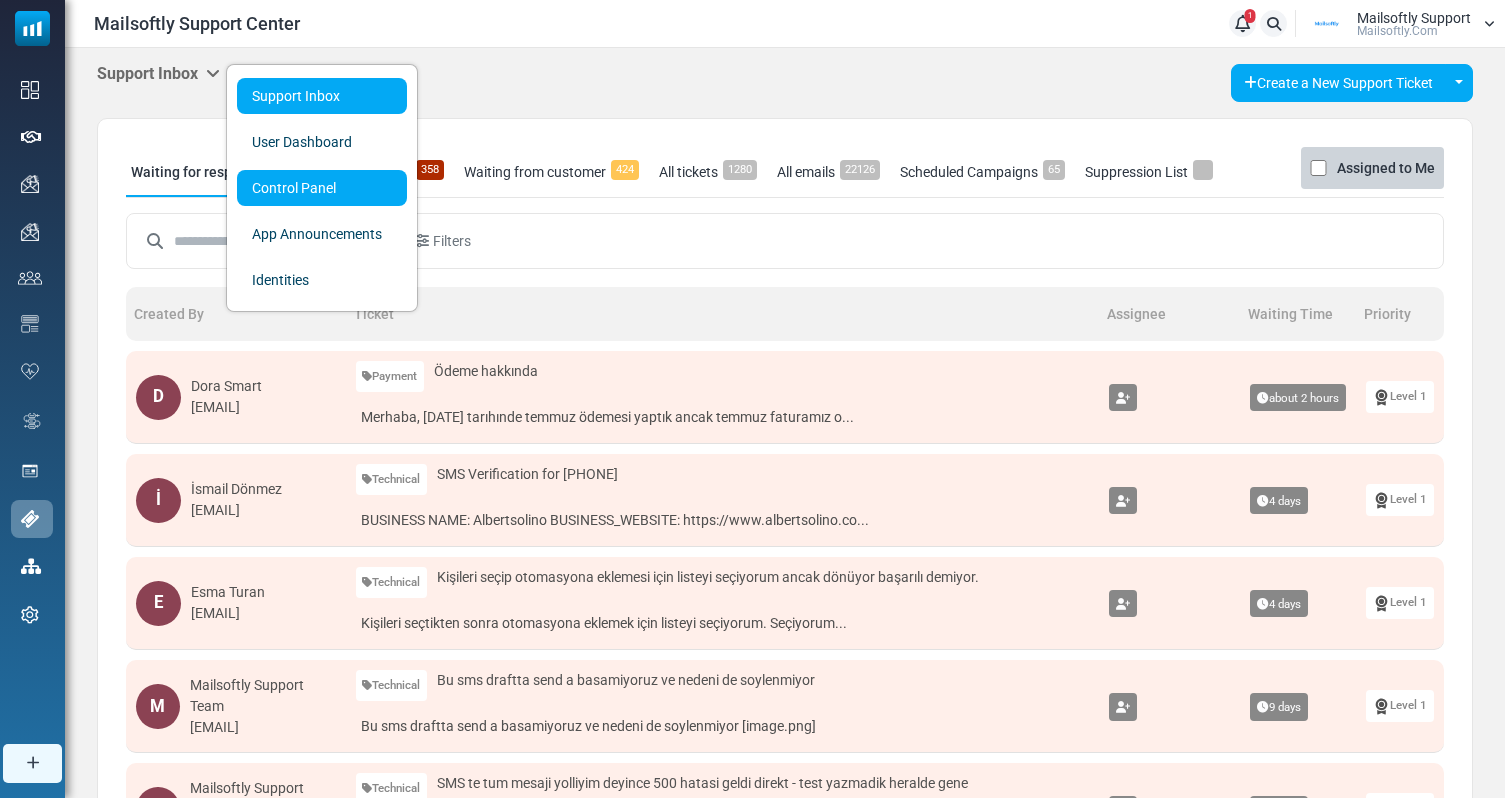 click on "Control Panel" at bounding box center [322, 188] 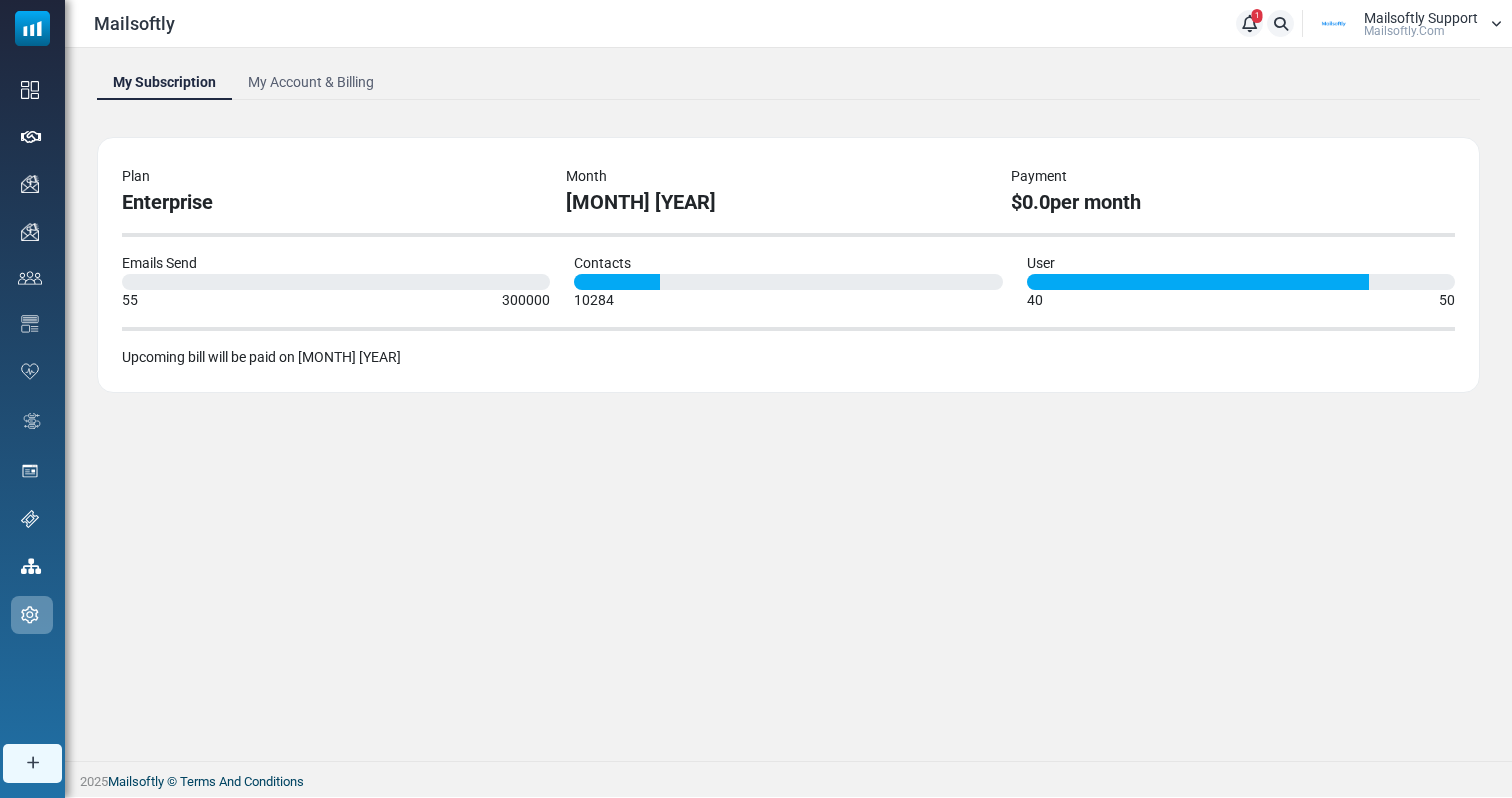 scroll, scrollTop: 0, scrollLeft: 0, axis: both 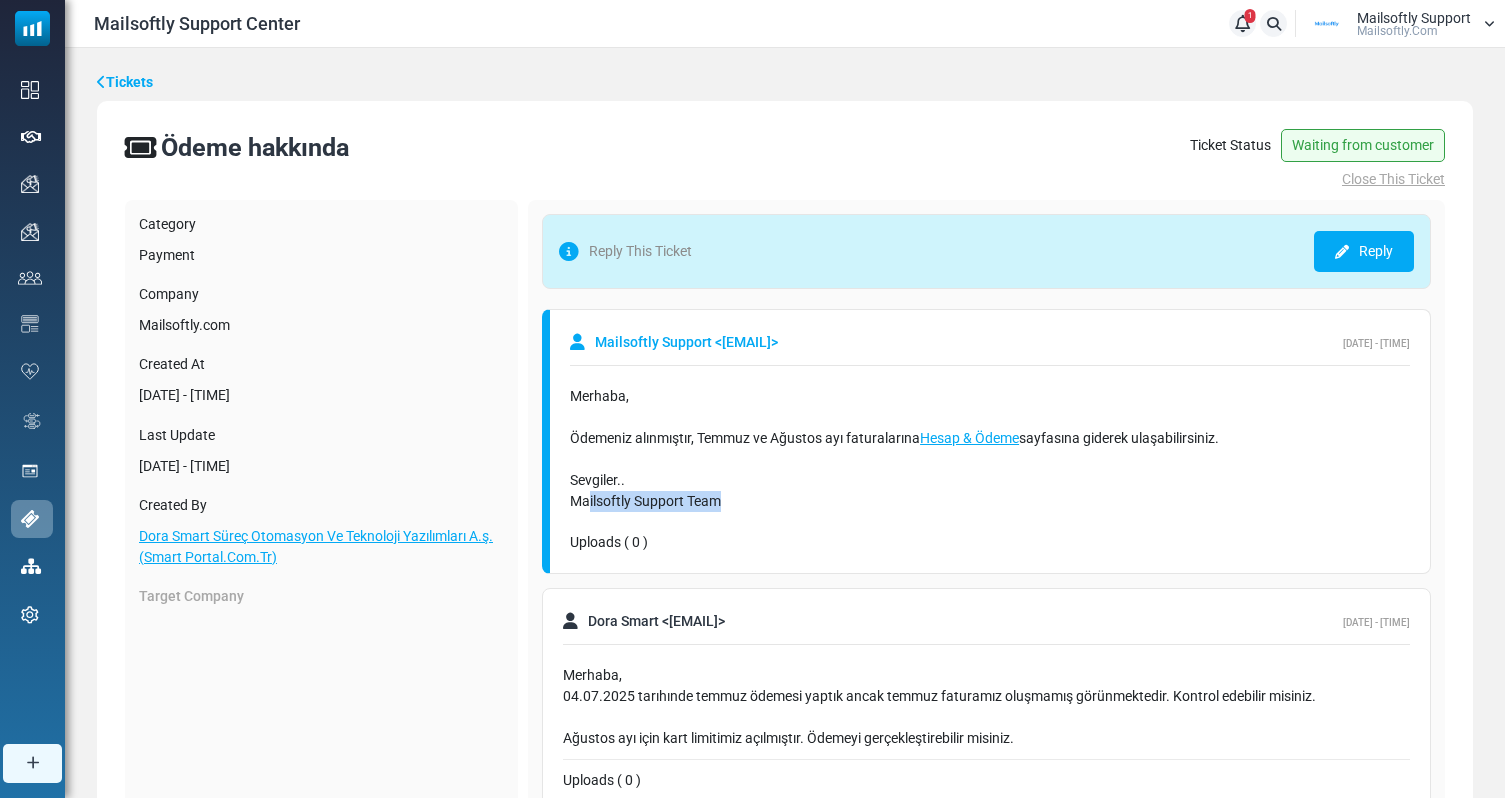 drag, startPoint x: 756, startPoint y: 509, endPoint x: 587, endPoint y: 498, distance: 169.3576 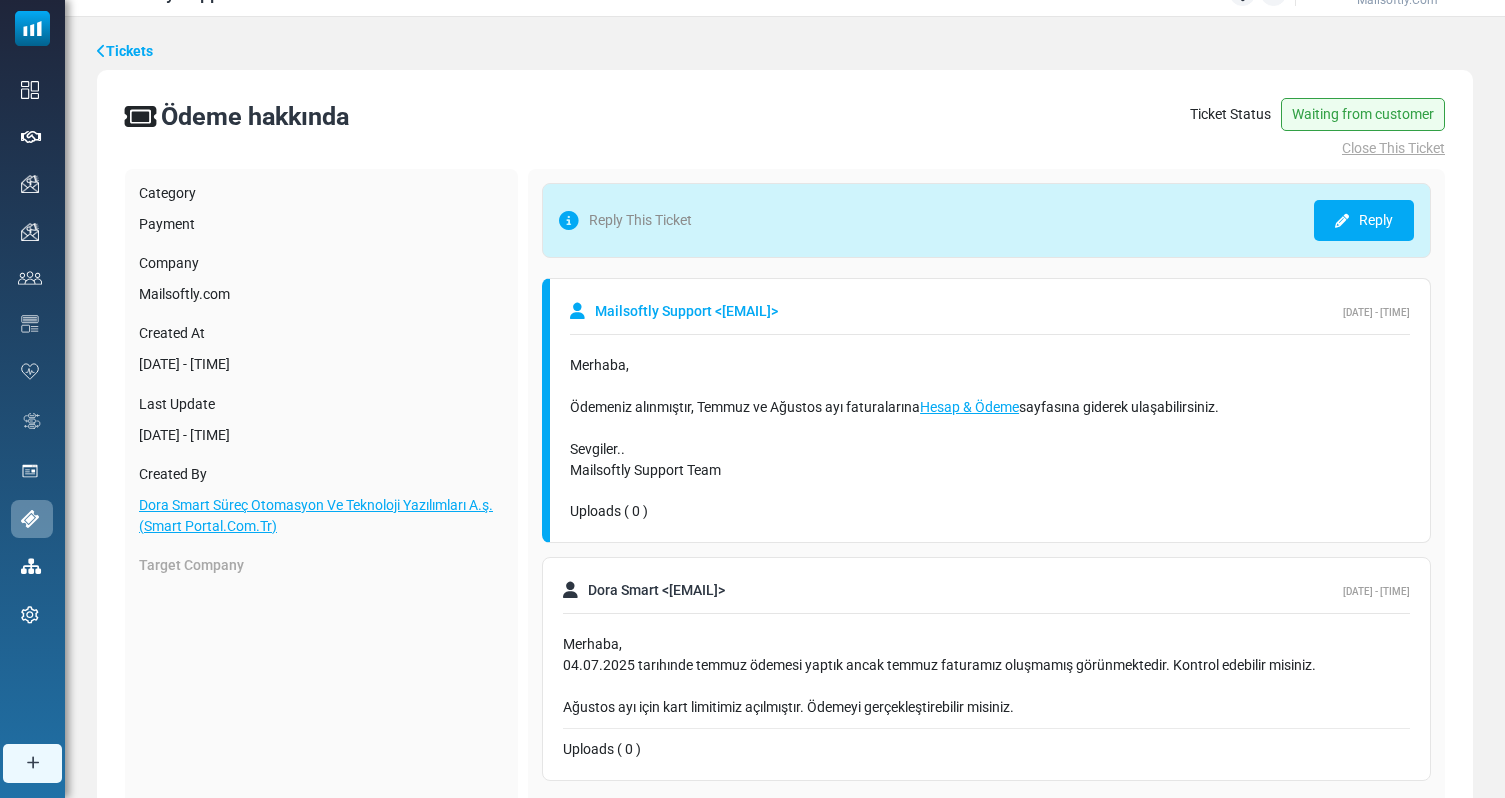scroll, scrollTop: 64, scrollLeft: 0, axis: vertical 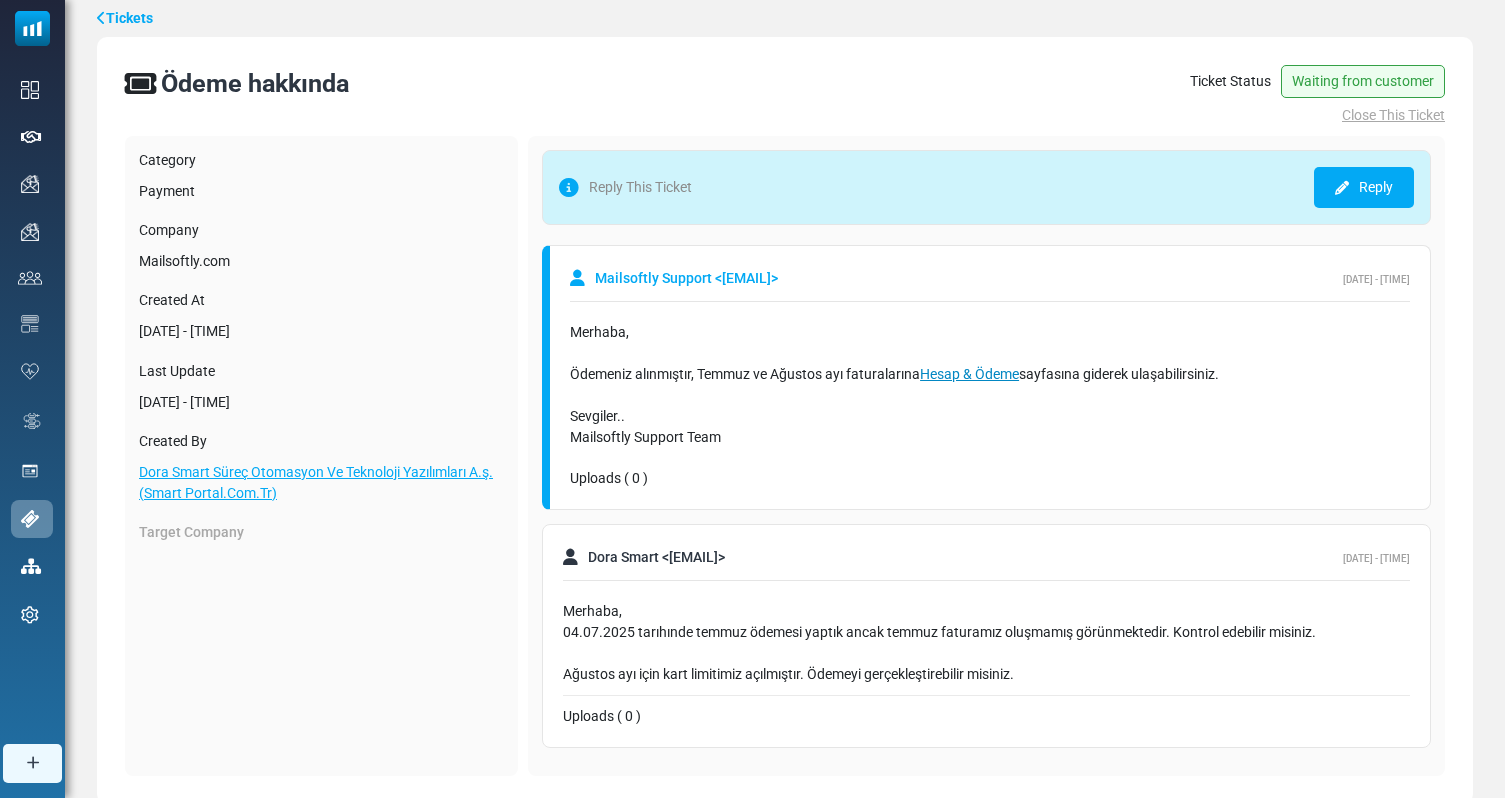click on "Hesap & Ödeme" at bounding box center [969, 374] 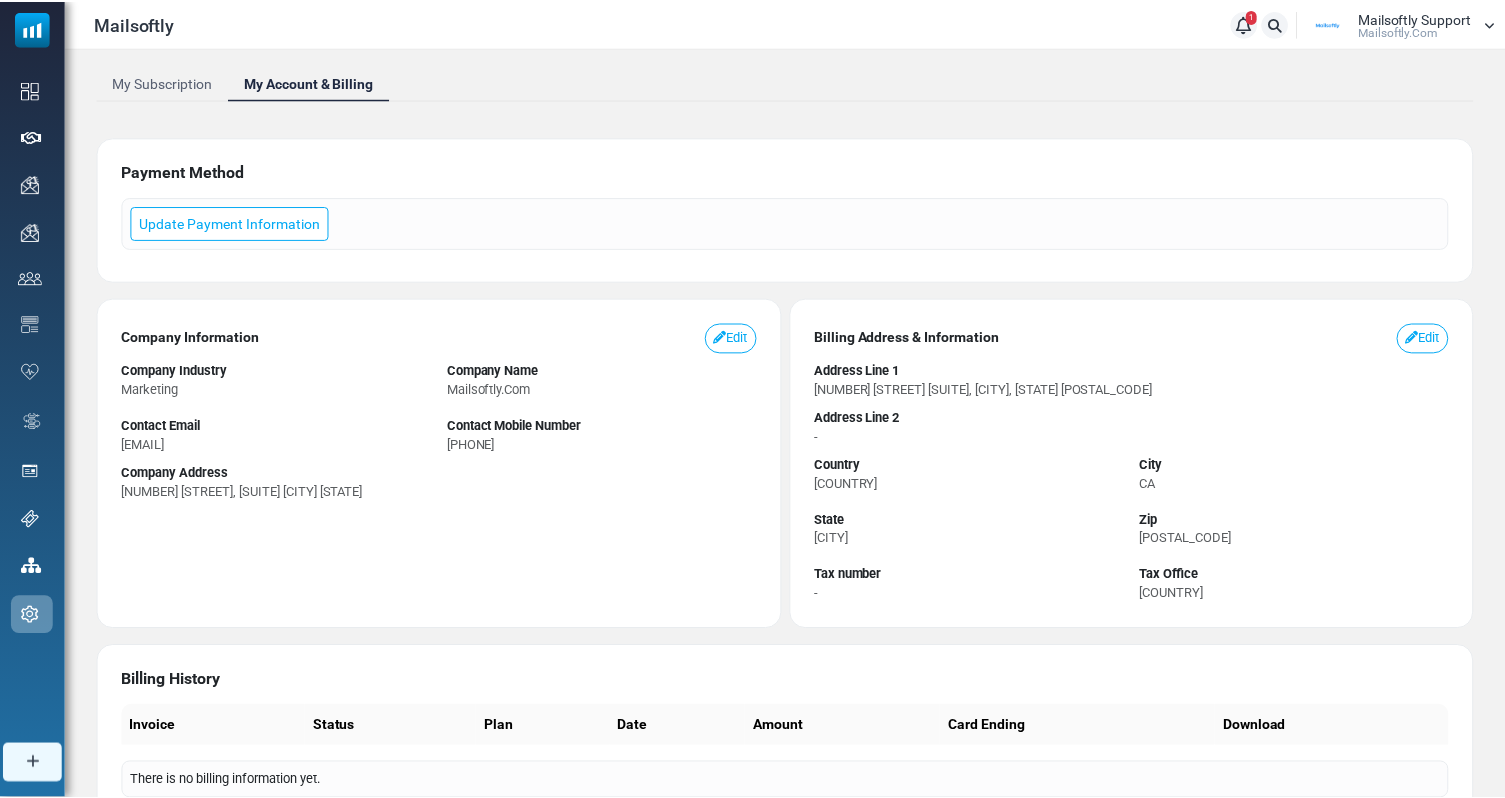 scroll, scrollTop: 0, scrollLeft: 0, axis: both 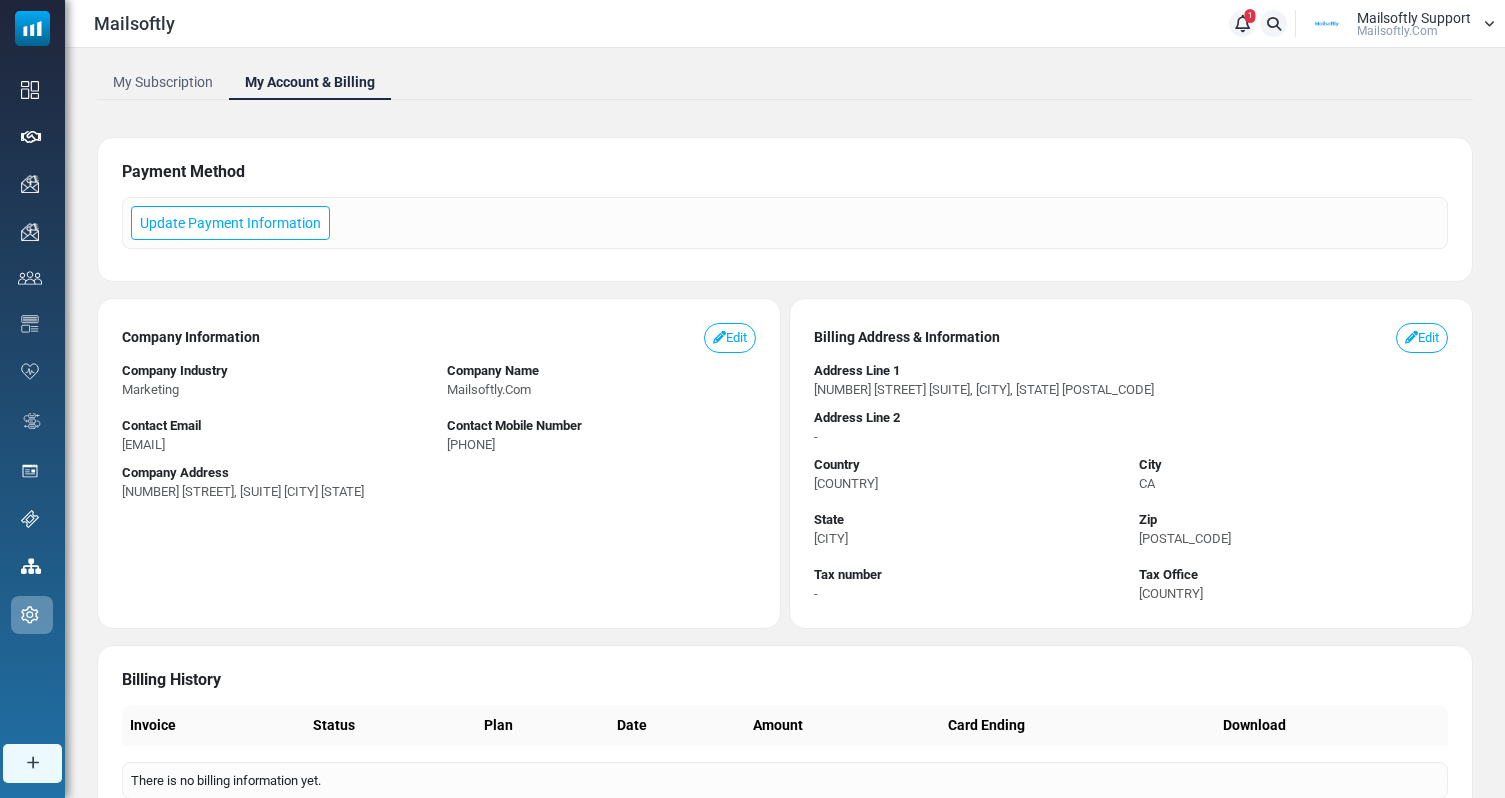 click on "My Subscription" at bounding box center [163, 82] 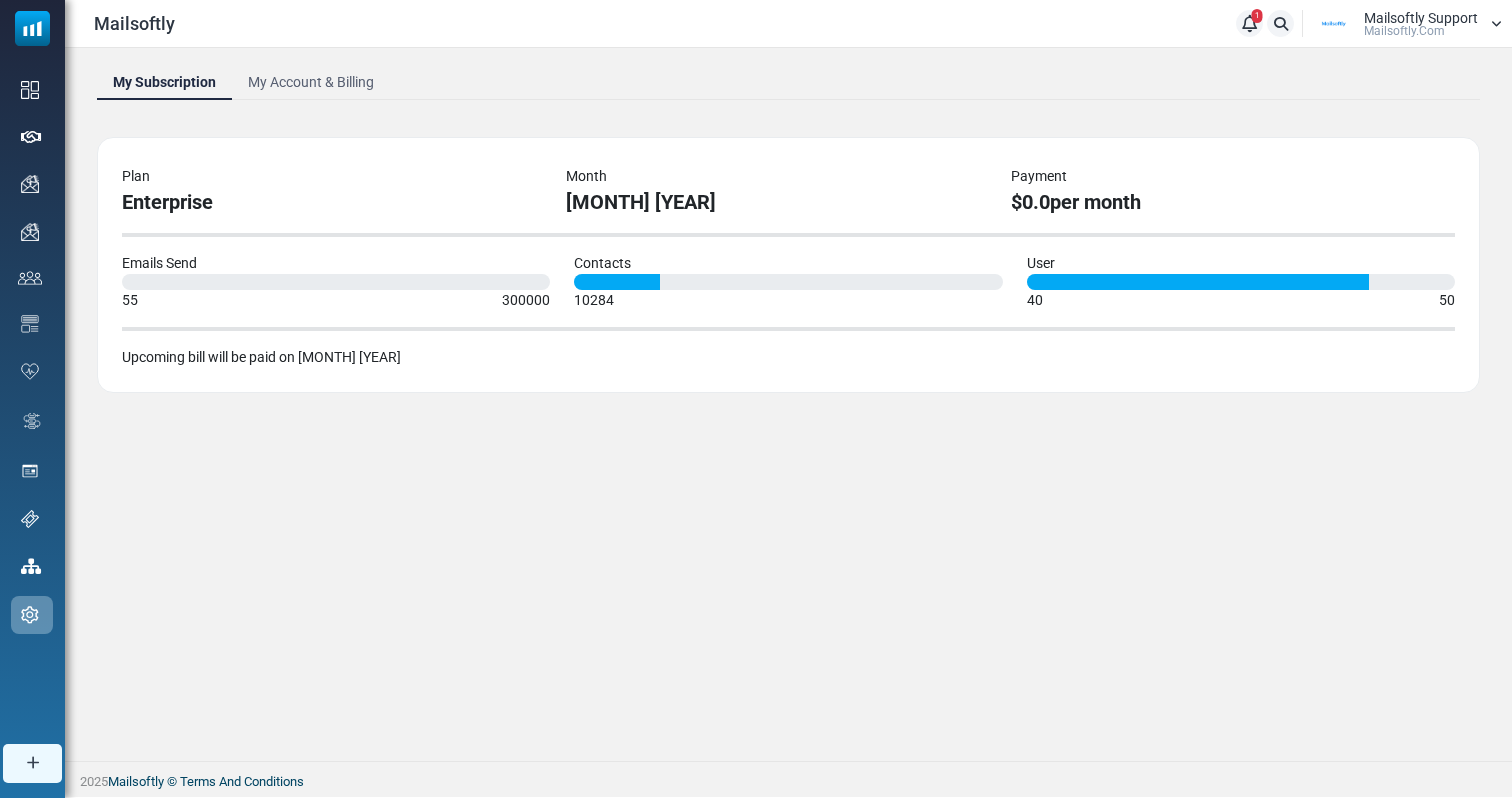 scroll, scrollTop: 0, scrollLeft: 0, axis: both 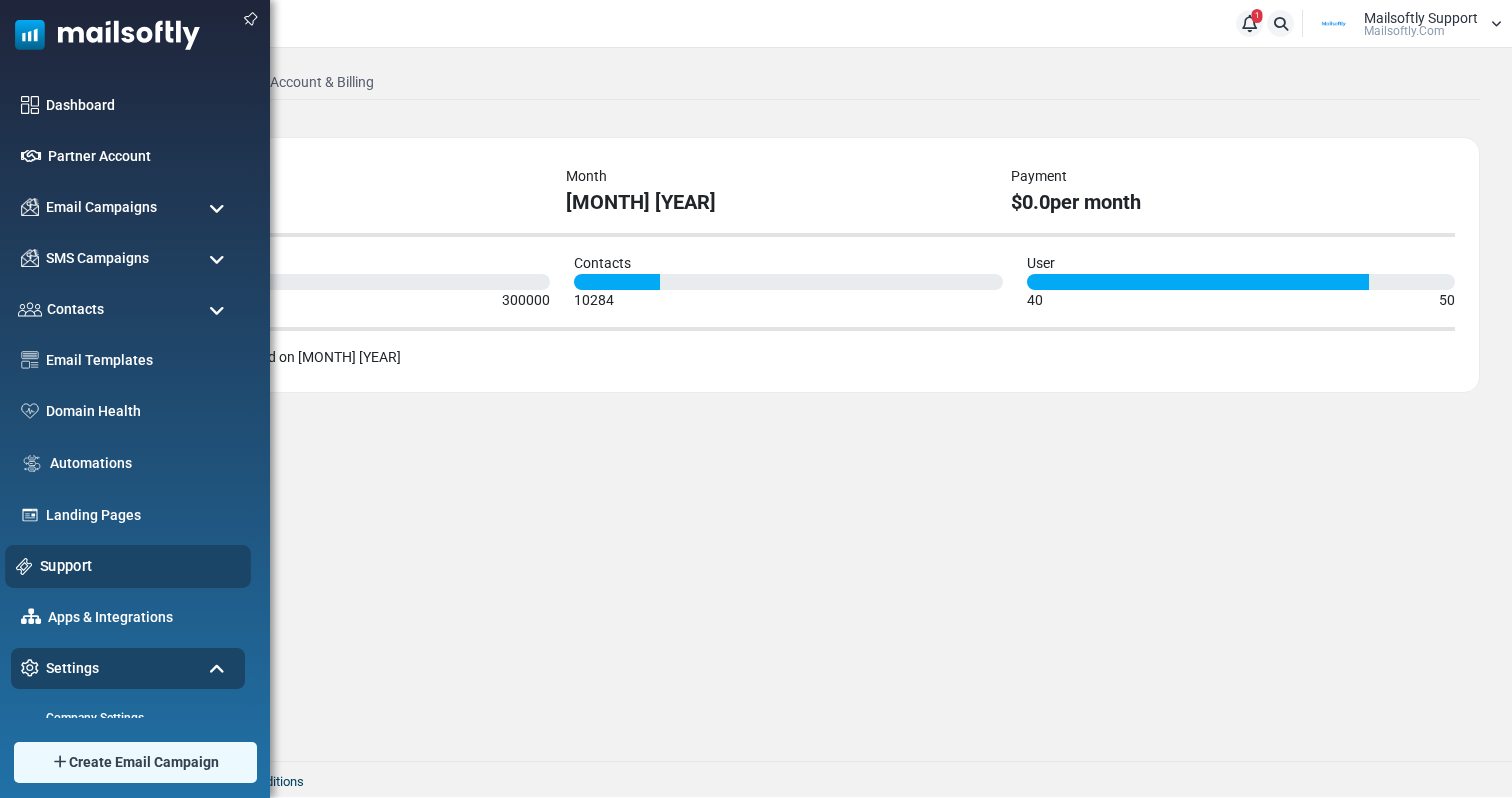 click on "Support" at bounding box center (140, 566) 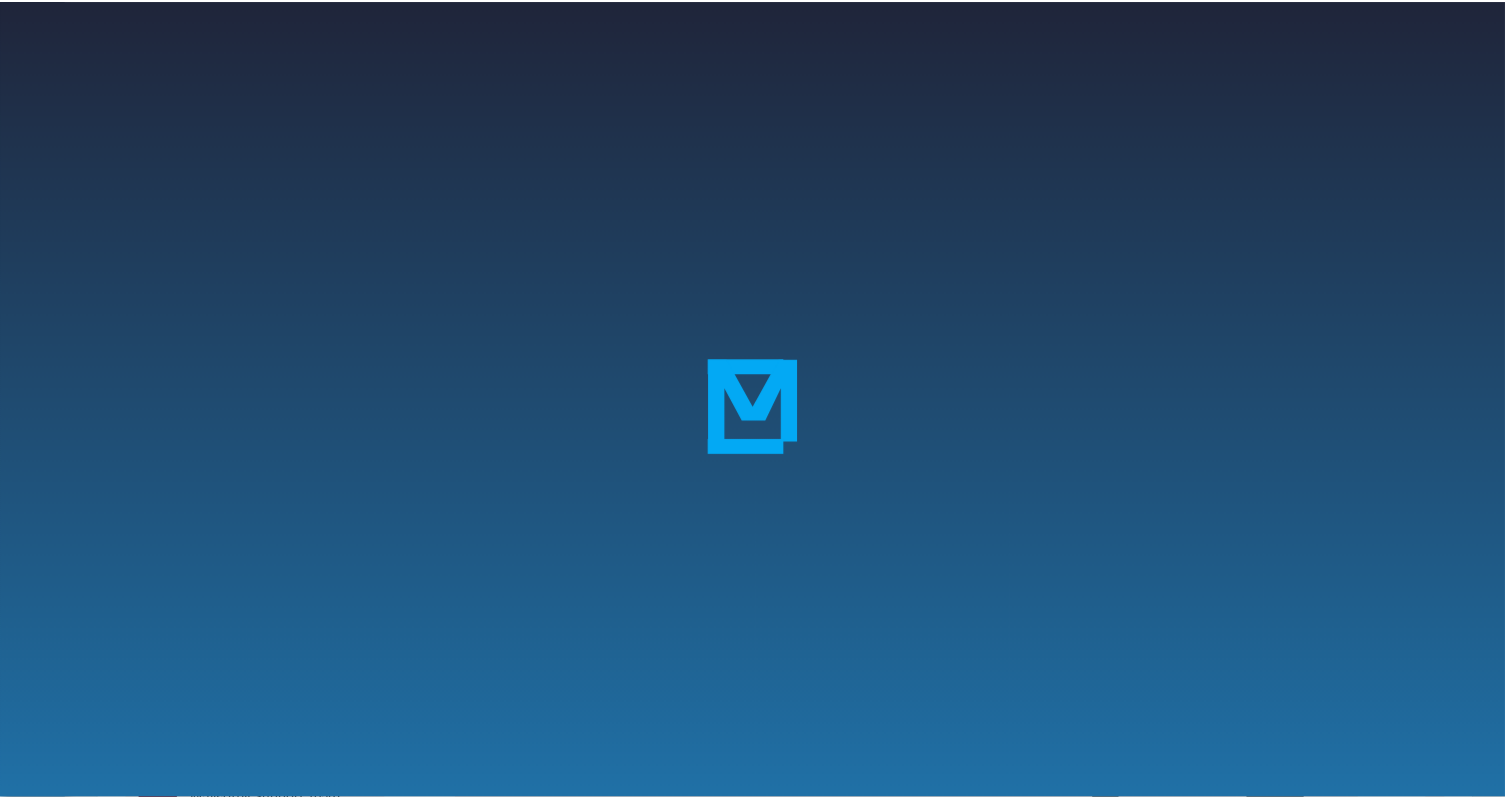 scroll, scrollTop: 0, scrollLeft: 0, axis: both 